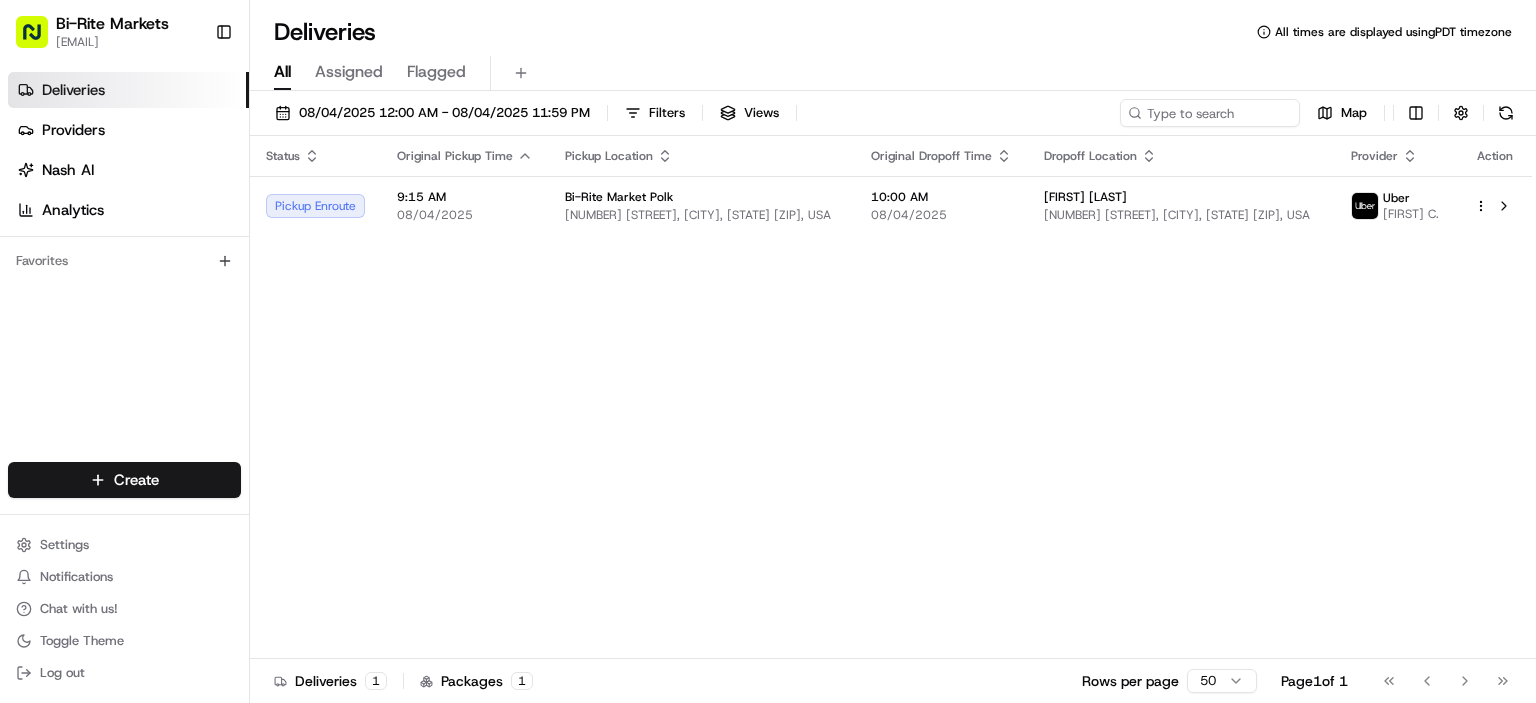 scroll, scrollTop: 0, scrollLeft: 0, axis: both 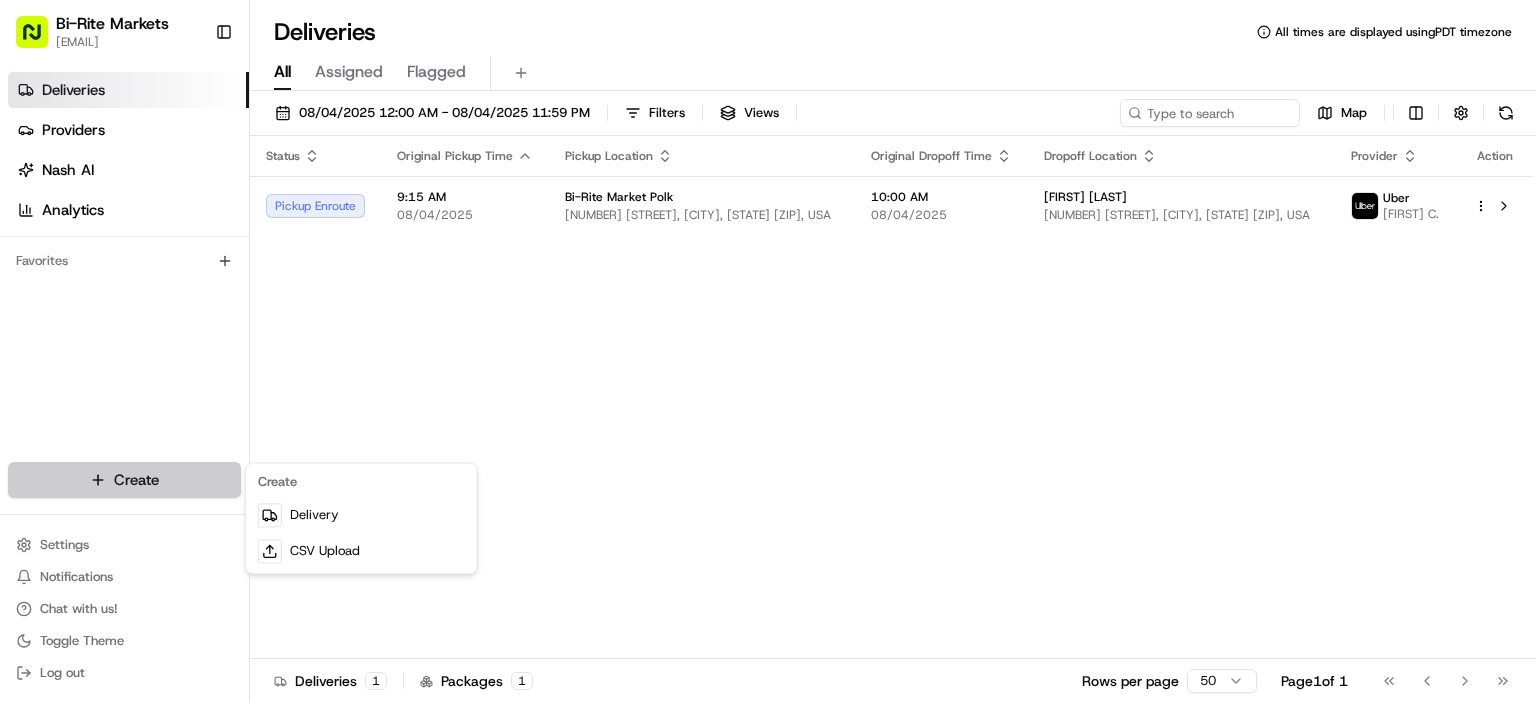 click on "pickup  Details Saved Location Company Name Bi-Rite Market Polk [NUMBER] [STREET], [CITY], [STATE] [ZIP], USA [TIME] [DATE] [FIRST] [LAST] [NUMBER] [STREET], [CITY], [STATE] [CITY], [STATE] Uber [FIRST] Deliveries 1 Packages 1 Rows per page 50 Page  1  of   1 Go to first page Go to previous page Go to next page Go to last page" at bounding box center [768, 351] 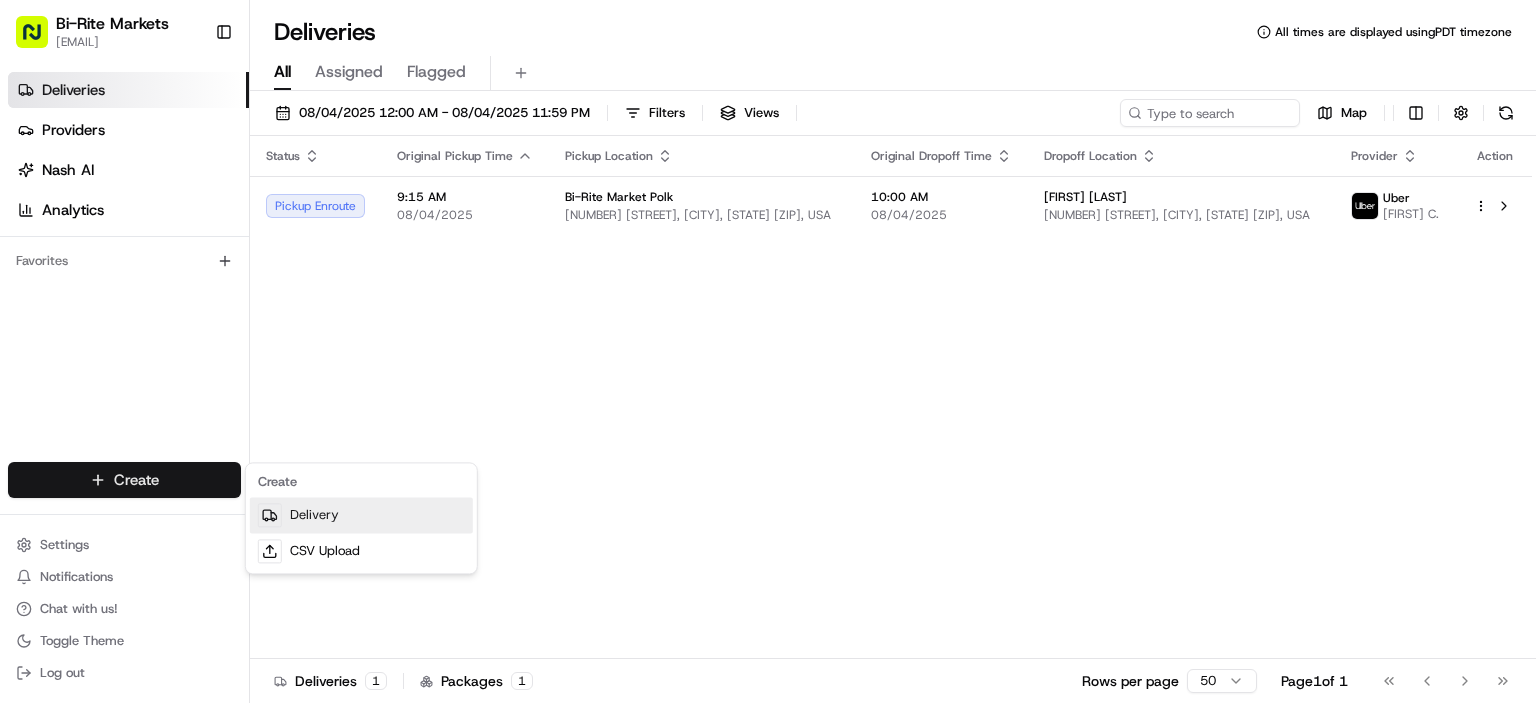 click on "Delivery" at bounding box center (361, 515) 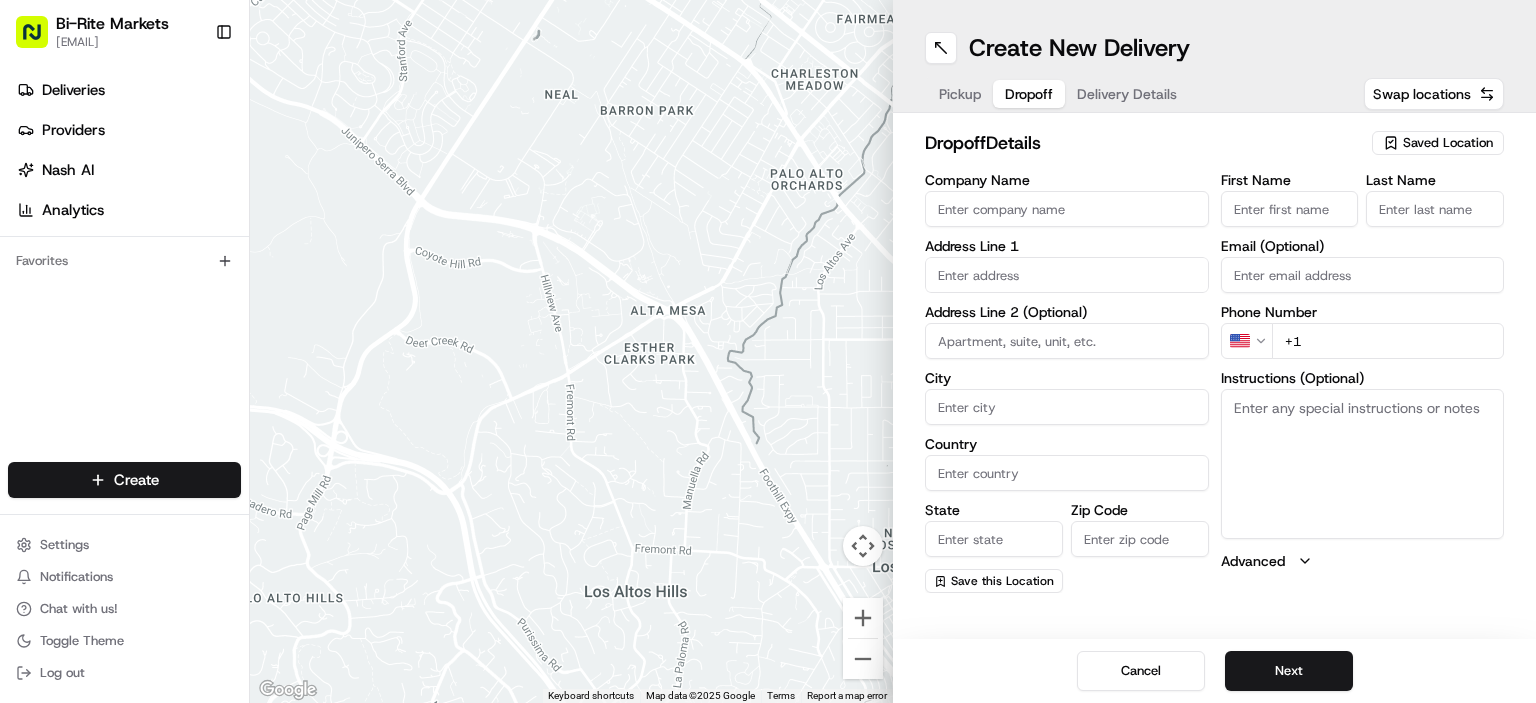 click on "Dropoff" at bounding box center (1029, 94) 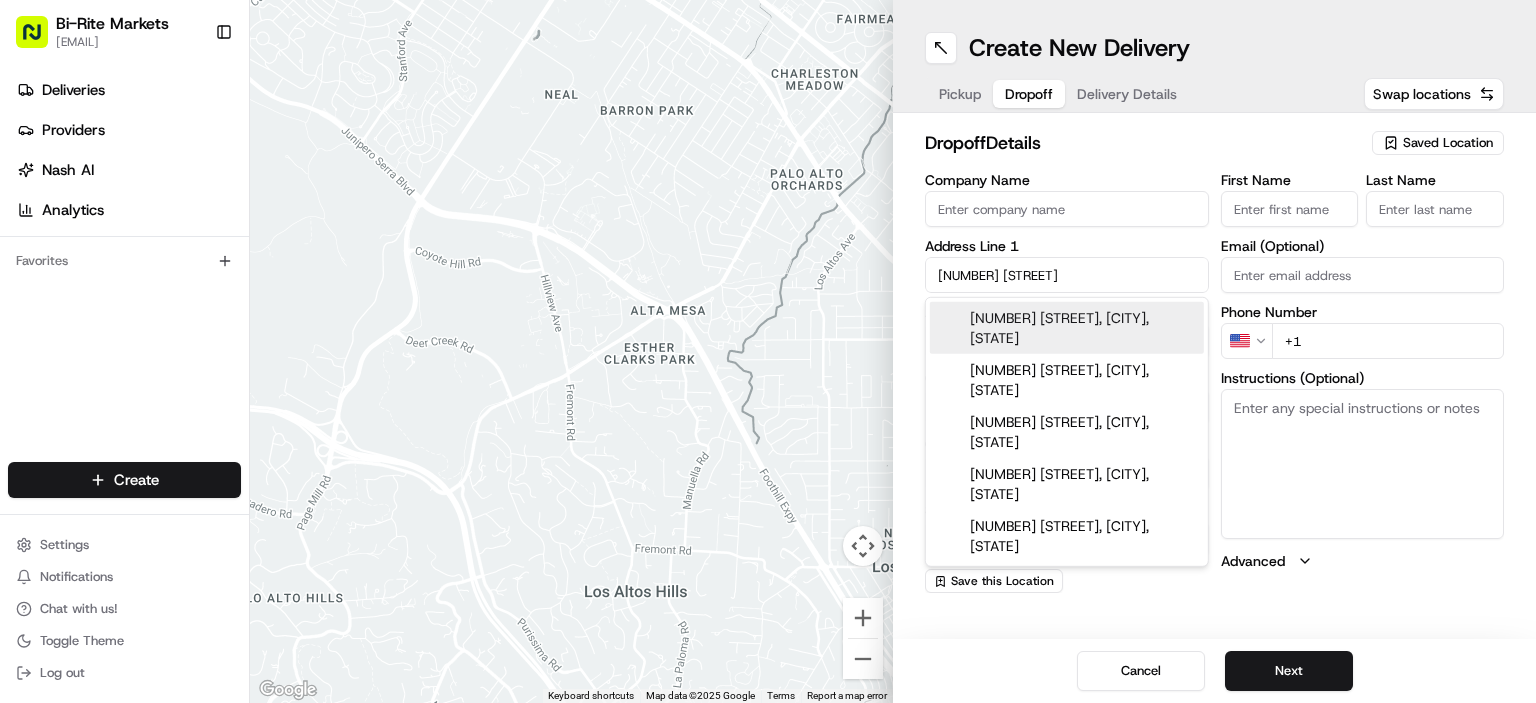 click on "[NUMBER] [STREET], [CITY], [STATE]" at bounding box center [1067, 328] 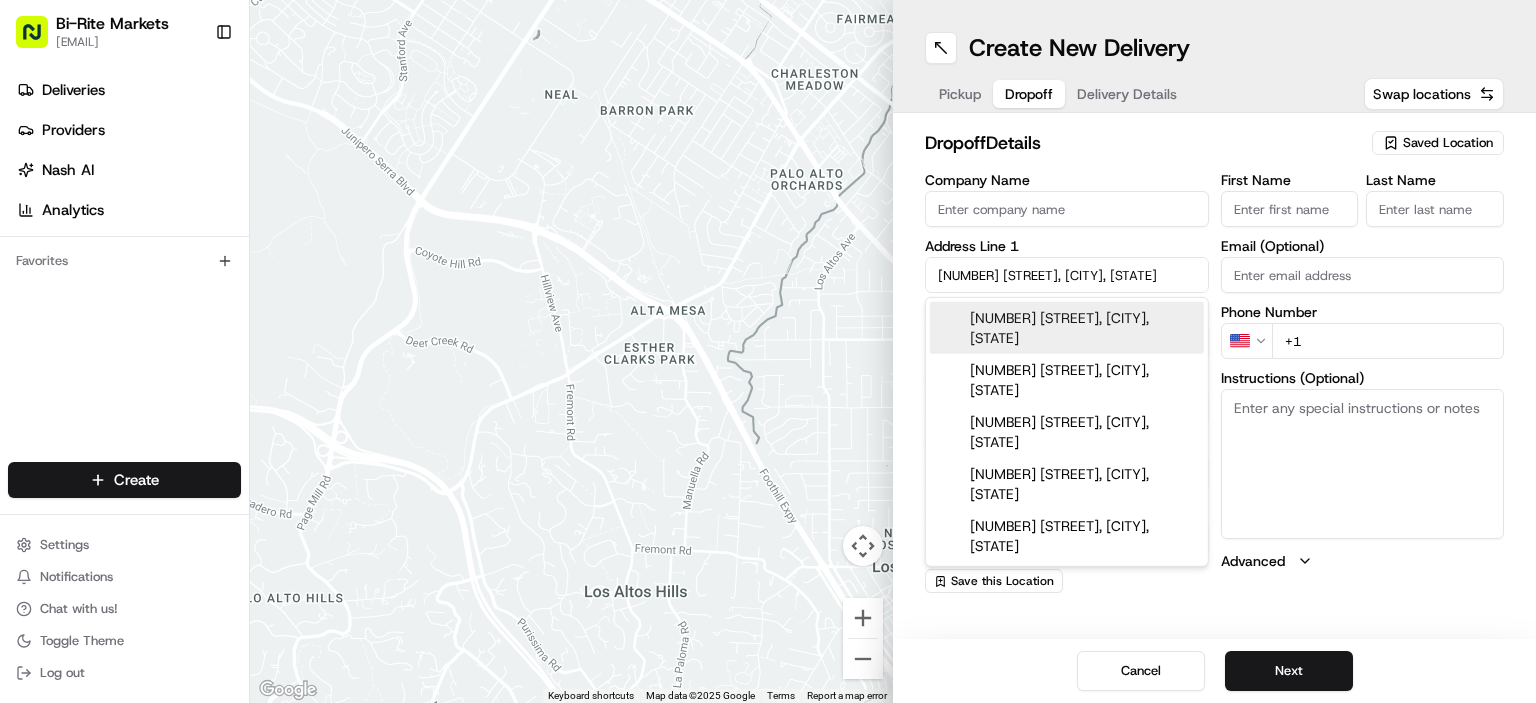 type on "[NUMBER] [STREET], [CITY], [STATE] [ZIP], USA" 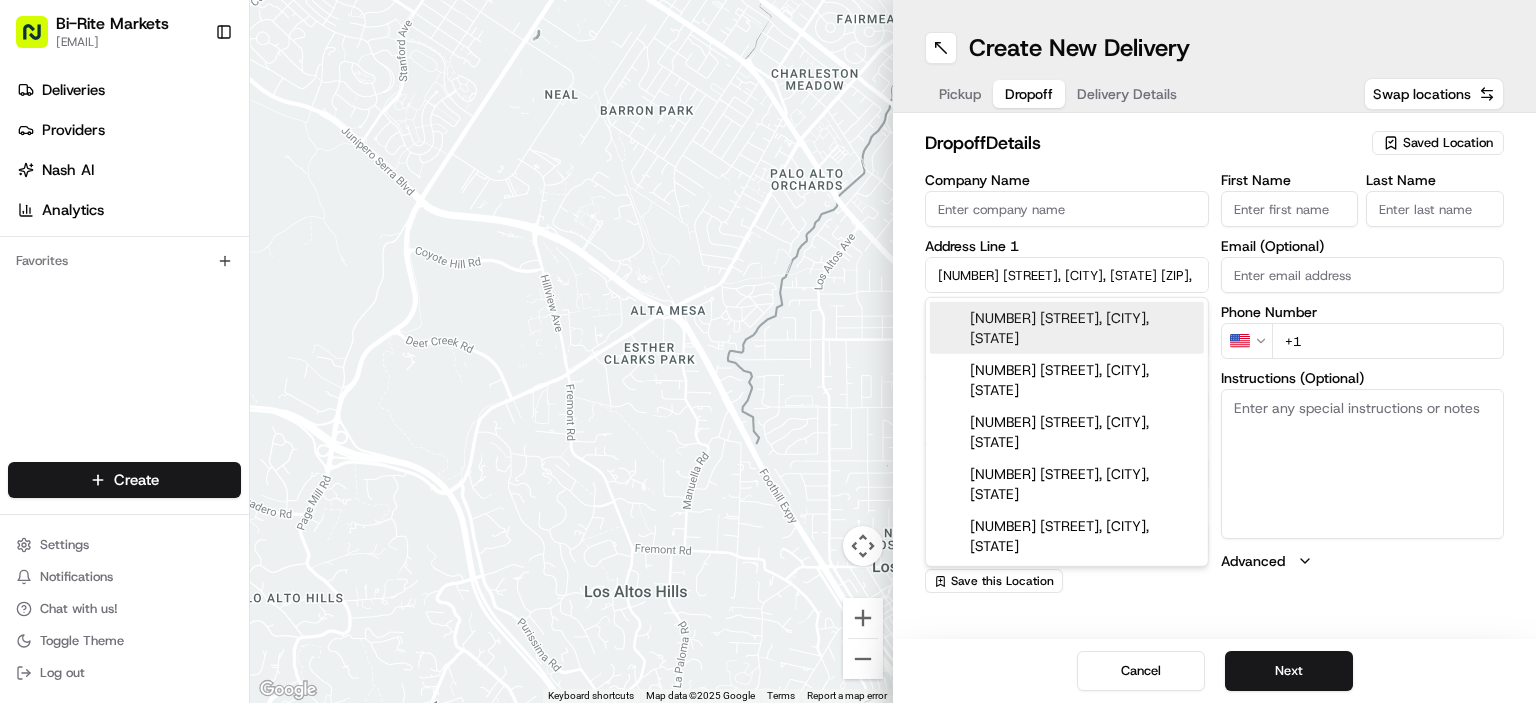 type on "[NUMBER] [STREET]" 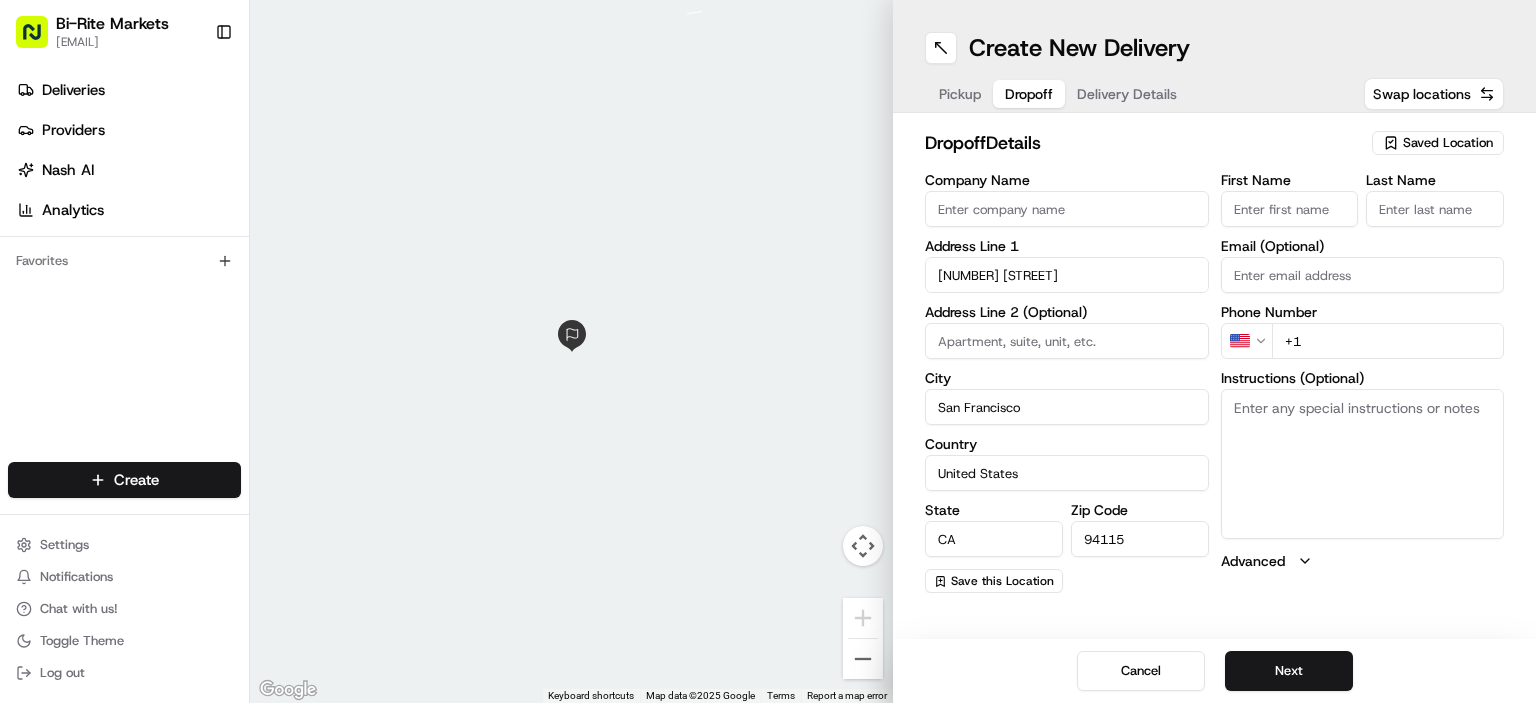 click on "First Name" at bounding box center (1290, 209) 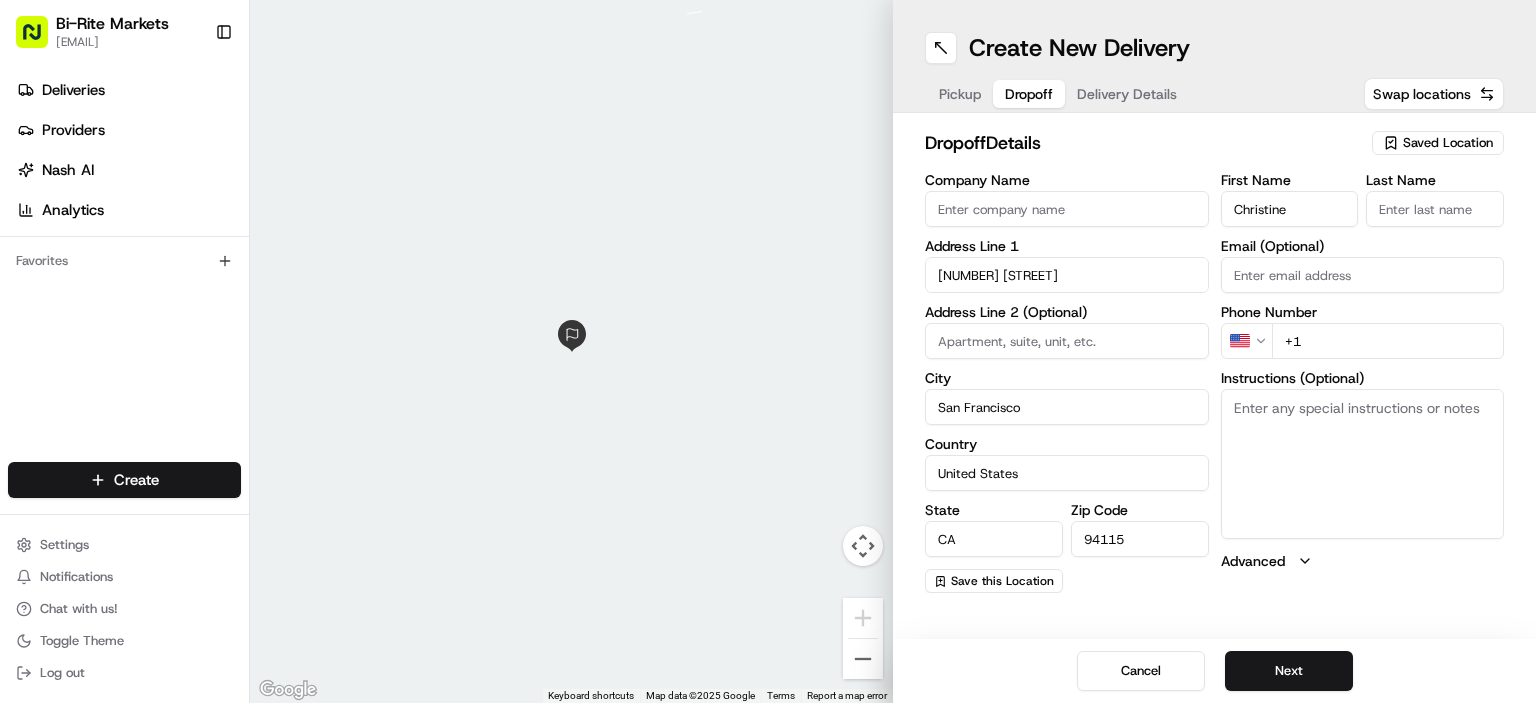 type on "Christine" 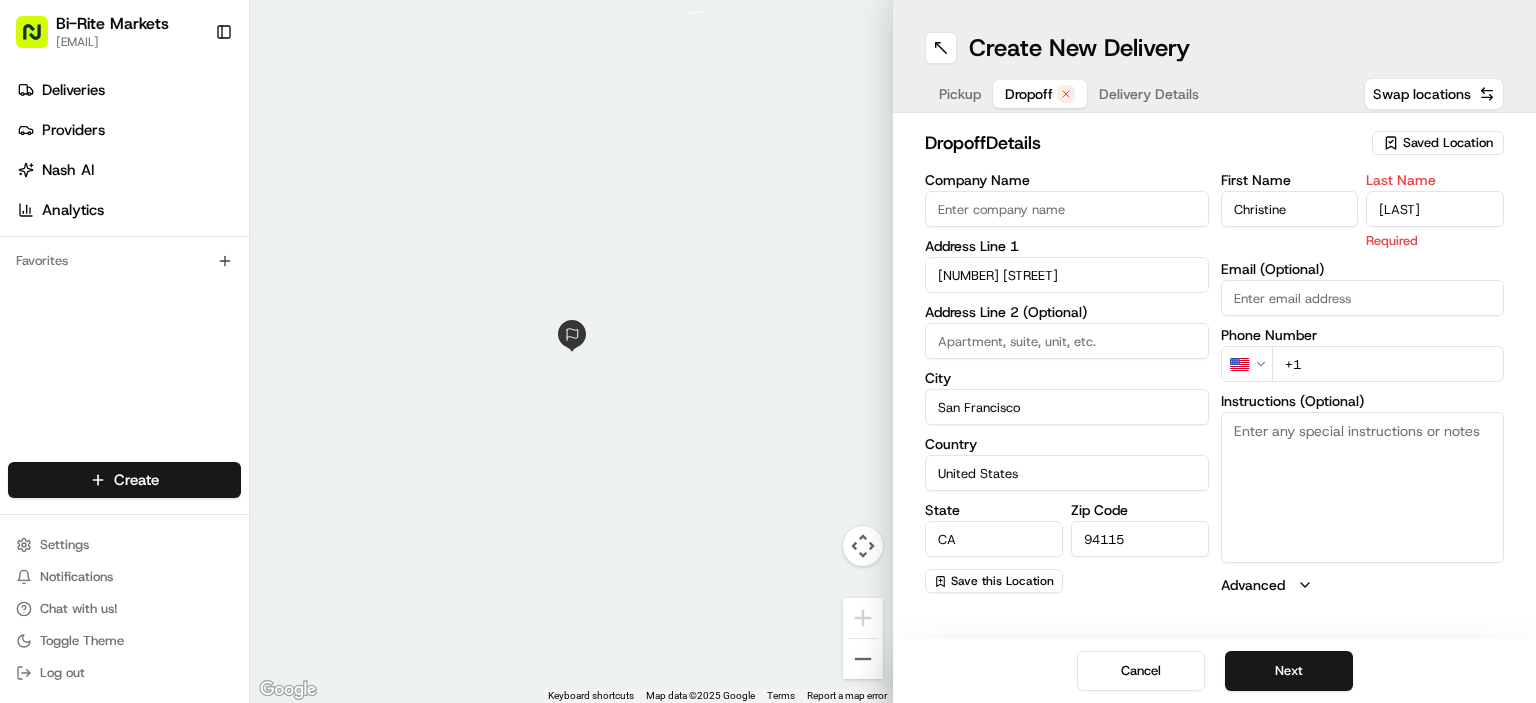 type on "[LAST]" 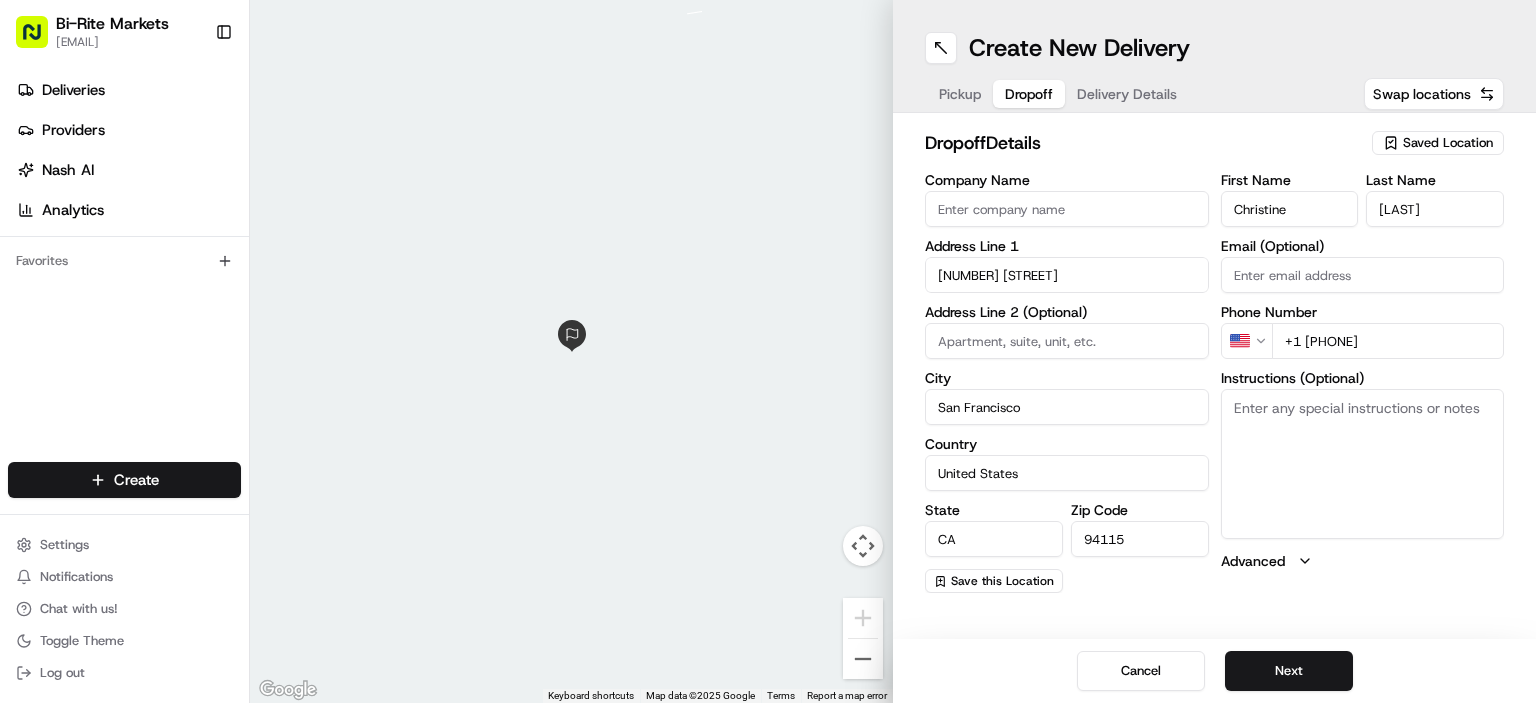 type on "+1 [PHONE]" 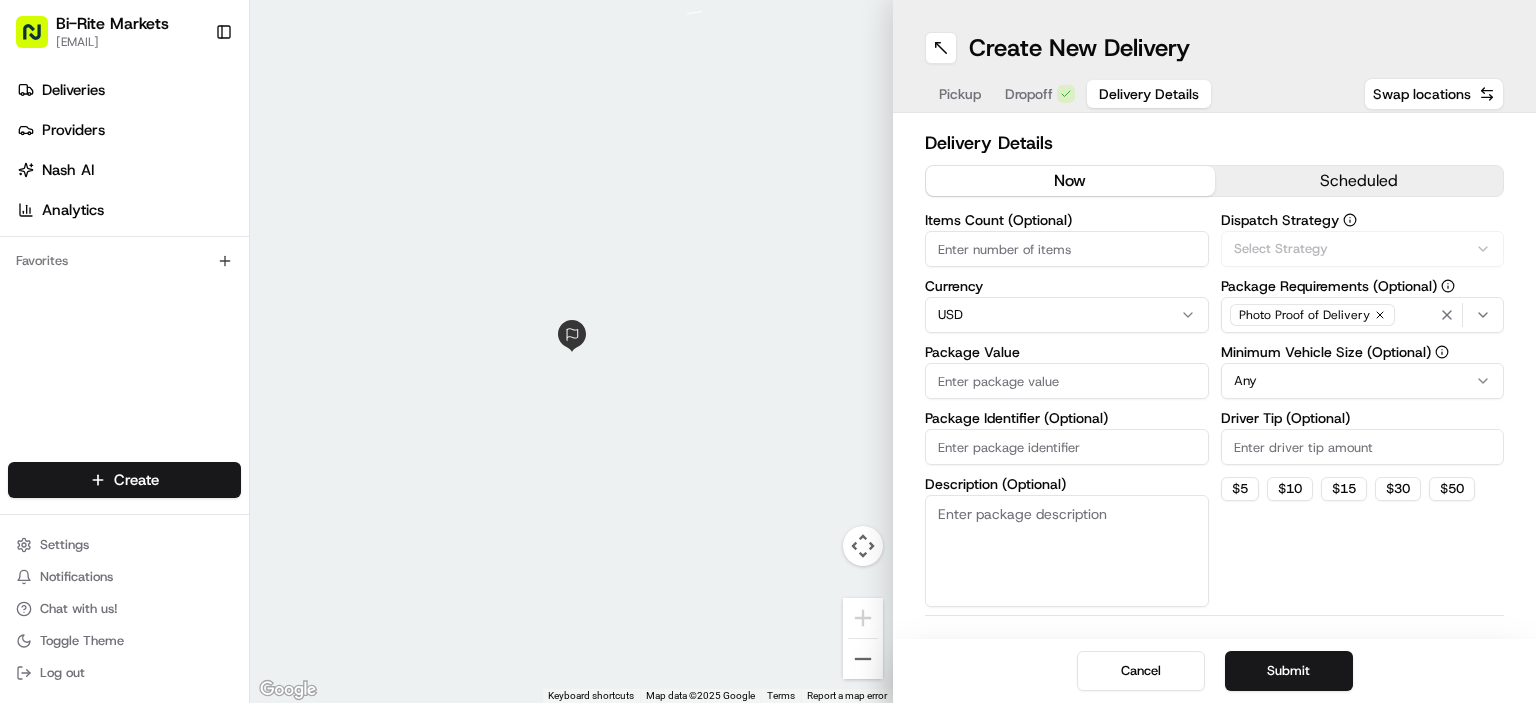 click on "Delivery Details" at bounding box center [1149, 94] 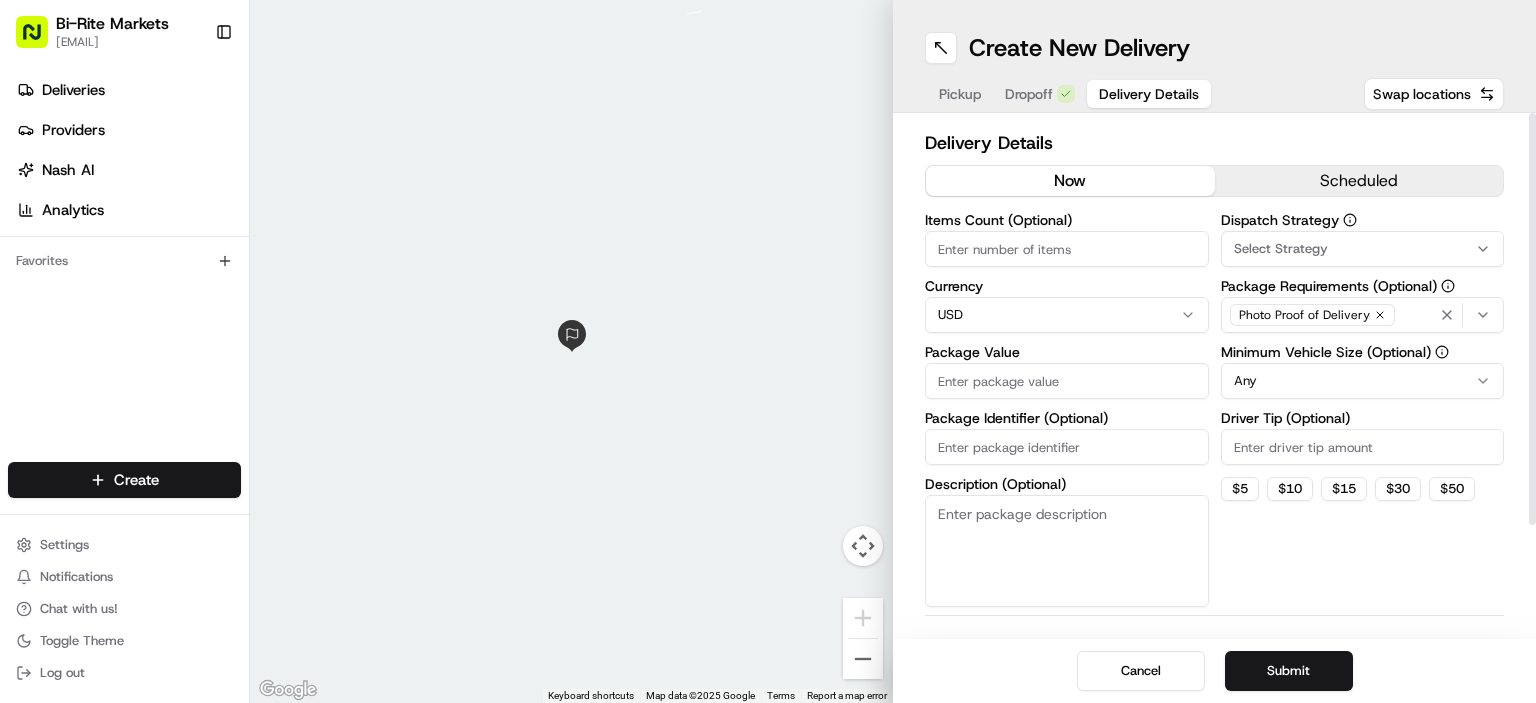 click on "Package Value" at bounding box center (1067, 381) 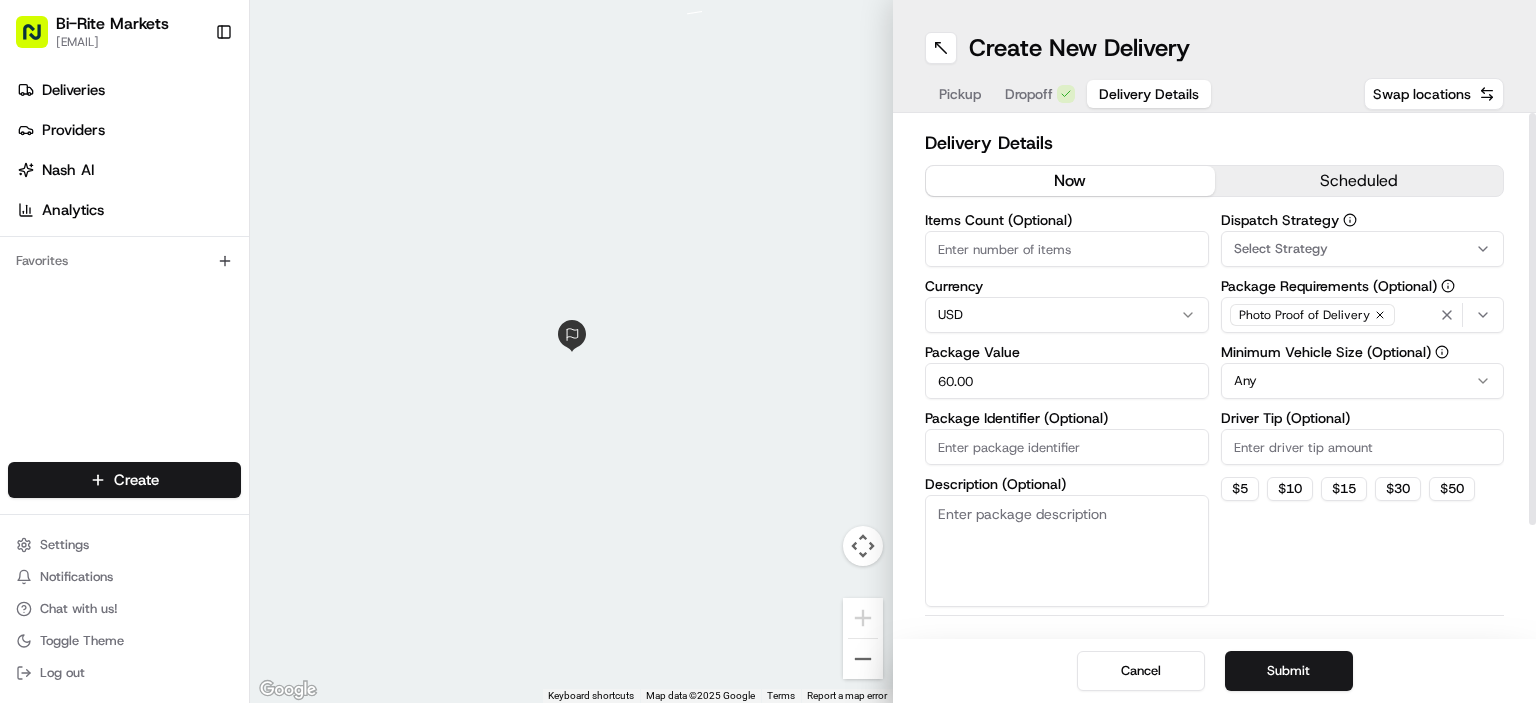 type on "60.00" 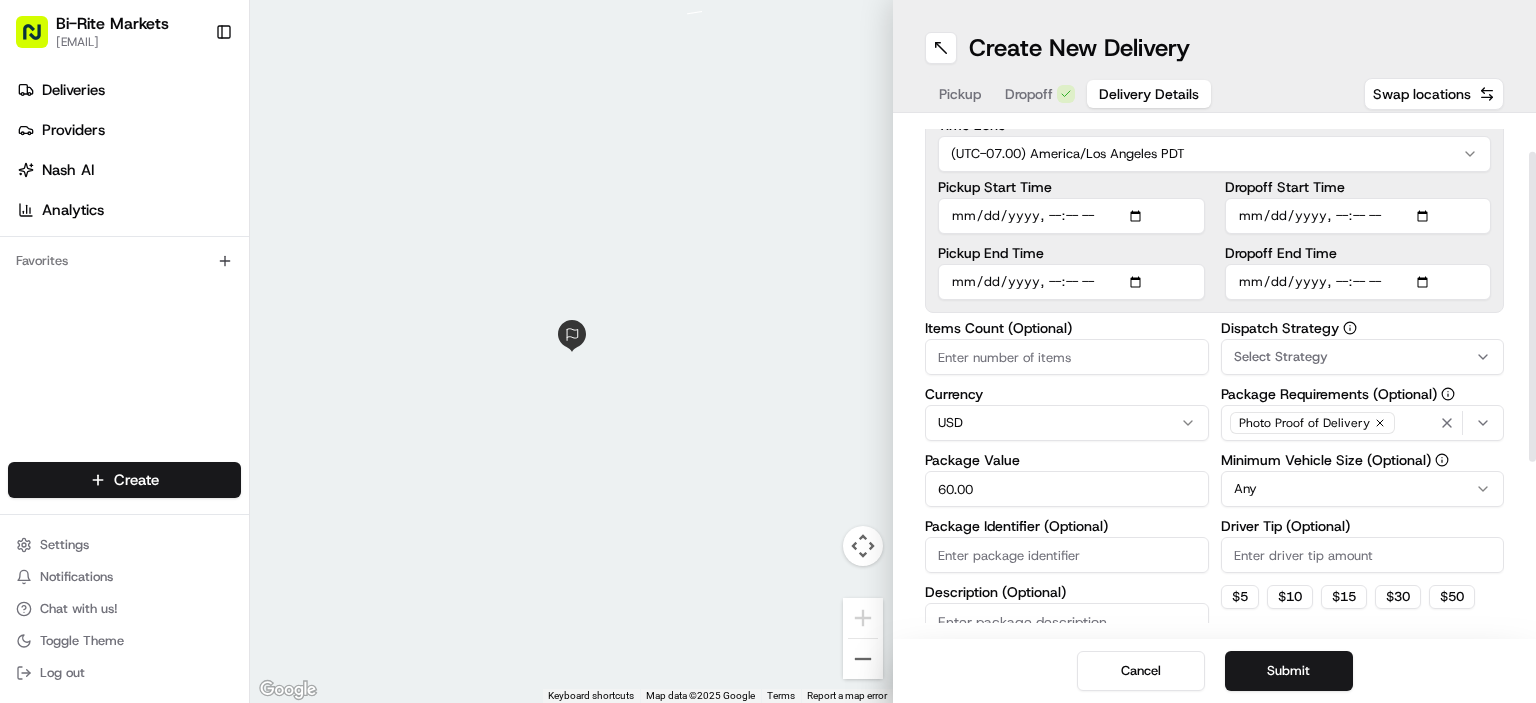 scroll, scrollTop: 0, scrollLeft: 0, axis: both 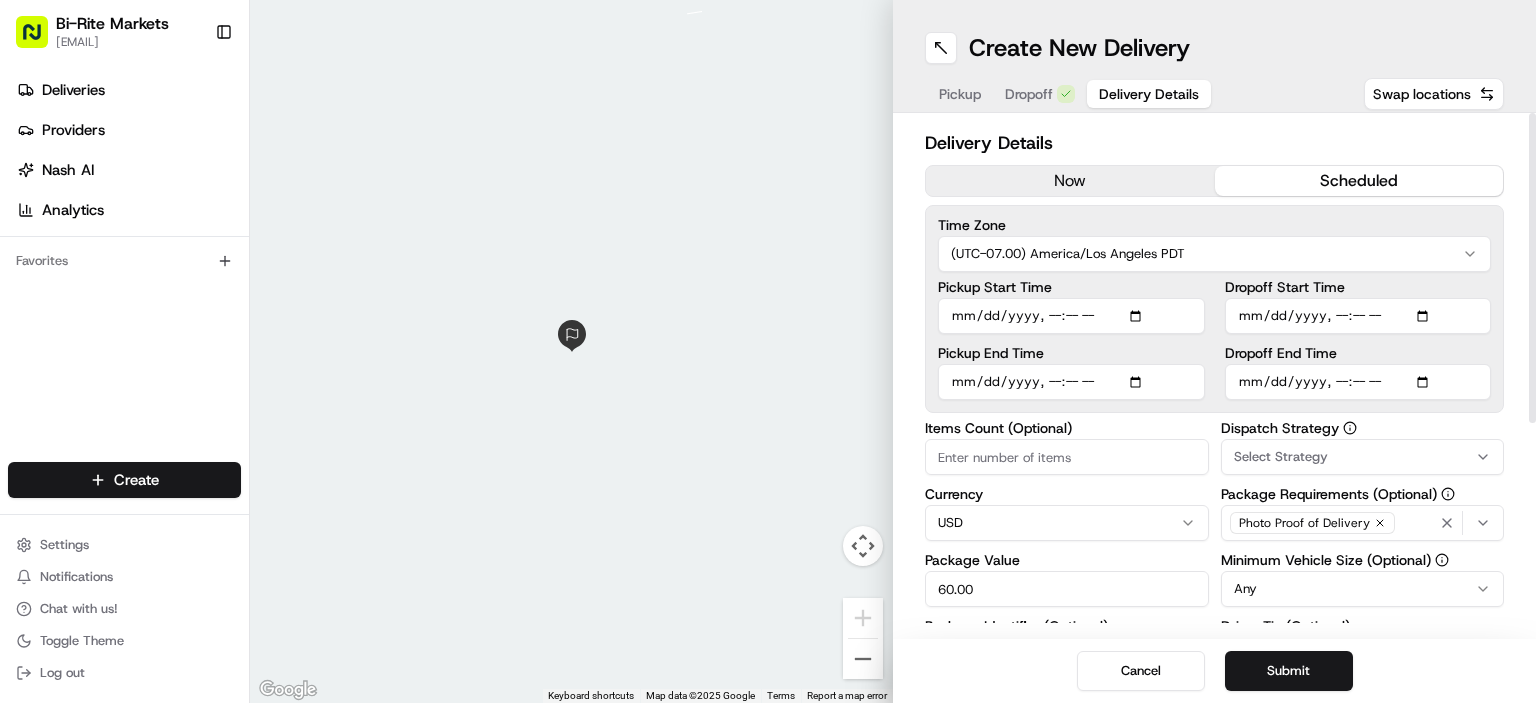 click on "Dropoff Start Time" at bounding box center (1358, 316) 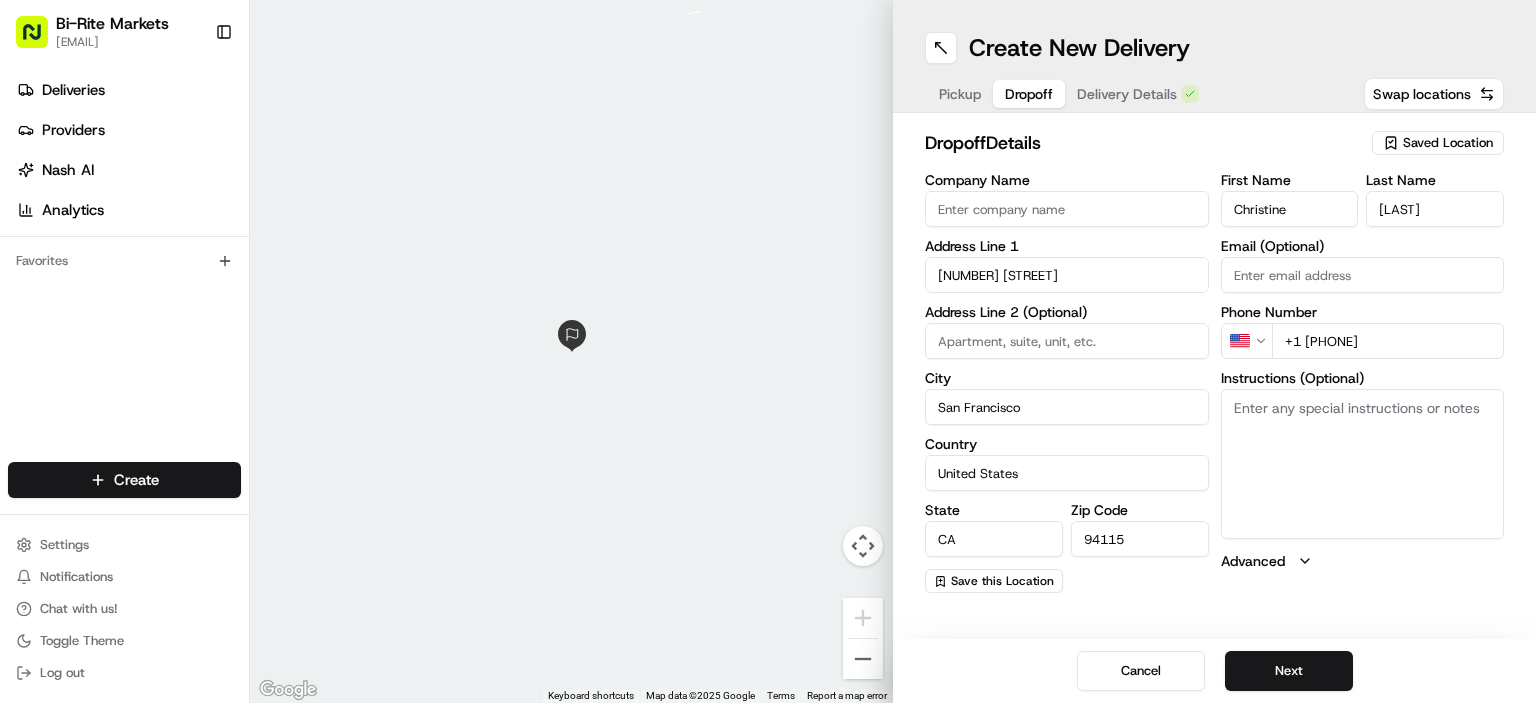 click on "Delivery Details" at bounding box center (1127, 94) 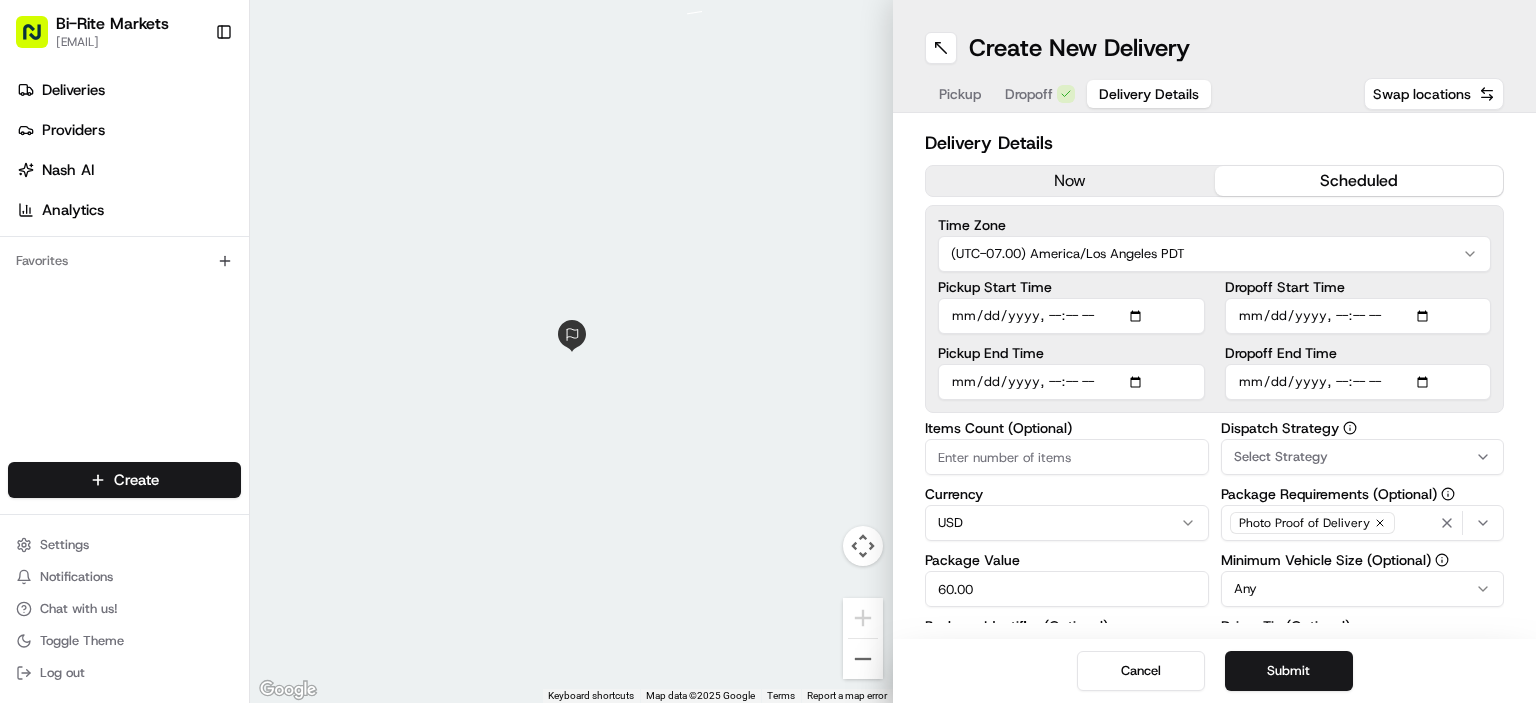 click on "Dropoff" at bounding box center (1029, 94) 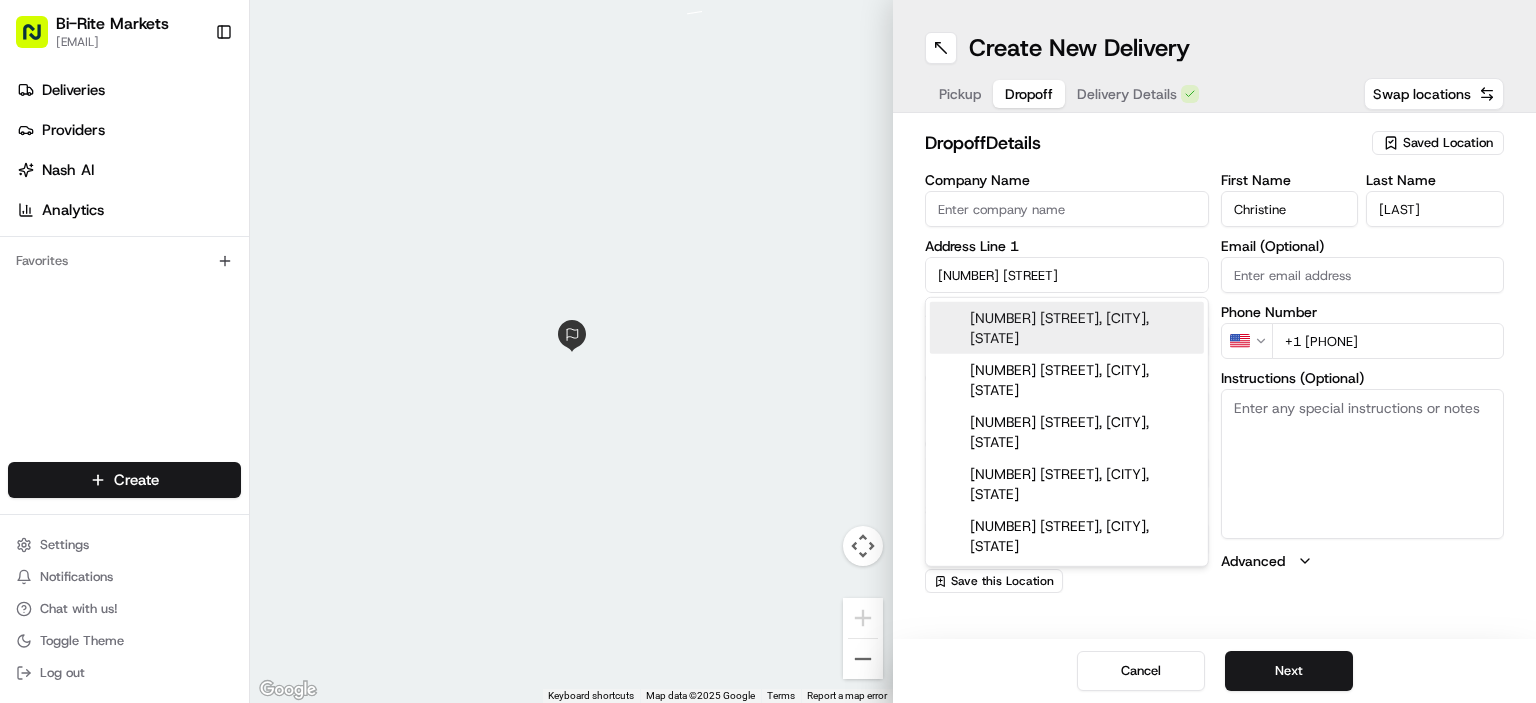 drag, startPoint x: 1052, startPoint y: 260, endPoint x: 854, endPoint y: 277, distance: 198.72845 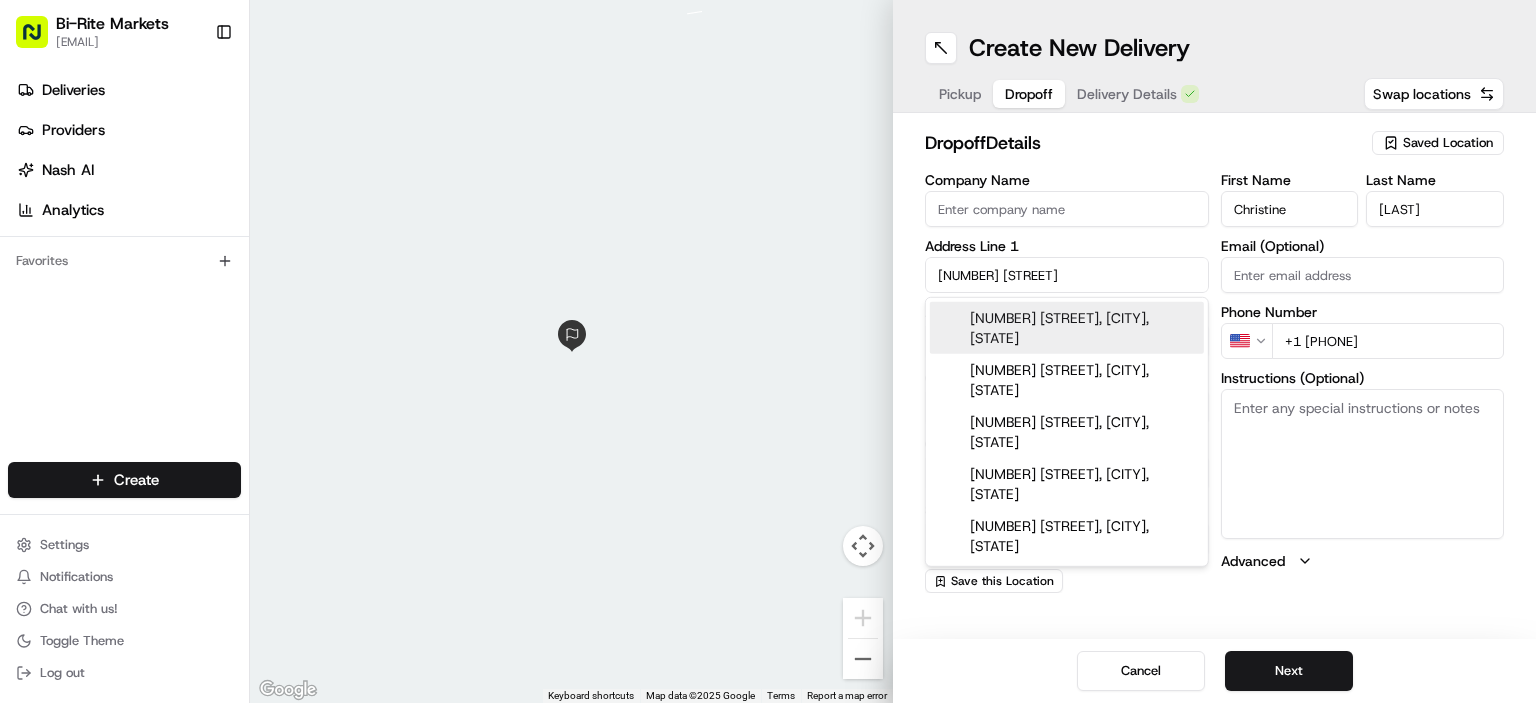click on "dropoff  Details" at bounding box center (1142, 143) 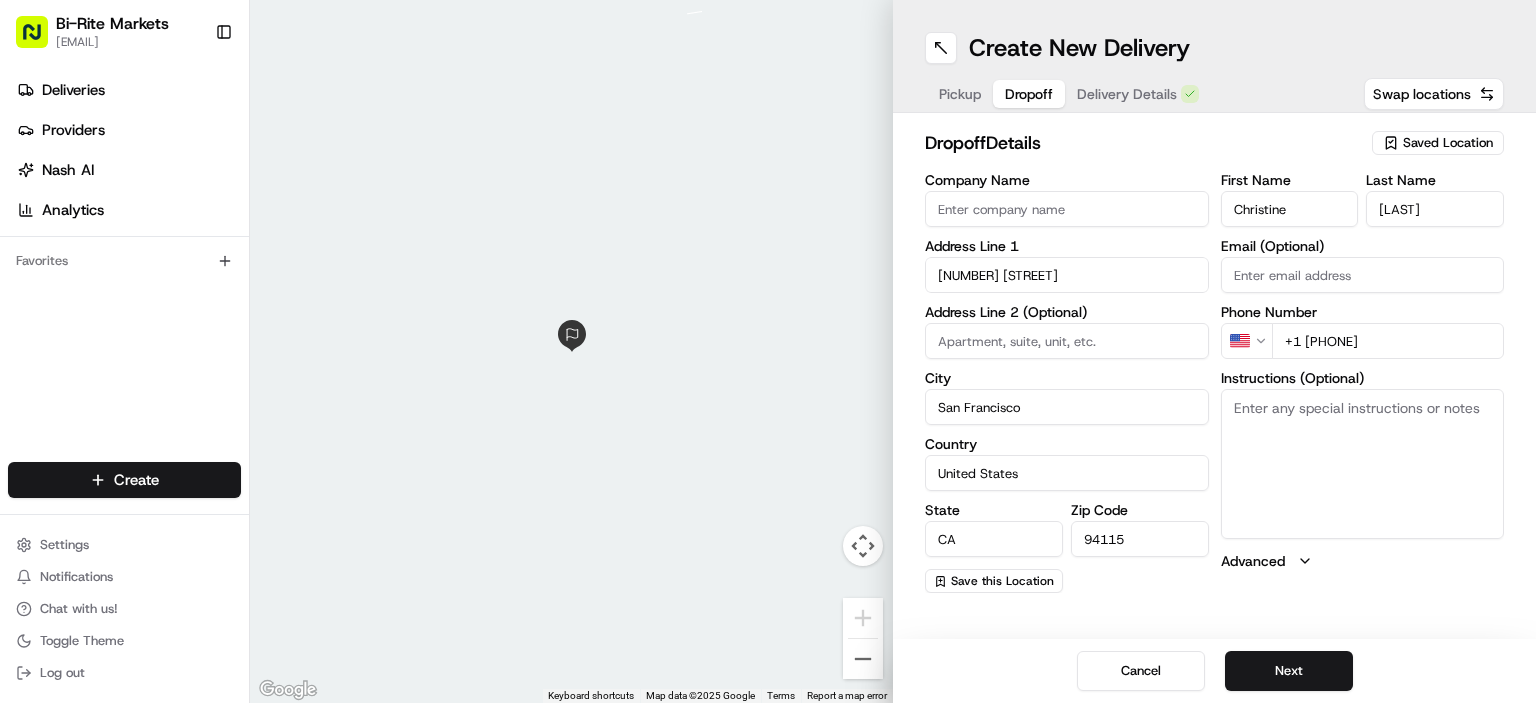 click on "Delivery Details" at bounding box center (1127, 94) 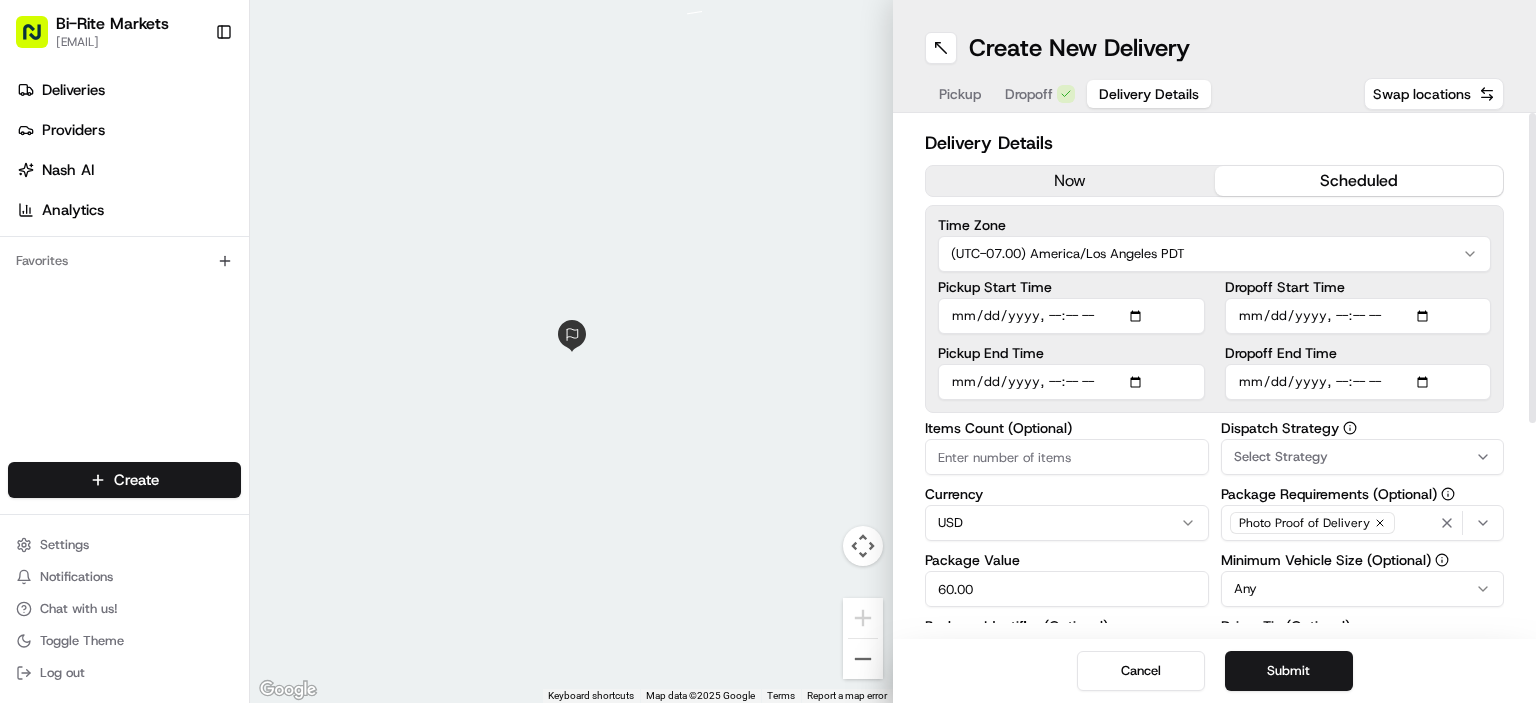 click on "Pickup Start Time" at bounding box center (1071, 316) 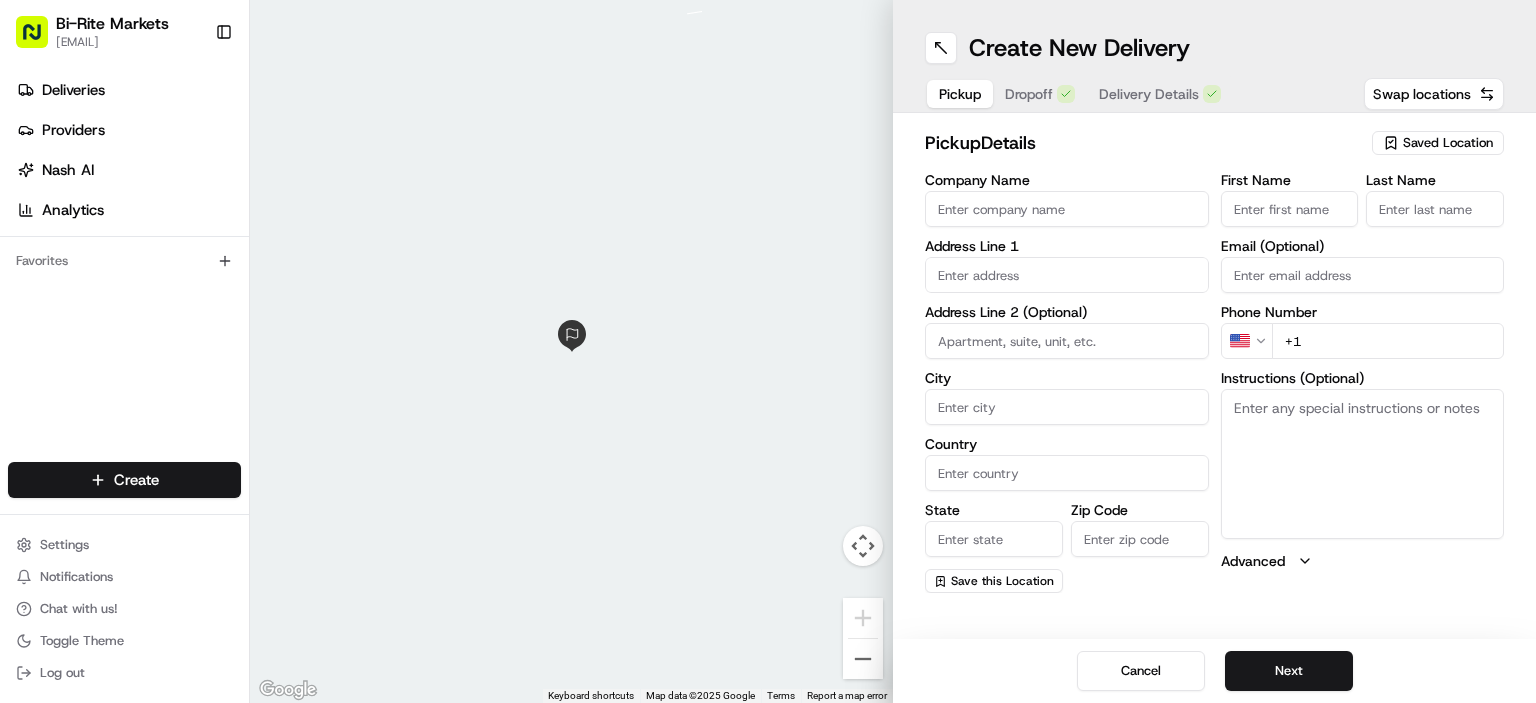 click on "Pickup" at bounding box center [960, 94] 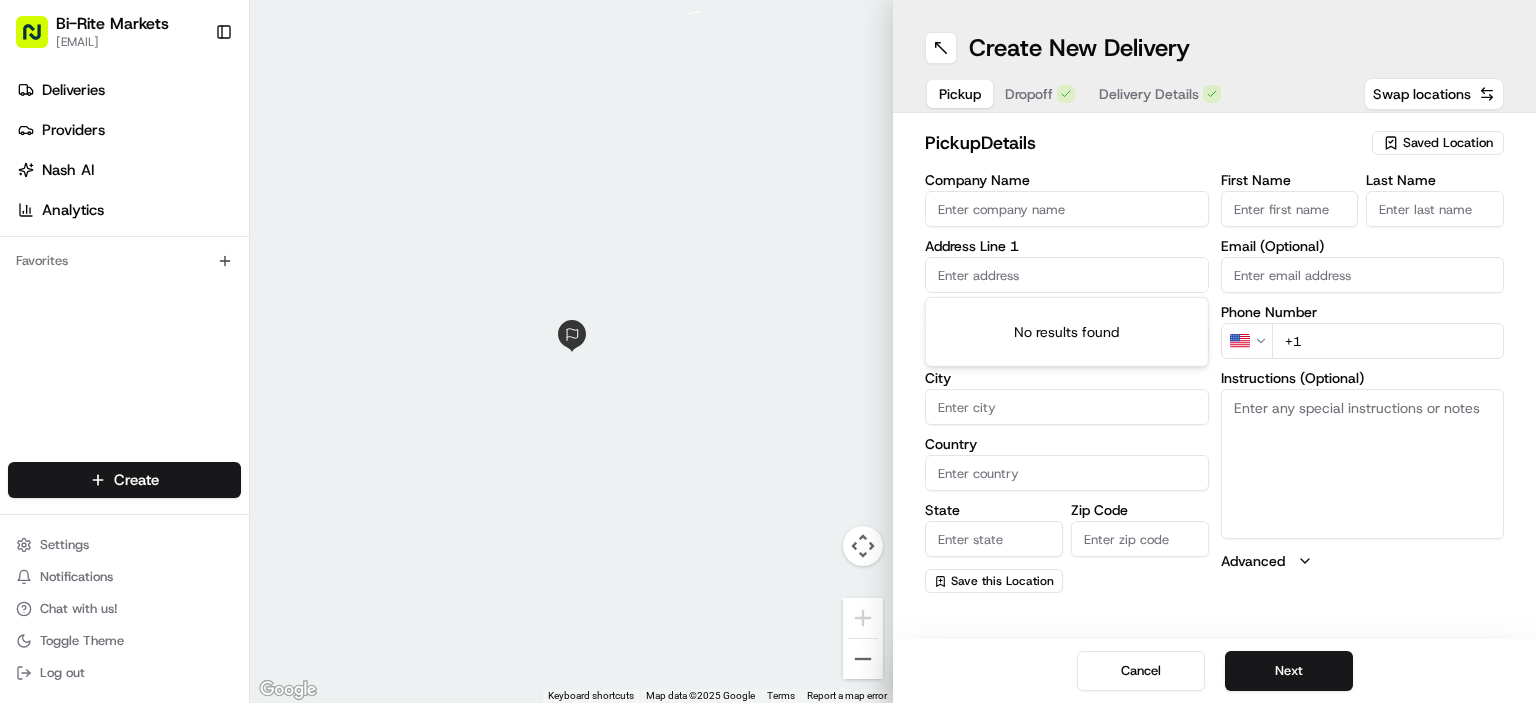 click at bounding box center (1067, 275) 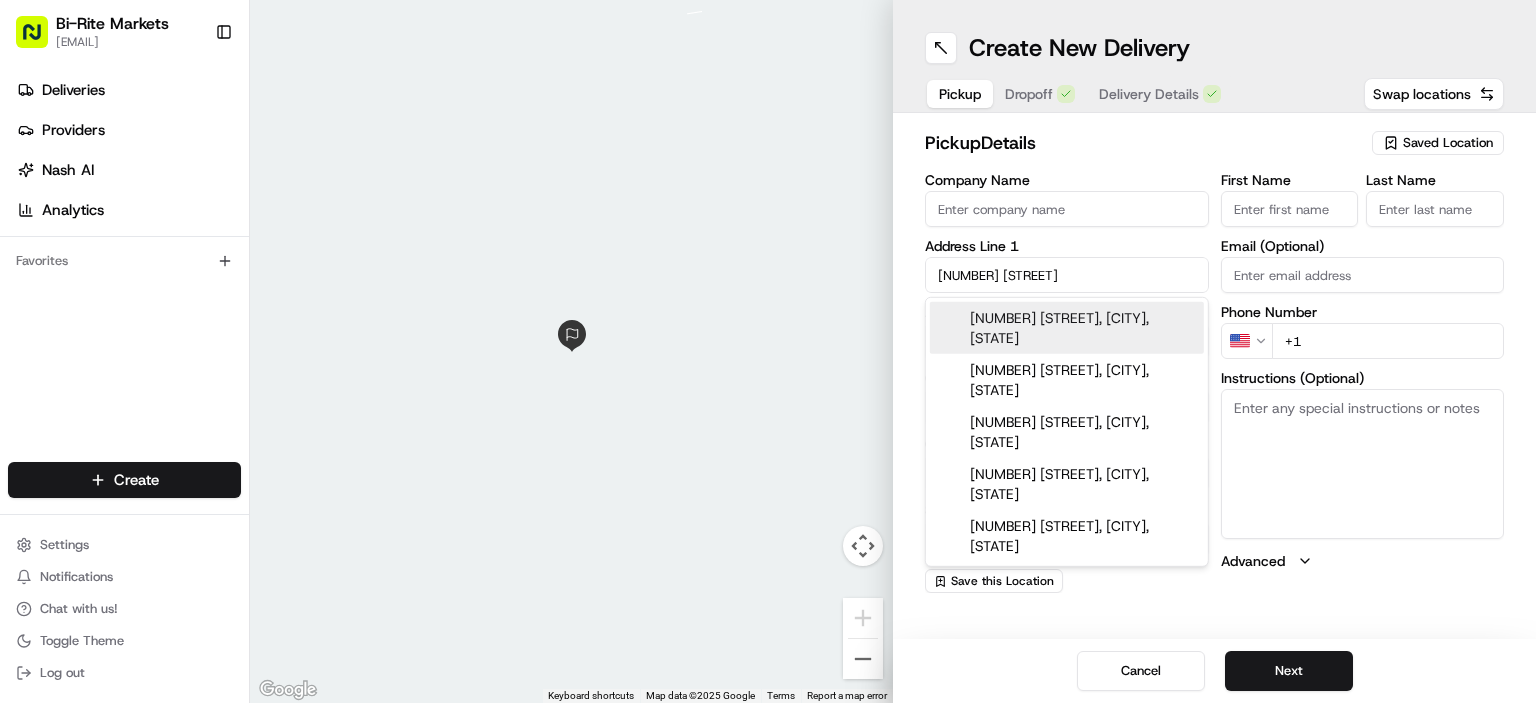 click on "[NUMBER] [STREET], [CITY], [STATE]" at bounding box center [1067, 328] 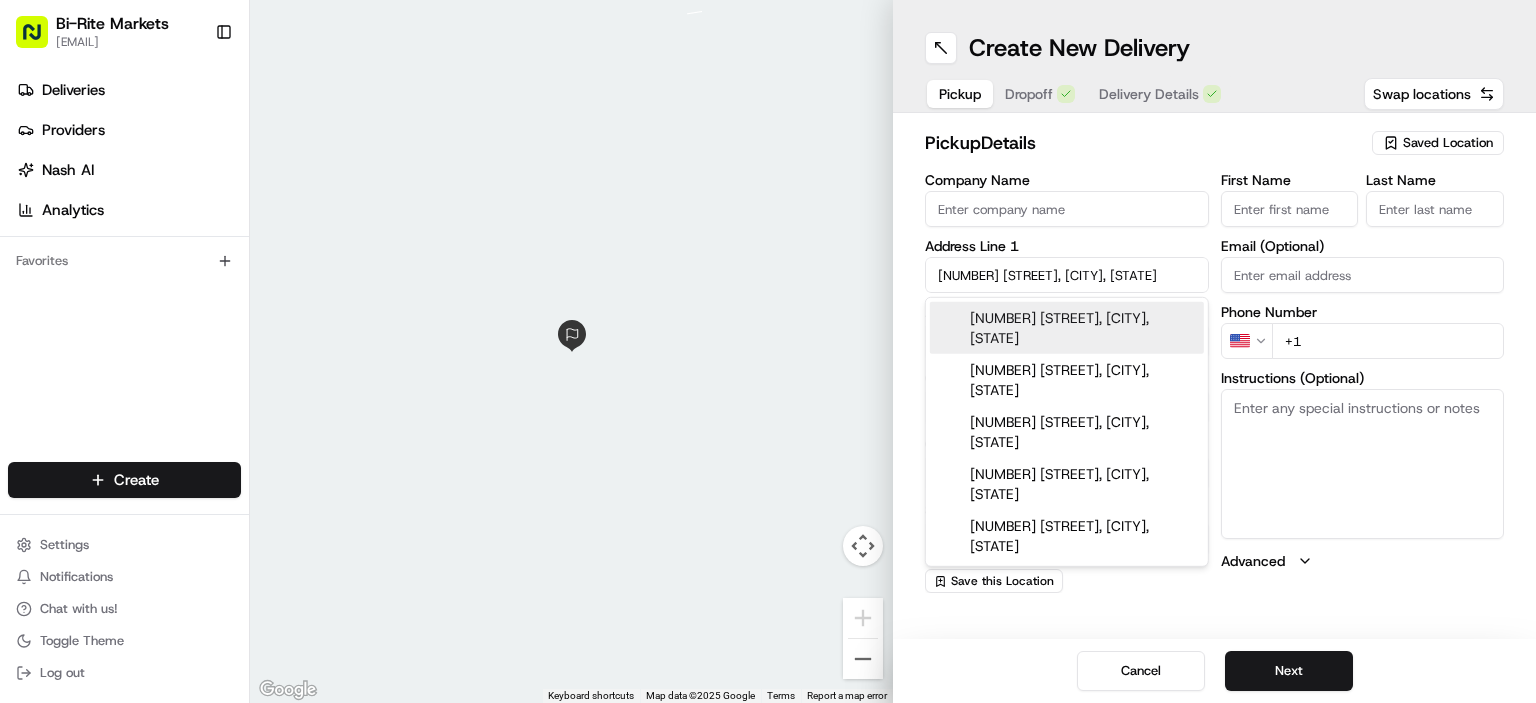 type on "[NUMBER] [STREET], [CITY], [STATE] [ZIP], USA" 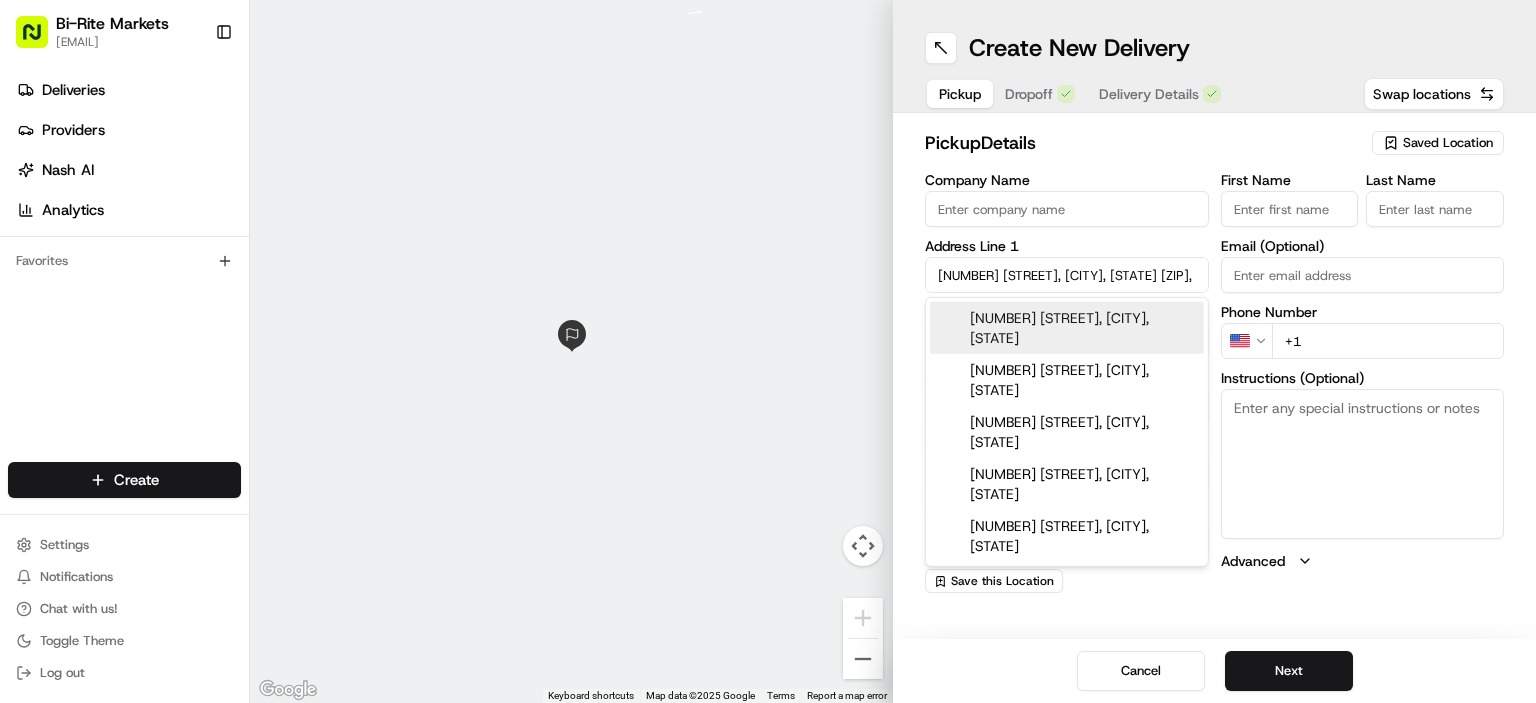 type on "[NUMBER] [STREET]" 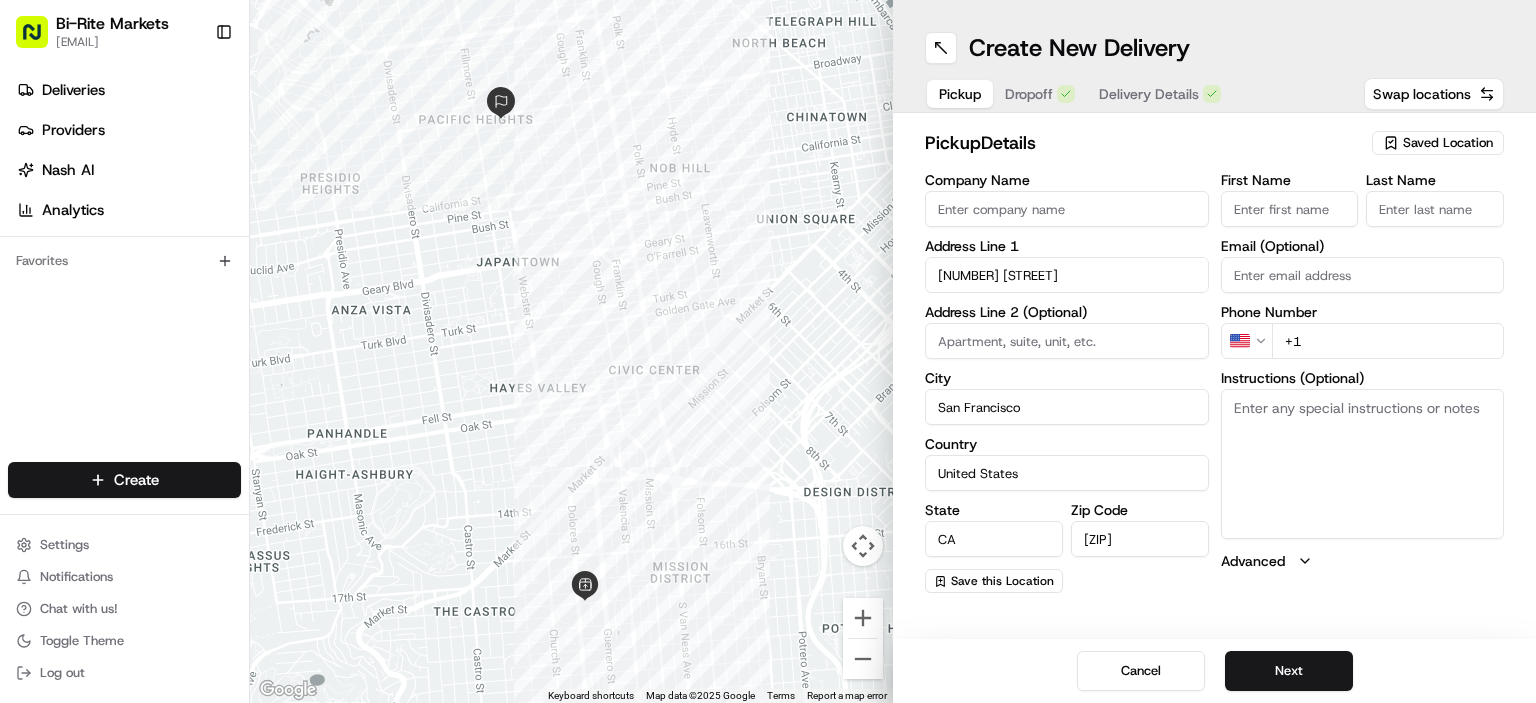 click on "+1" at bounding box center [1388, 341] 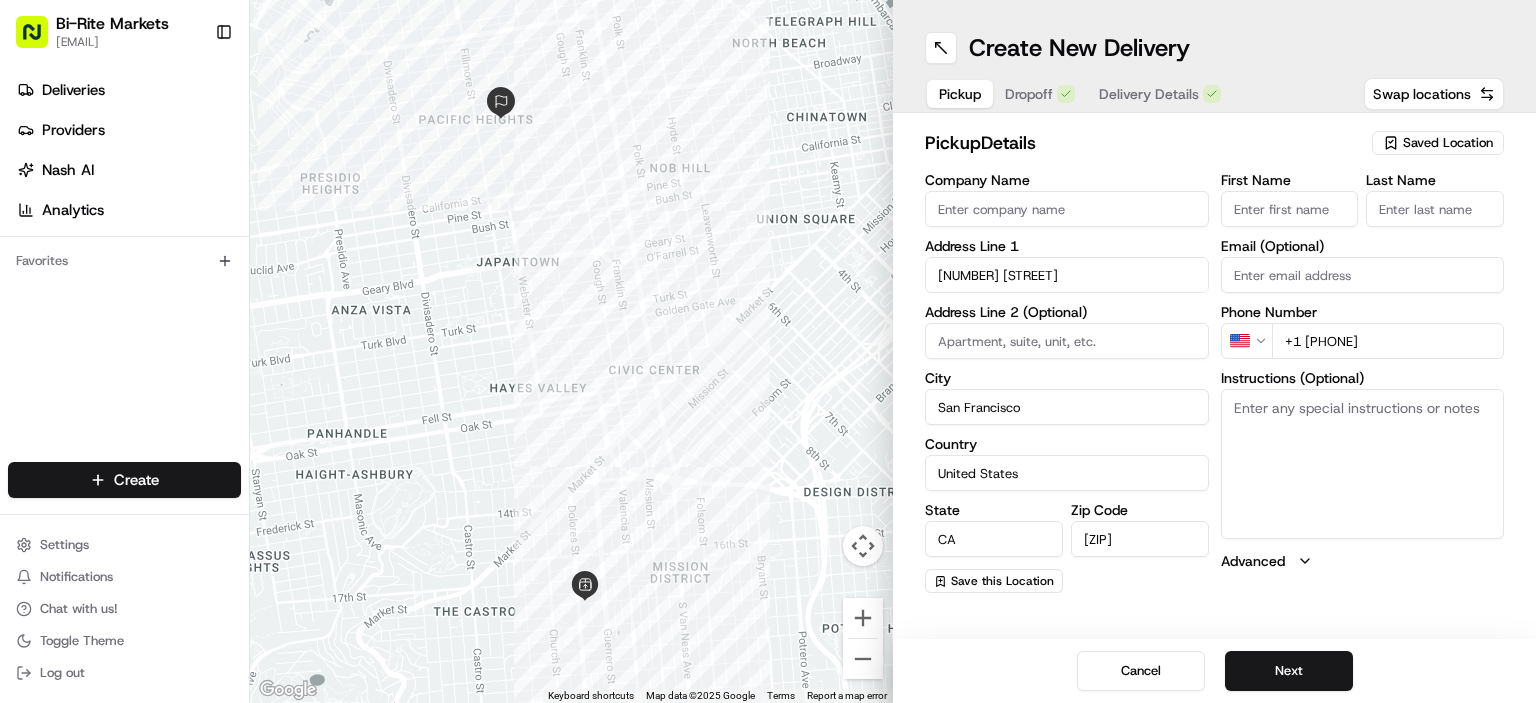 type on "+1 [PHONE]" 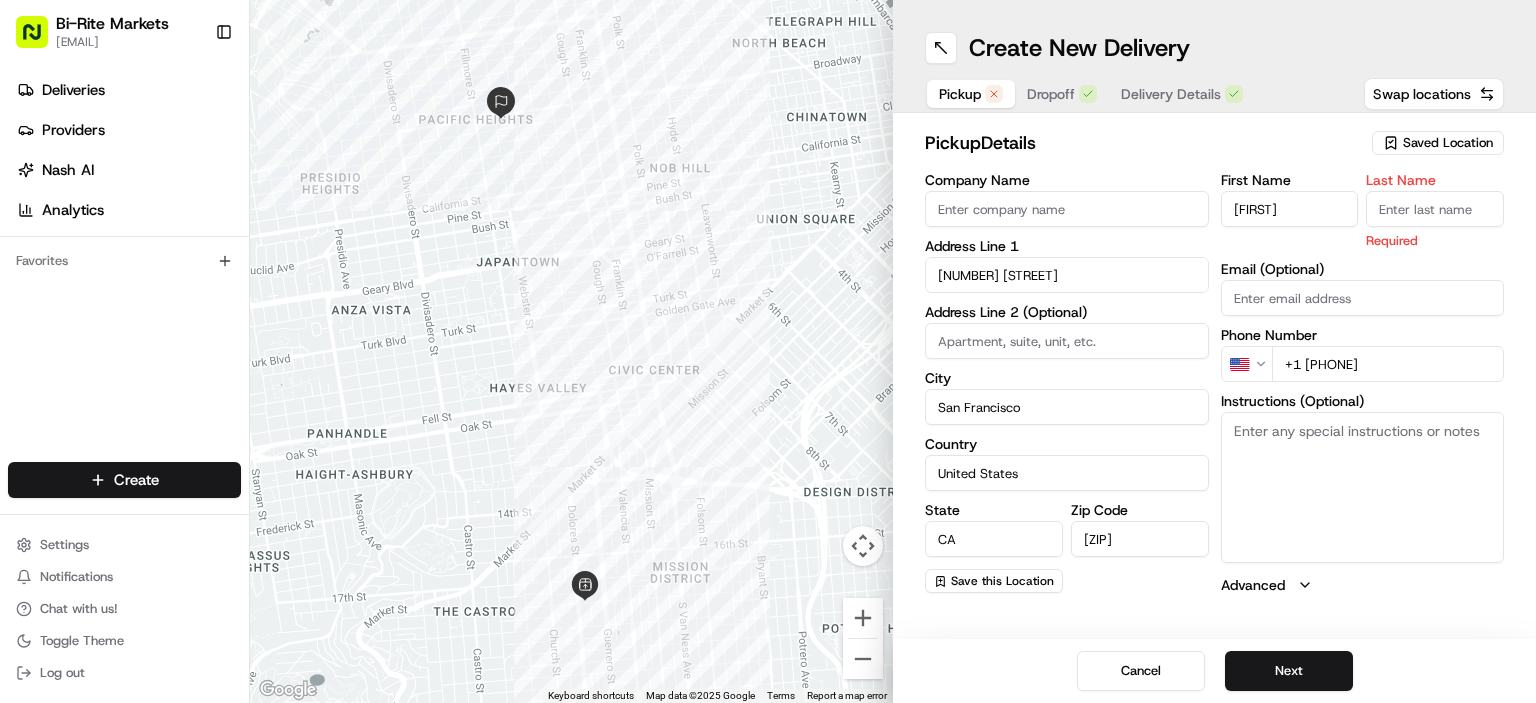click on "Last Name" at bounding box center [1435, 209] 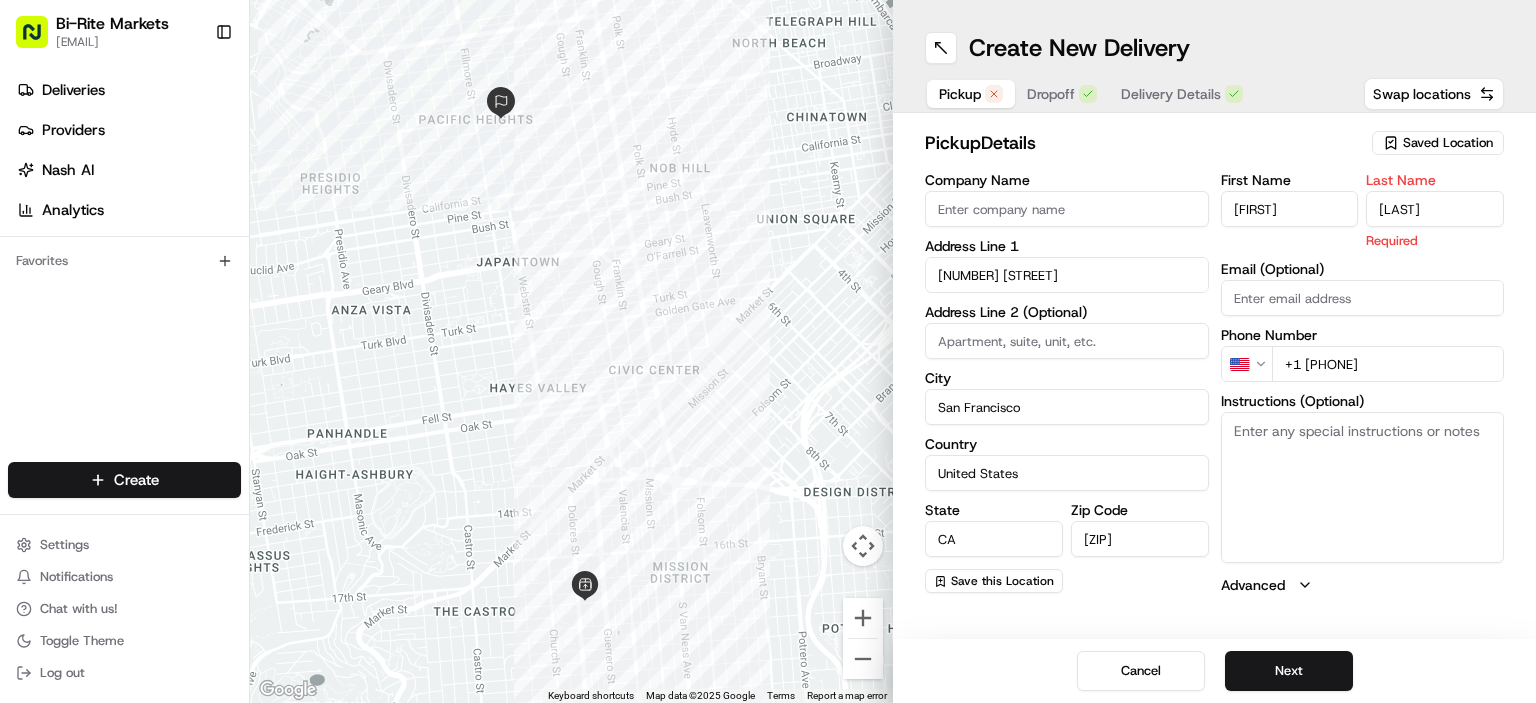 click on "Company Name" at bounding box center (1067, 209) 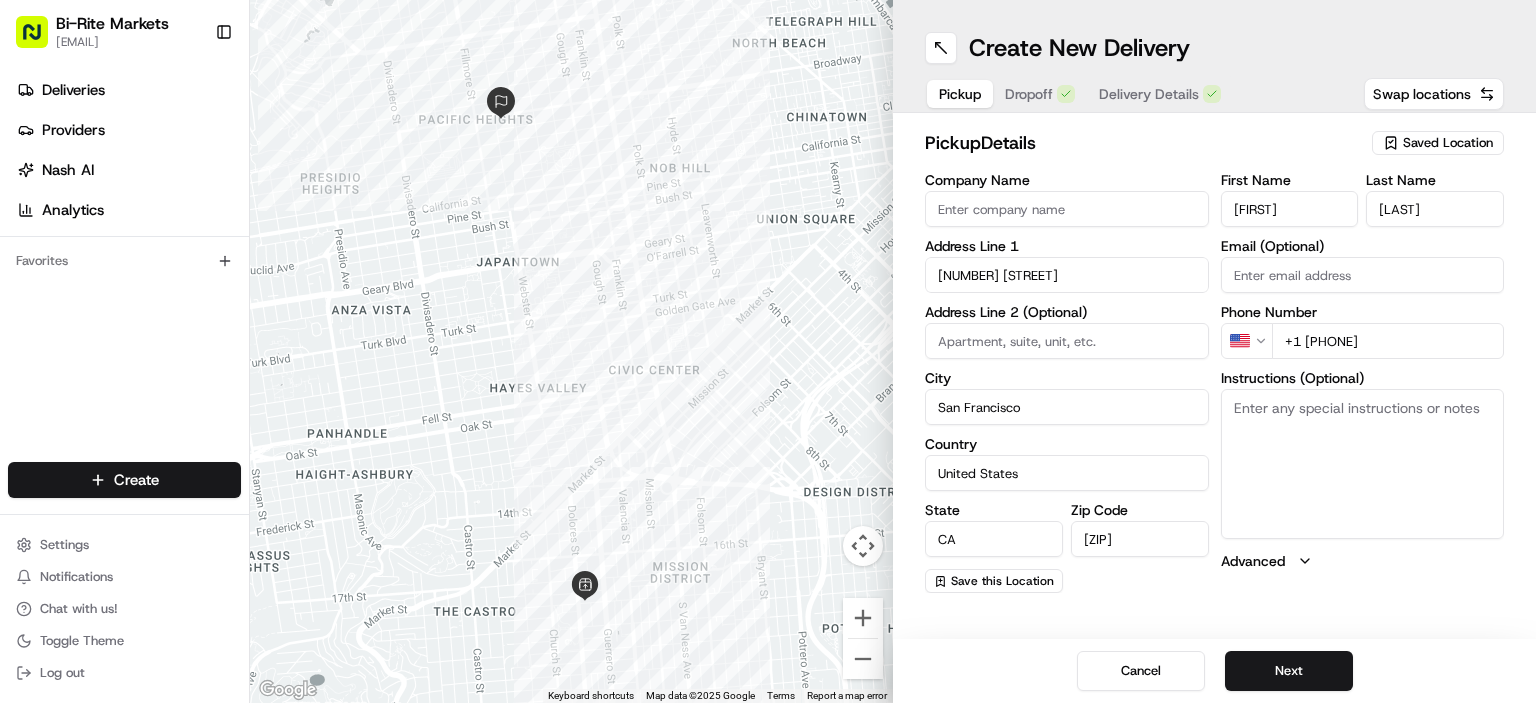 type on "Bi-Rite Creamery" 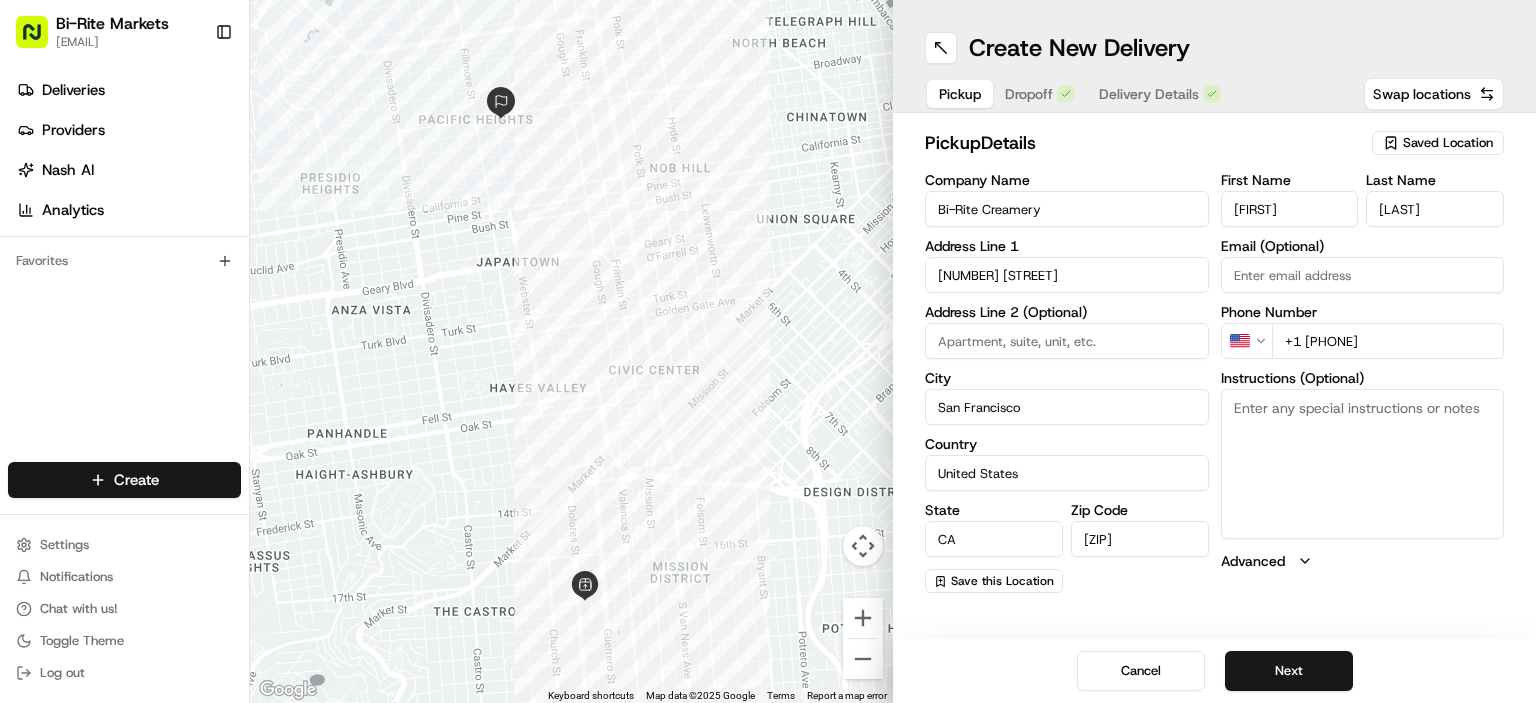click on "pickup  Details Saved Location Company Name Bi-Rite Creamery Address Line 1 [NUMBER] [STREET] Address Line 2 (Optional) City [CITY] Country United States State [STATE] Zip Code [ZIP] Save this Location First Name [FIRST] Last Name [LAST] Email (Optional) Phone Number US +1 [PHONE] Instructions (Optional) Advanced" at bounding box center [1214, 361] 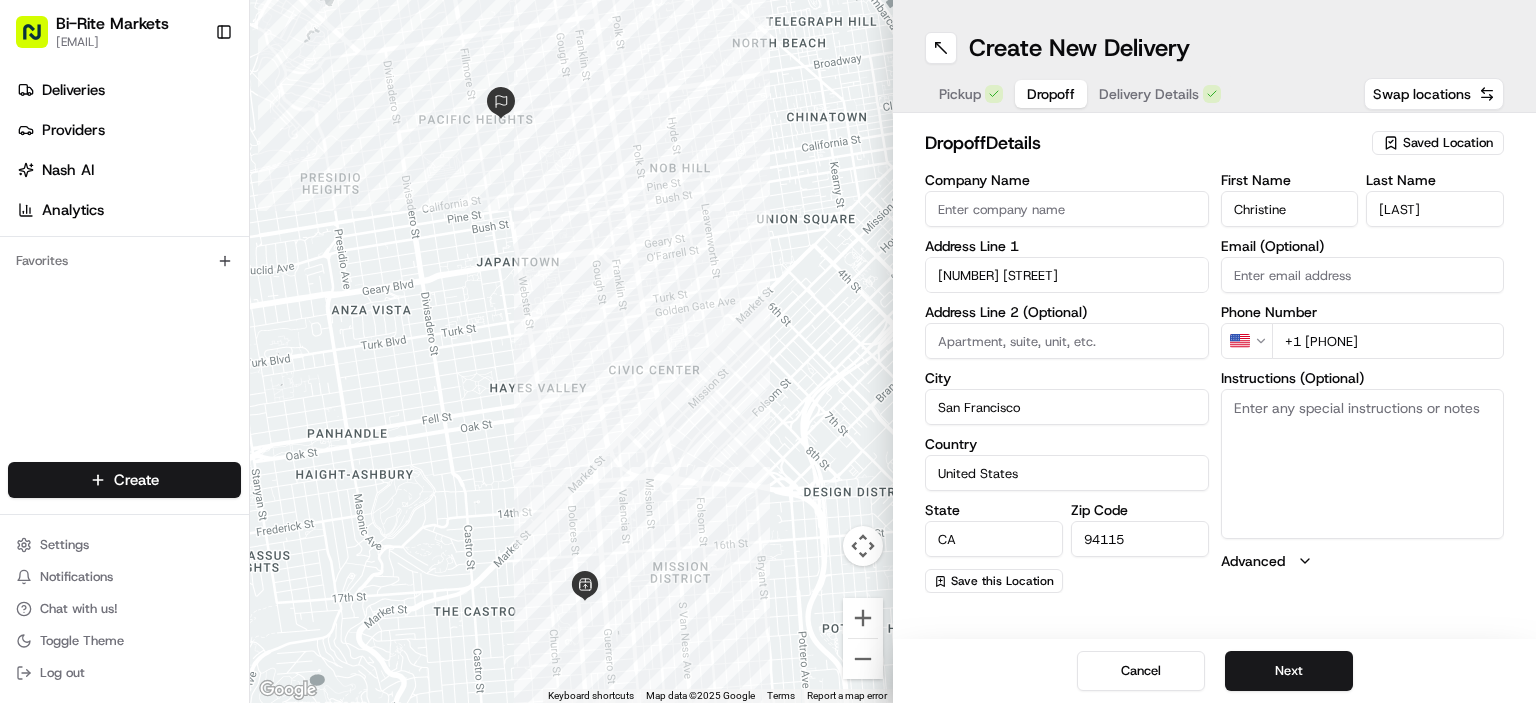 click on "Delivery Details" at bounding box center (1149, 94) 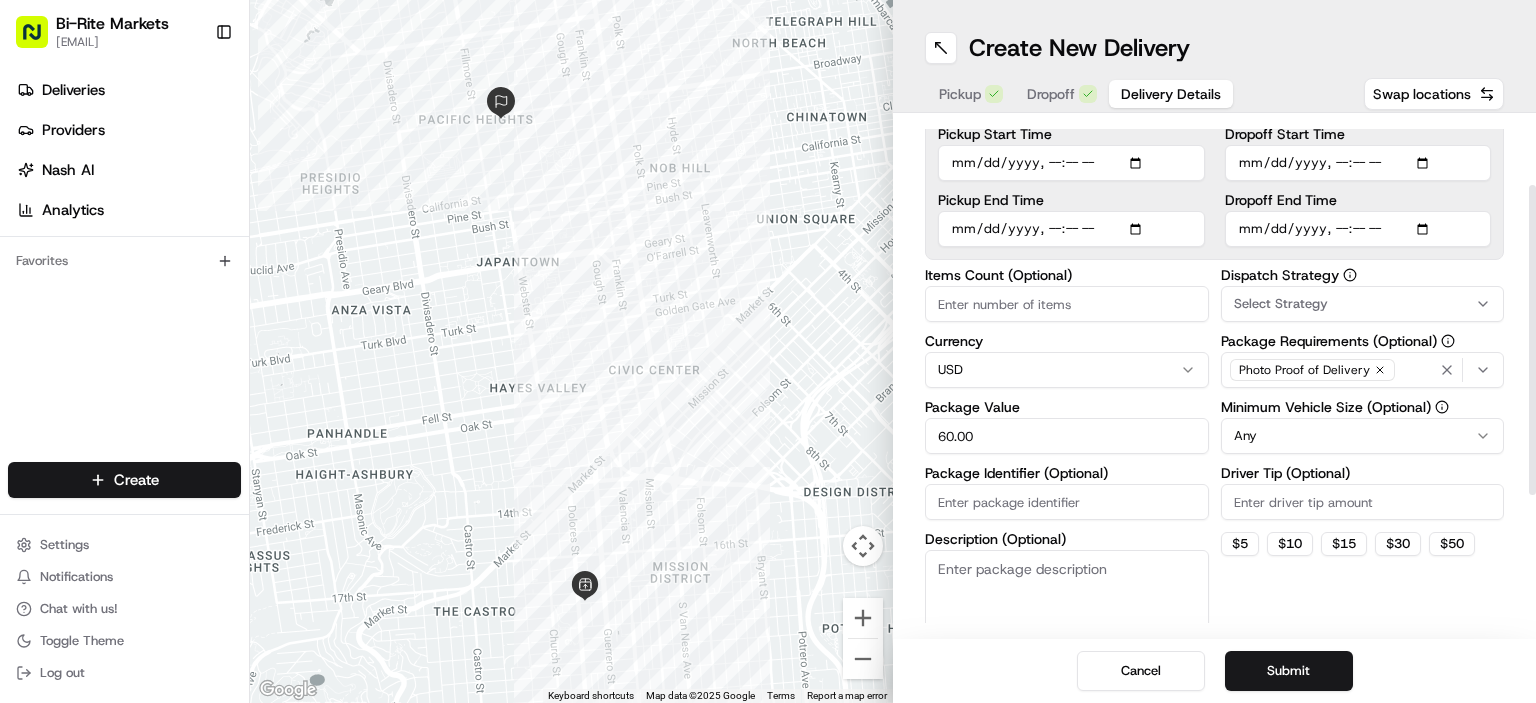 scroll, scrollTop: 200, scrollLeft: 0, axis: vertical 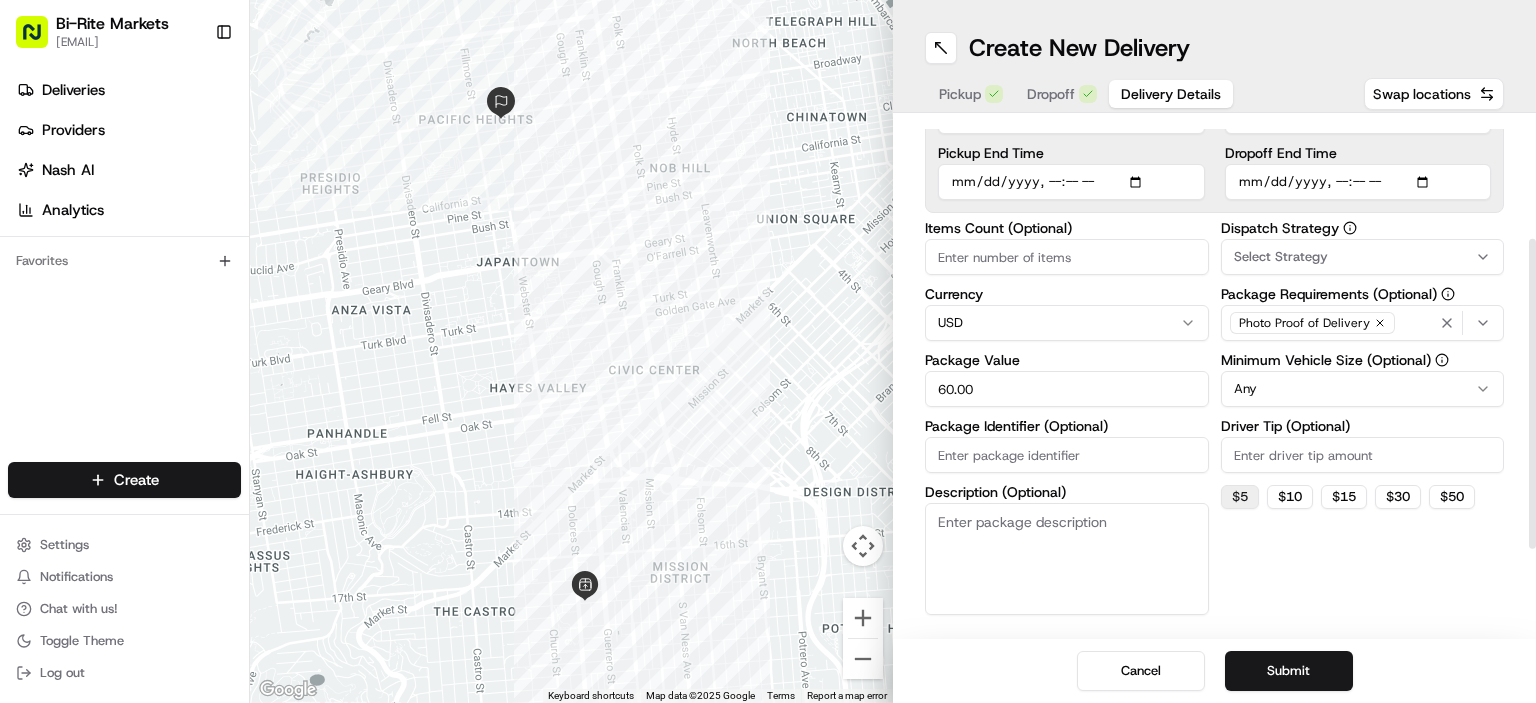 click on "$ 5" at bounding box center (1240, 497) 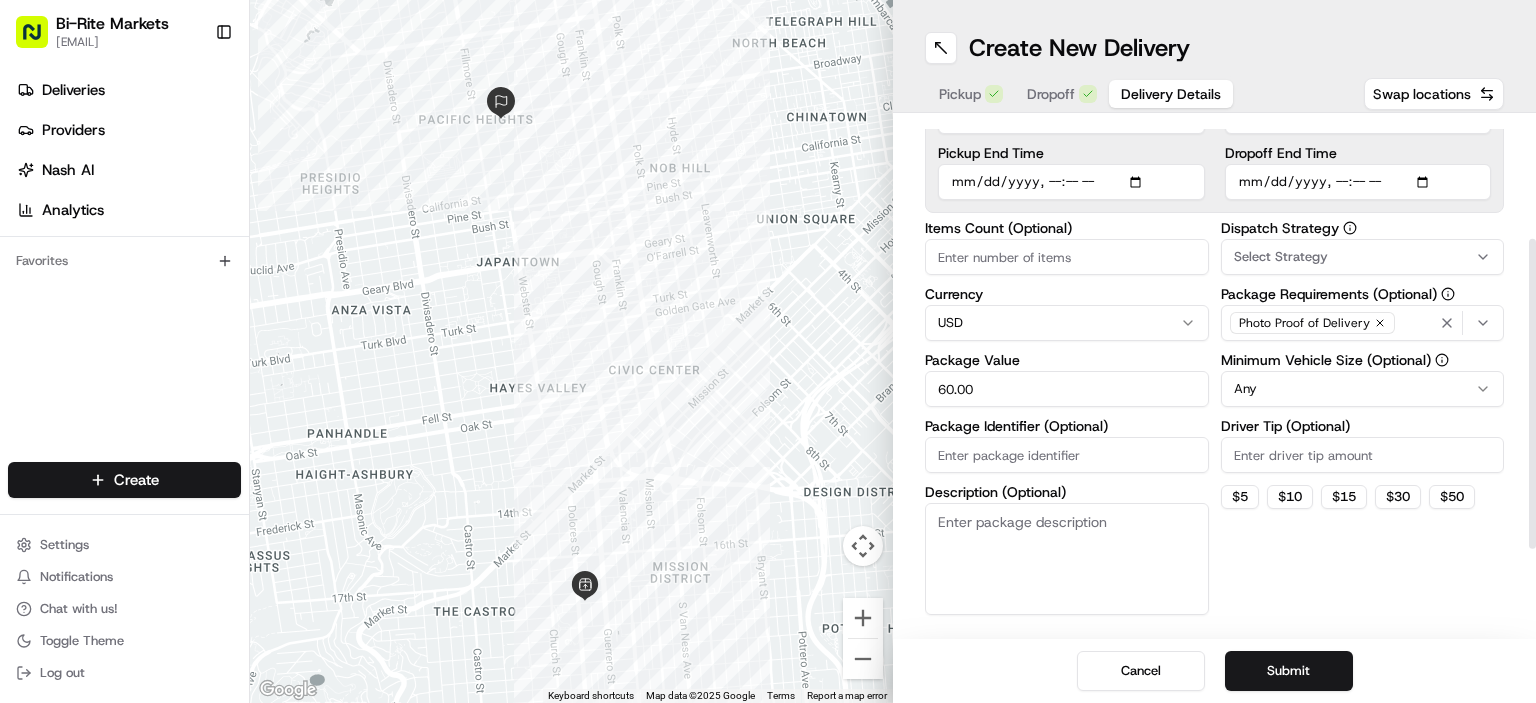 type on "5" 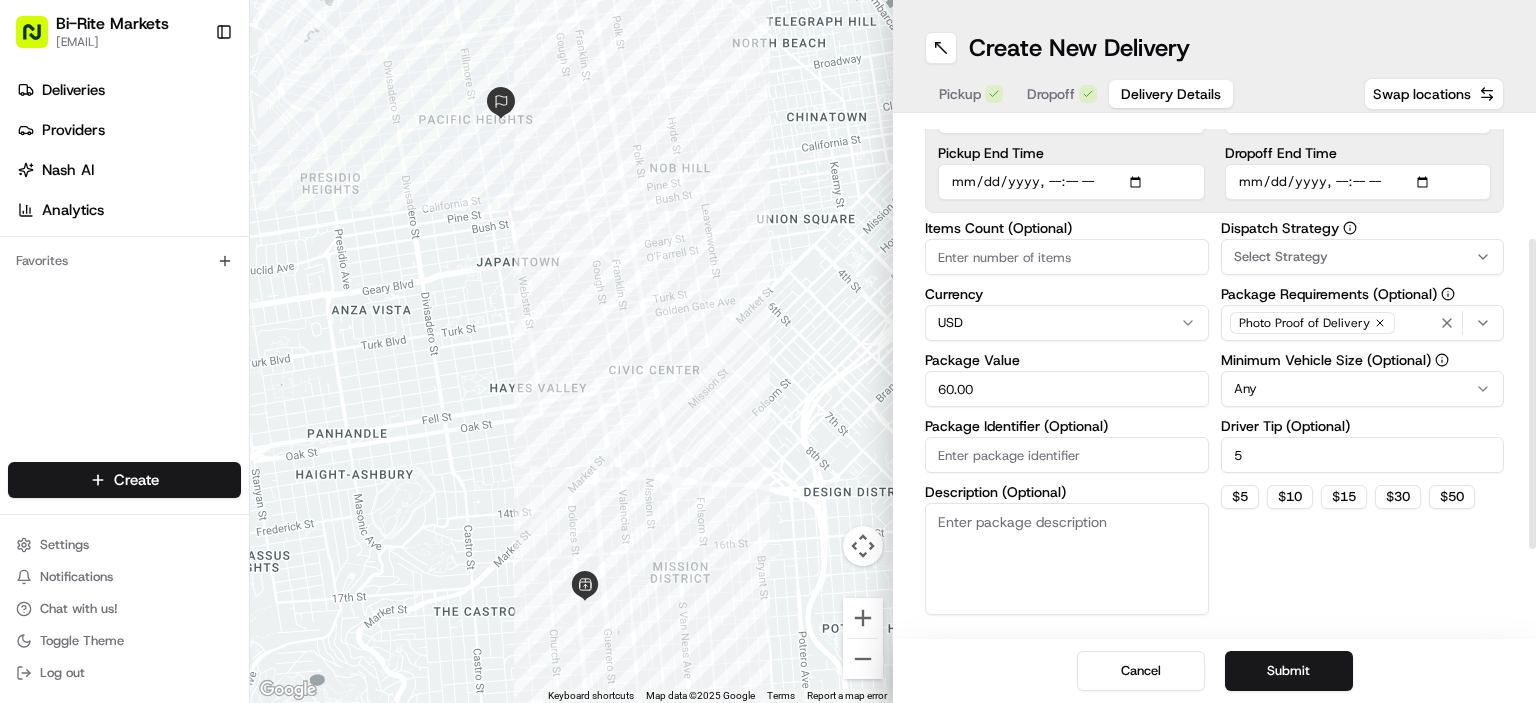 click on "Submit" at bounding box center [1289, 671] 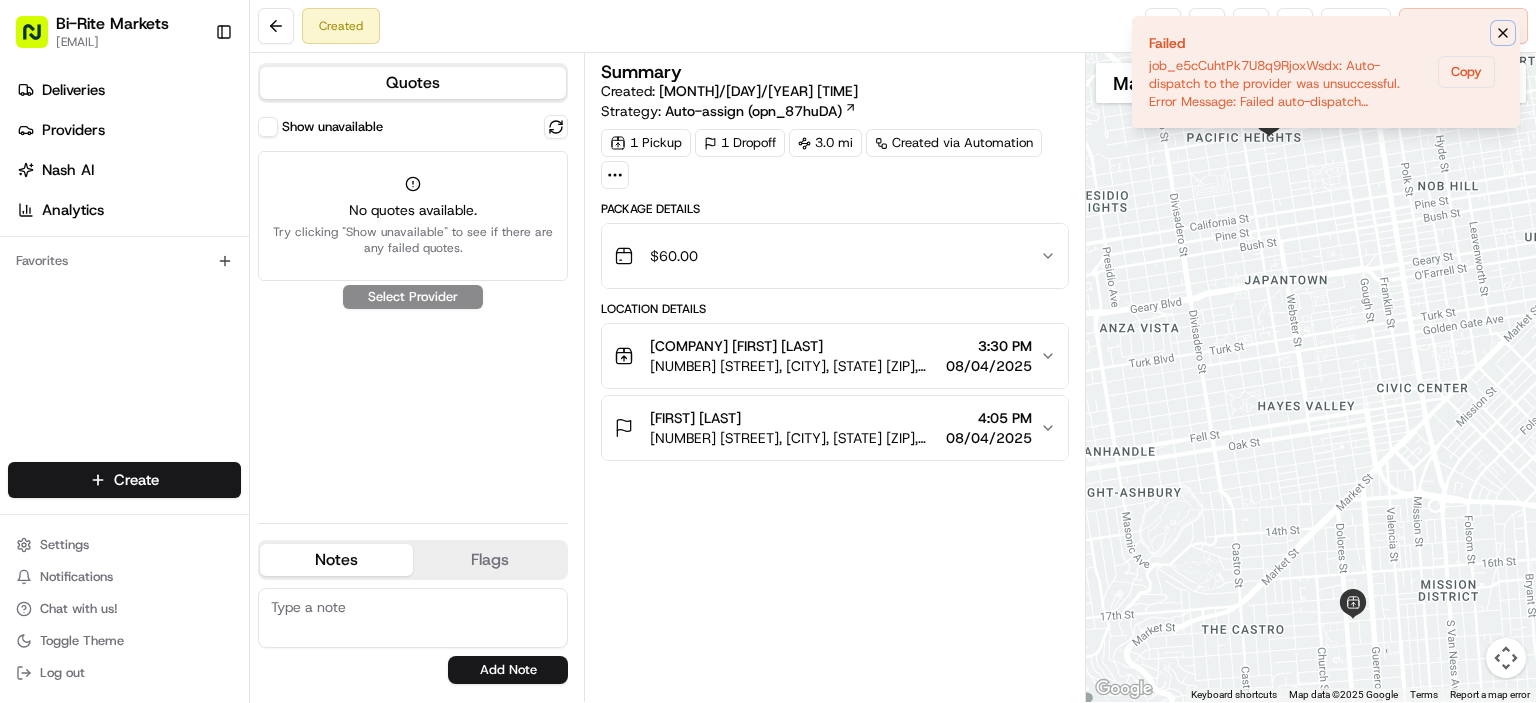 click 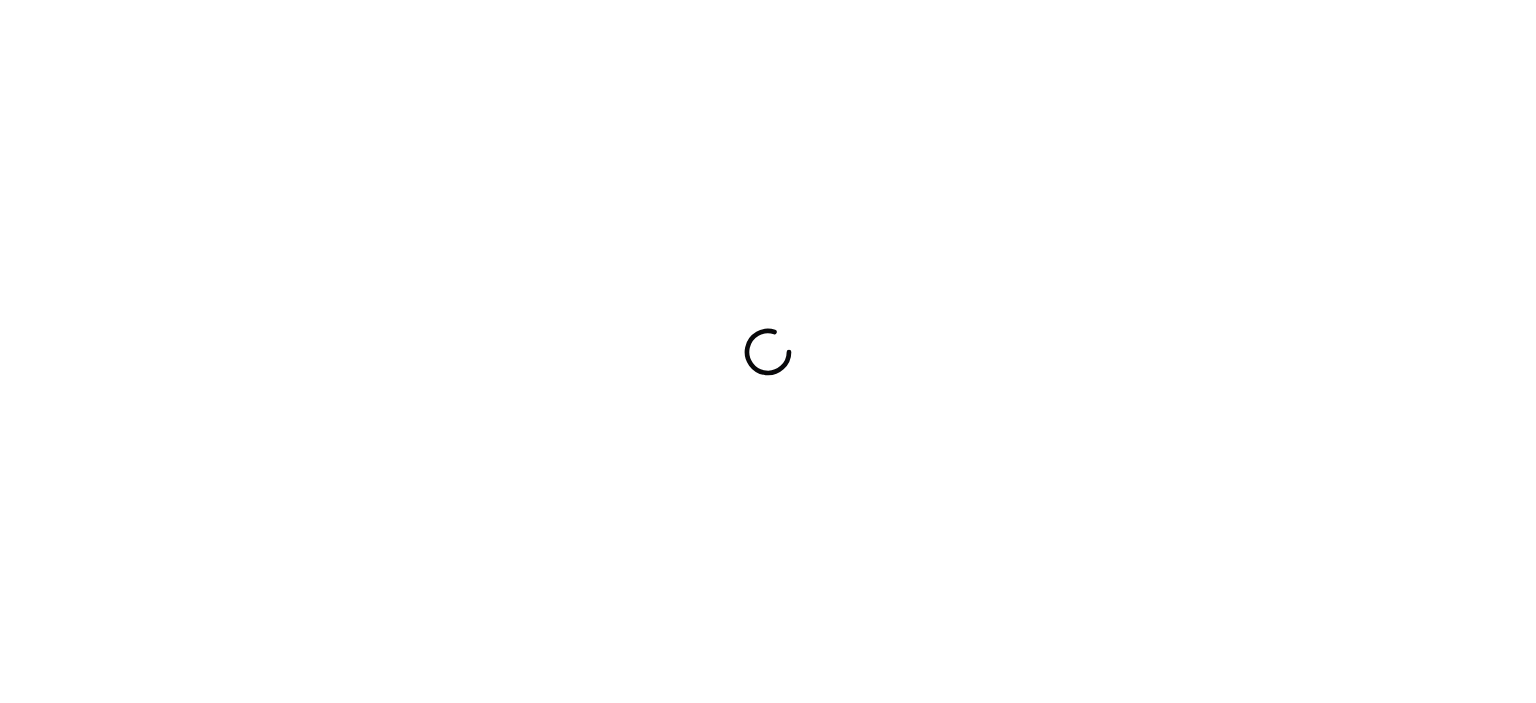 scroll, scrollTop: 0, scrollLeft: 0, axis: both 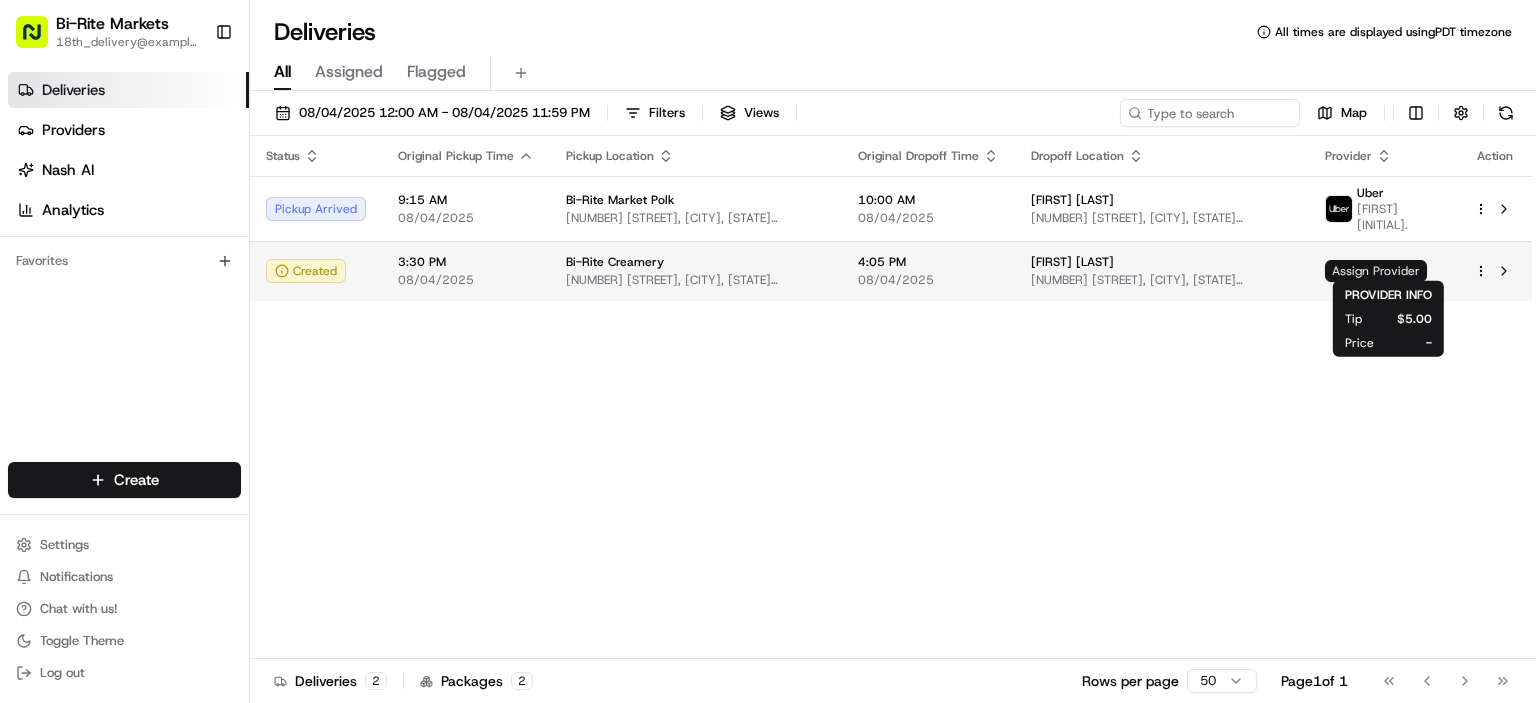 click on "Assign Provider" at bounding box center (1376, 271) 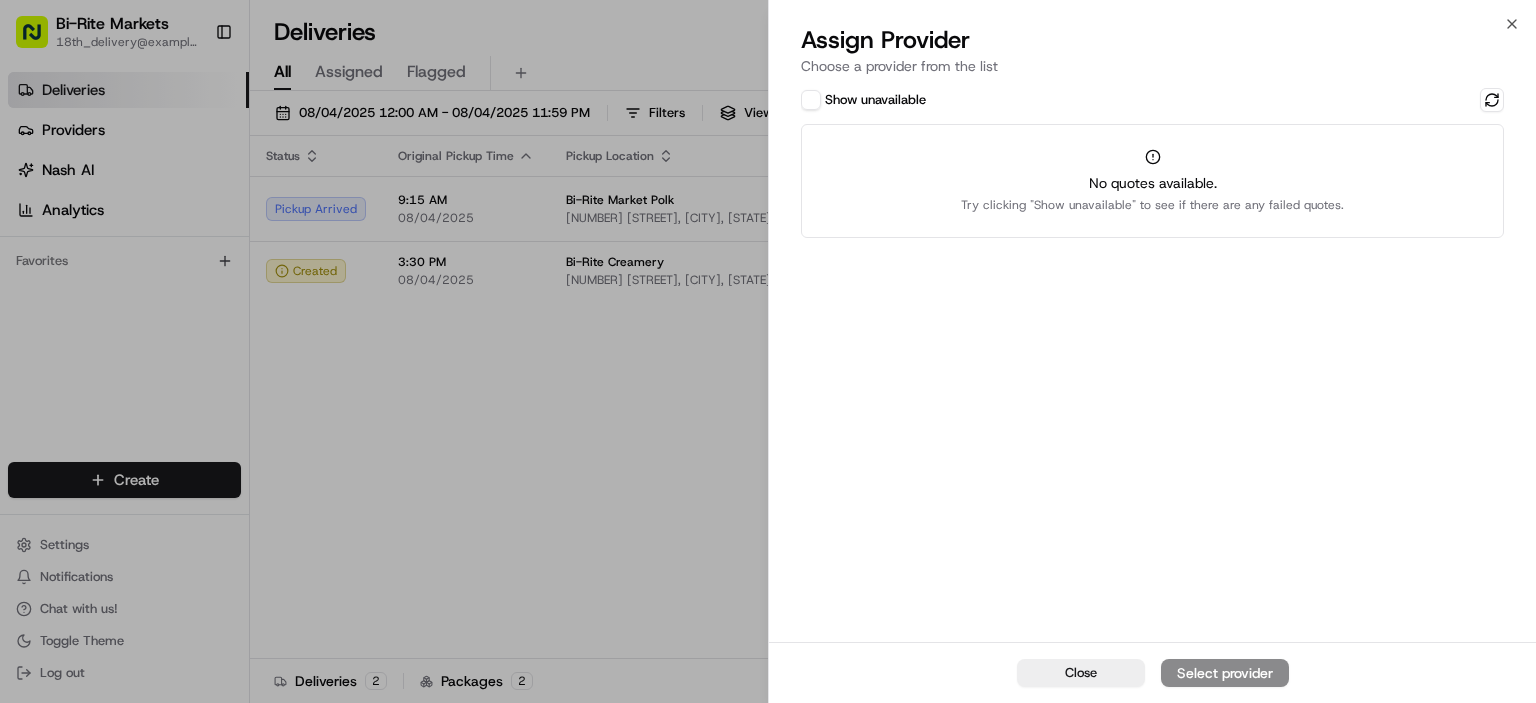click on "Close Select provider" at bounding box center (1152, 672) 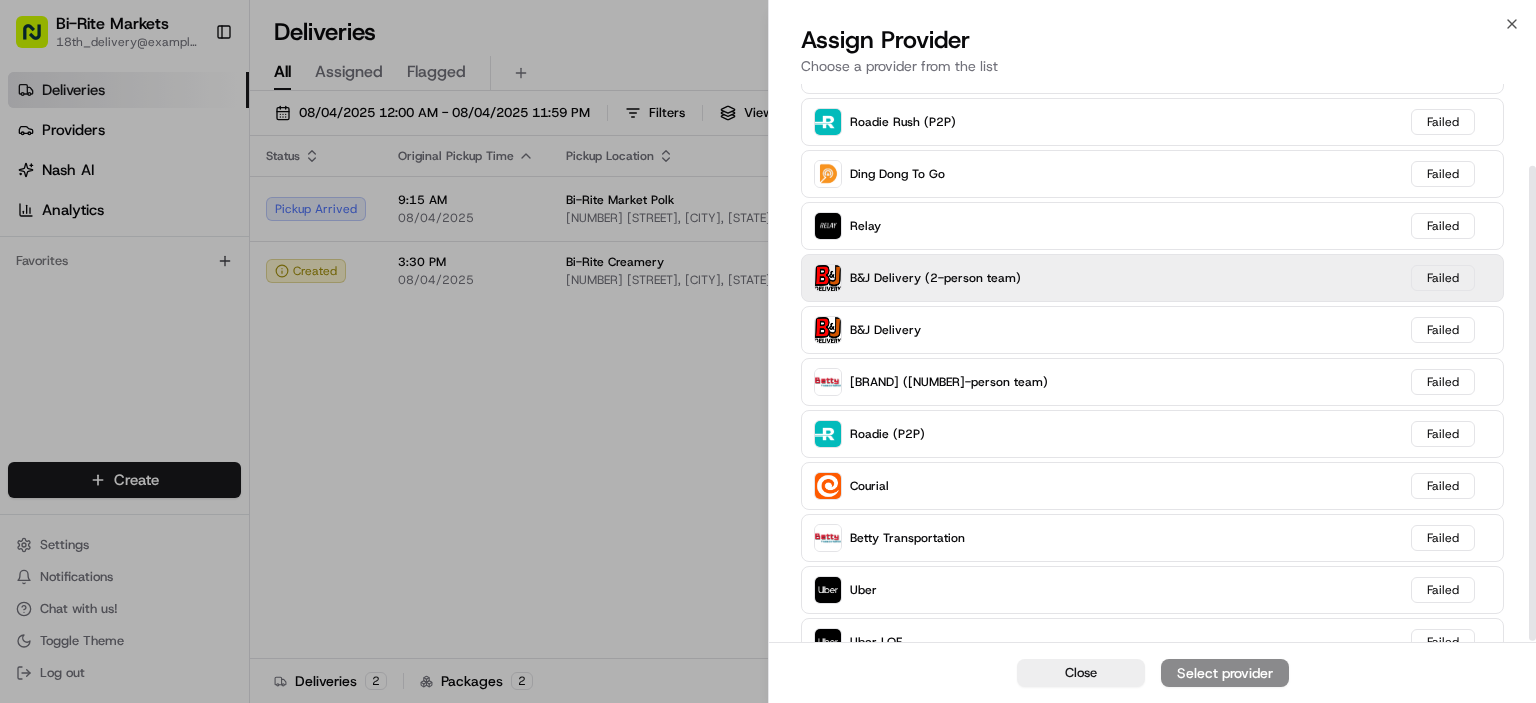 scroll, scrollTop: 97, scrollLeft: 0, axis: vertical 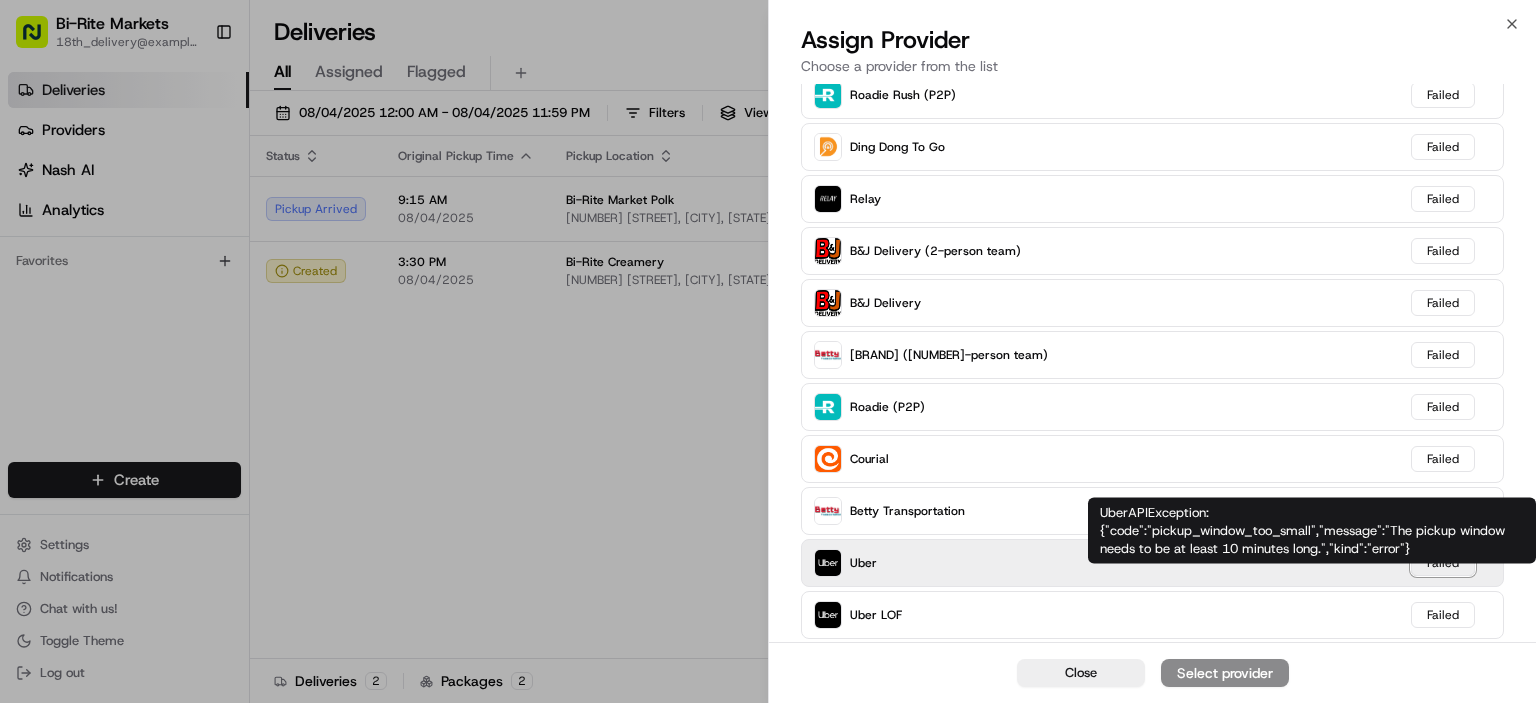 click on "Failed" at bounding box center [1443, 563] 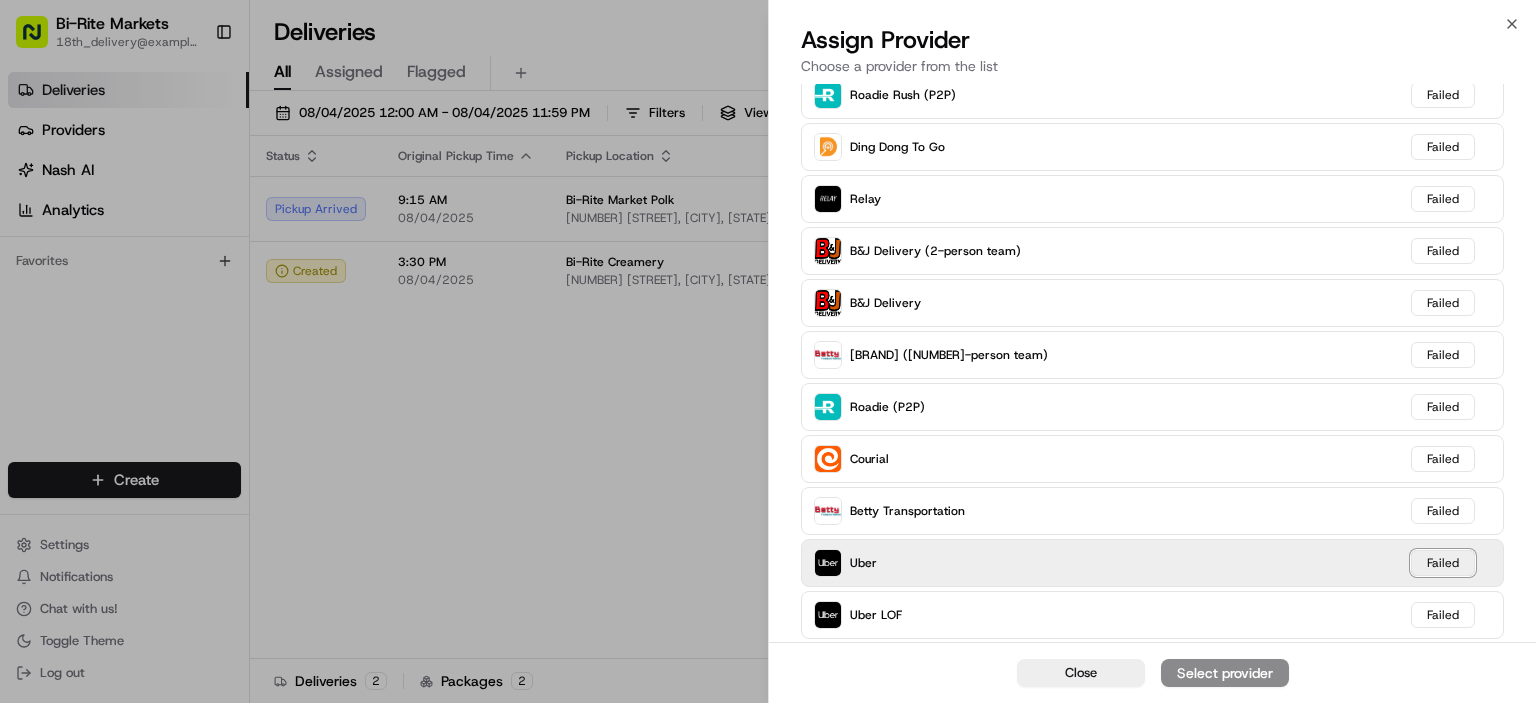 click on "Failed" at bounding box center [1443, 563] 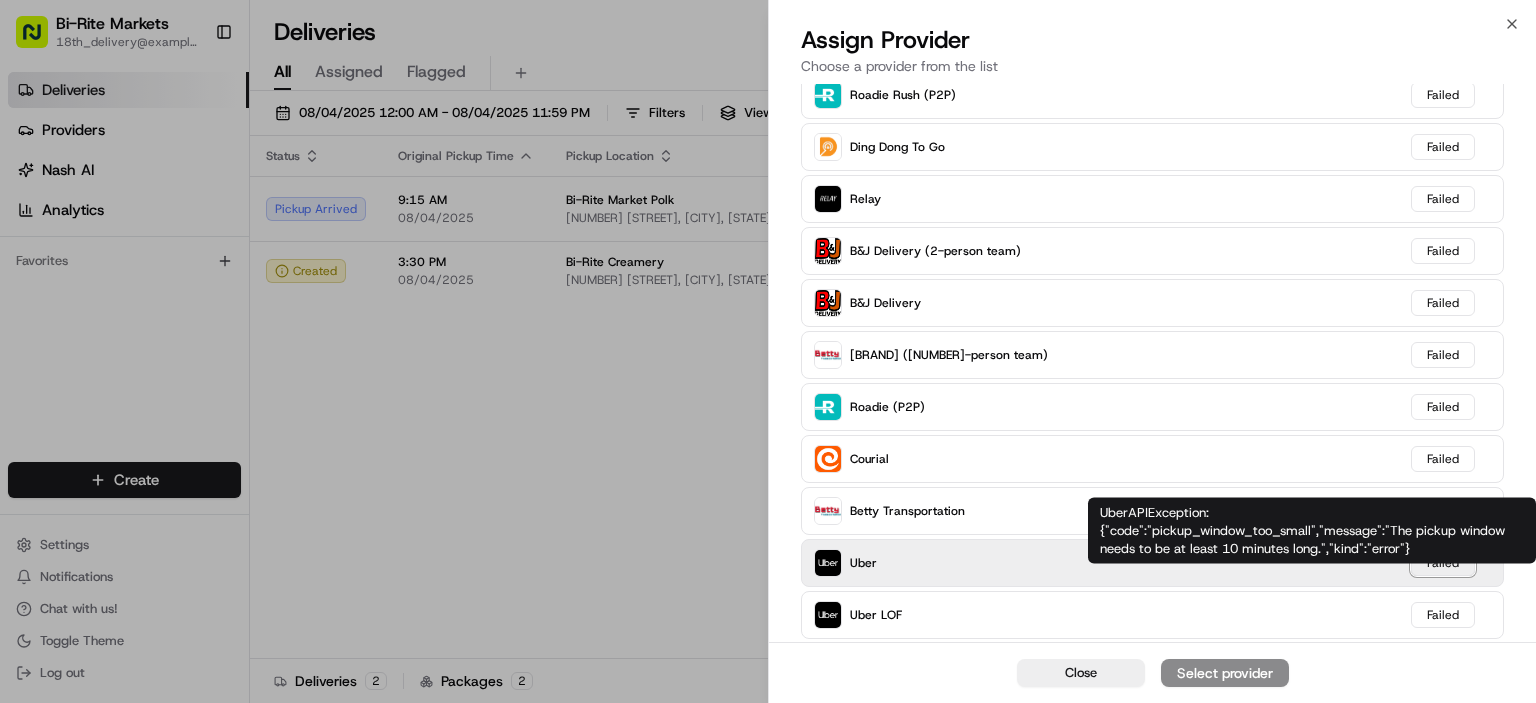 click on "Failed" at bounding box center [1443, 563] 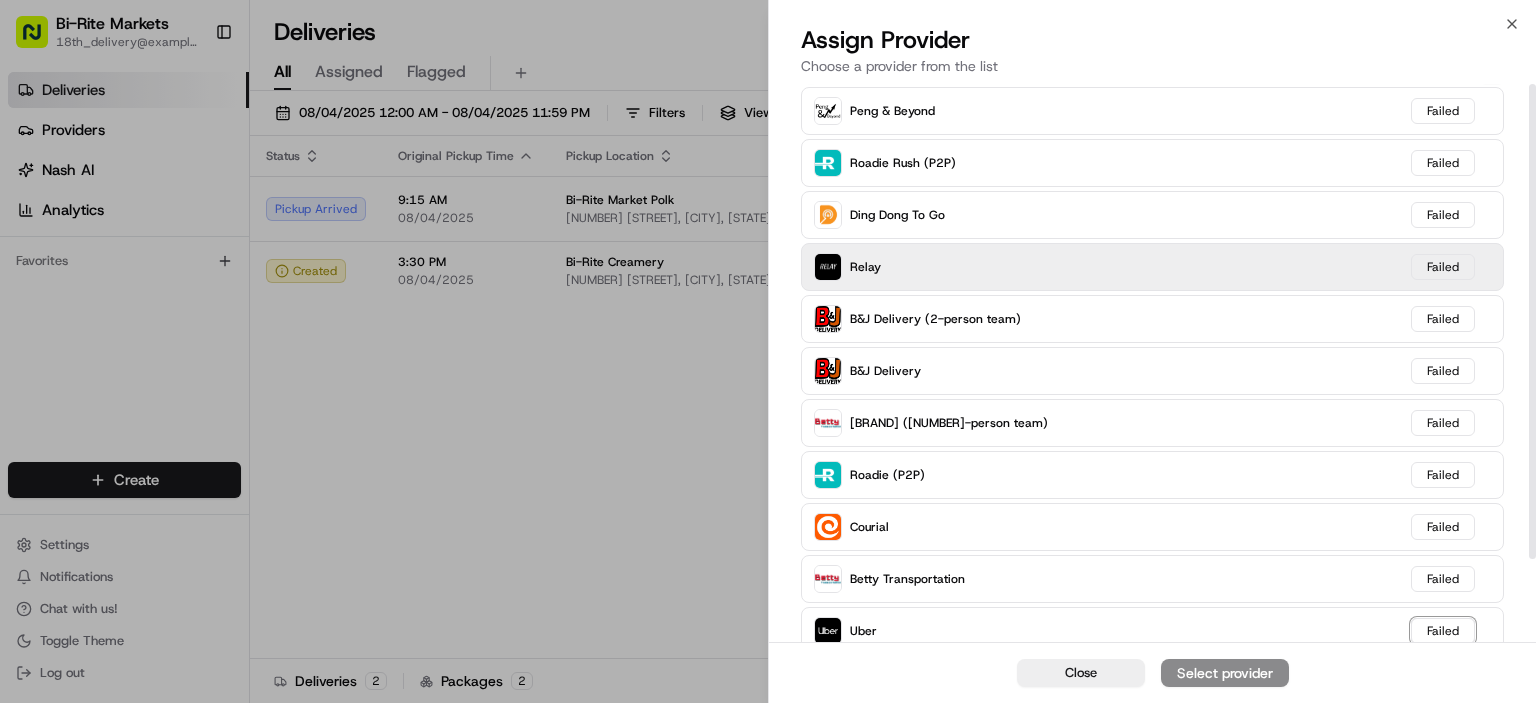 scroll, scrollTop: 0, scrollLeft: 0, axis: both 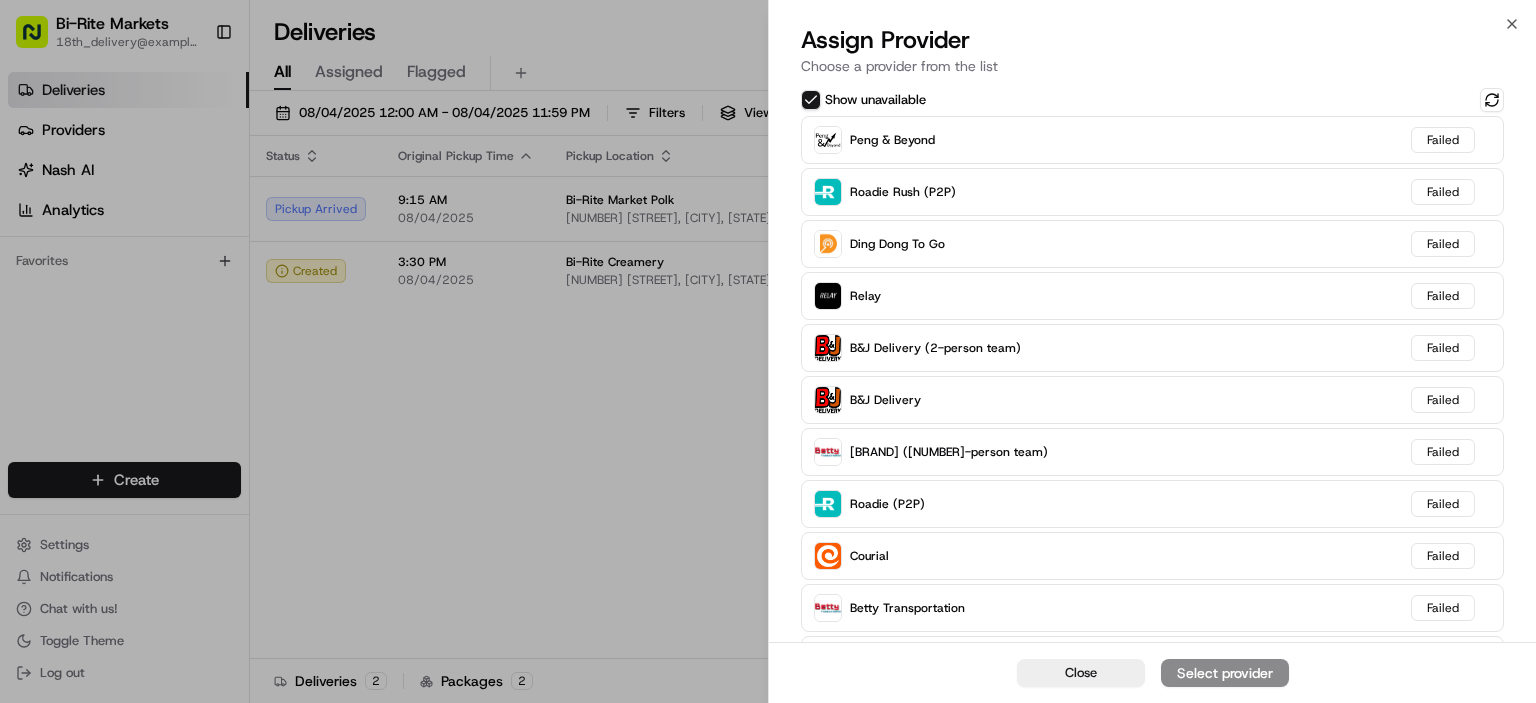 click on "Show unavailable" at bounding box center [811, 100] 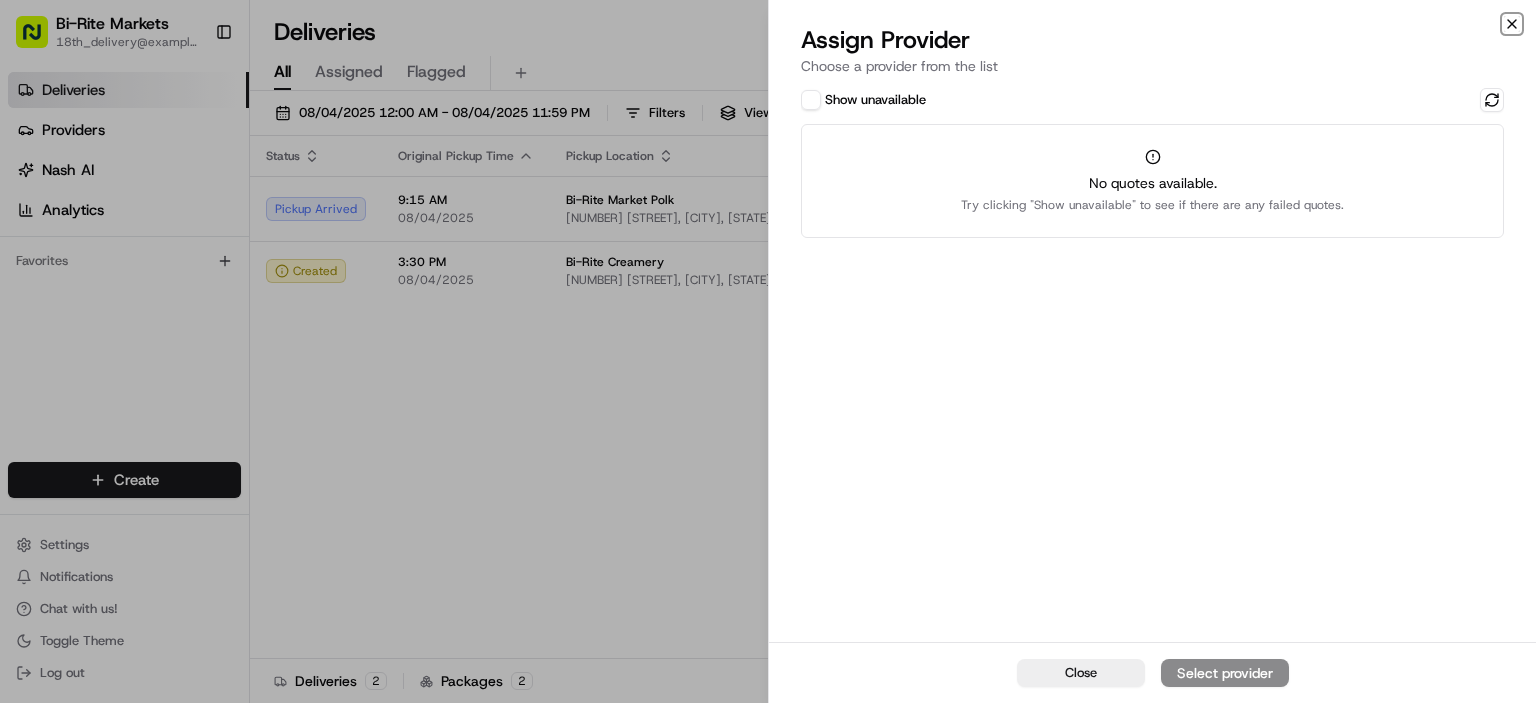click 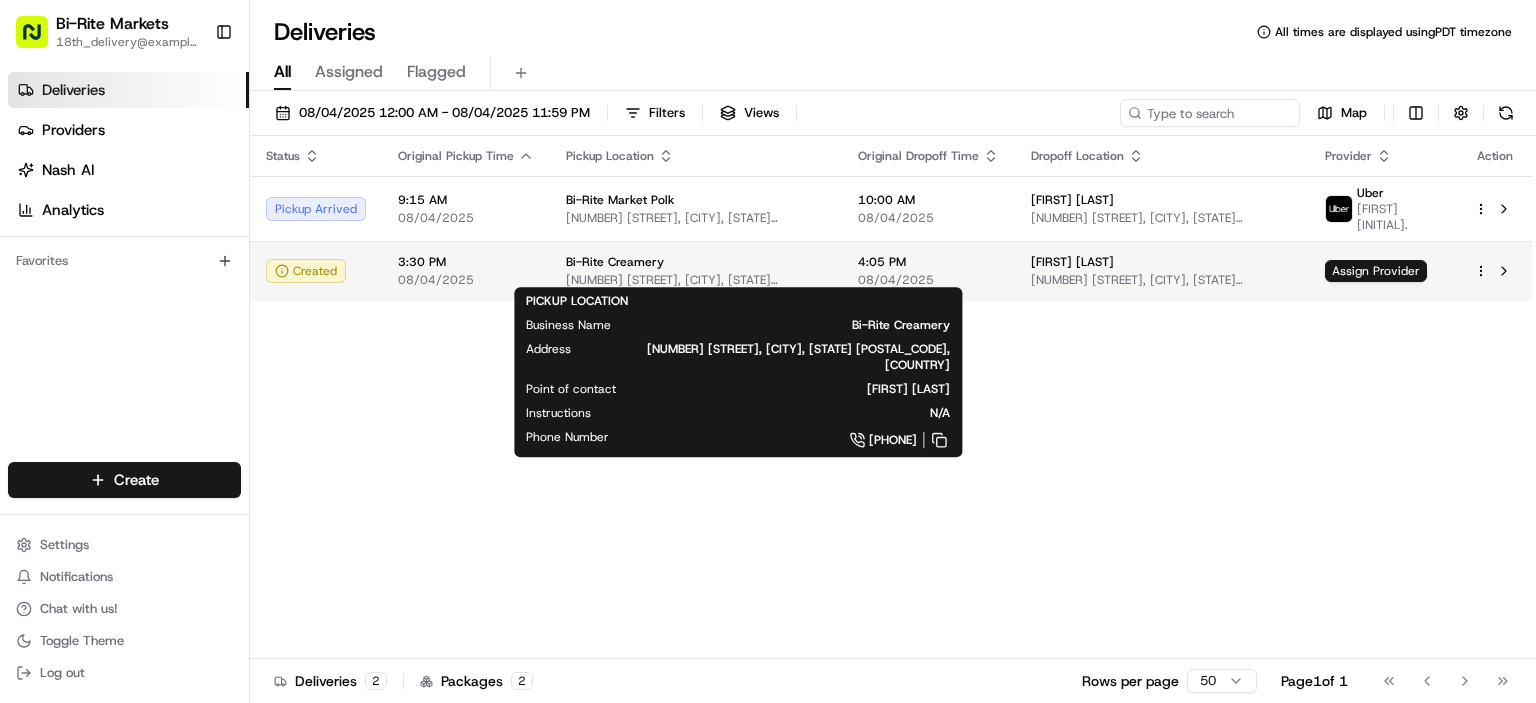 click on "[NUMBER] [STREET], [CITY], [STATE] [ZIP], USA" at bounding box center (696, 280) 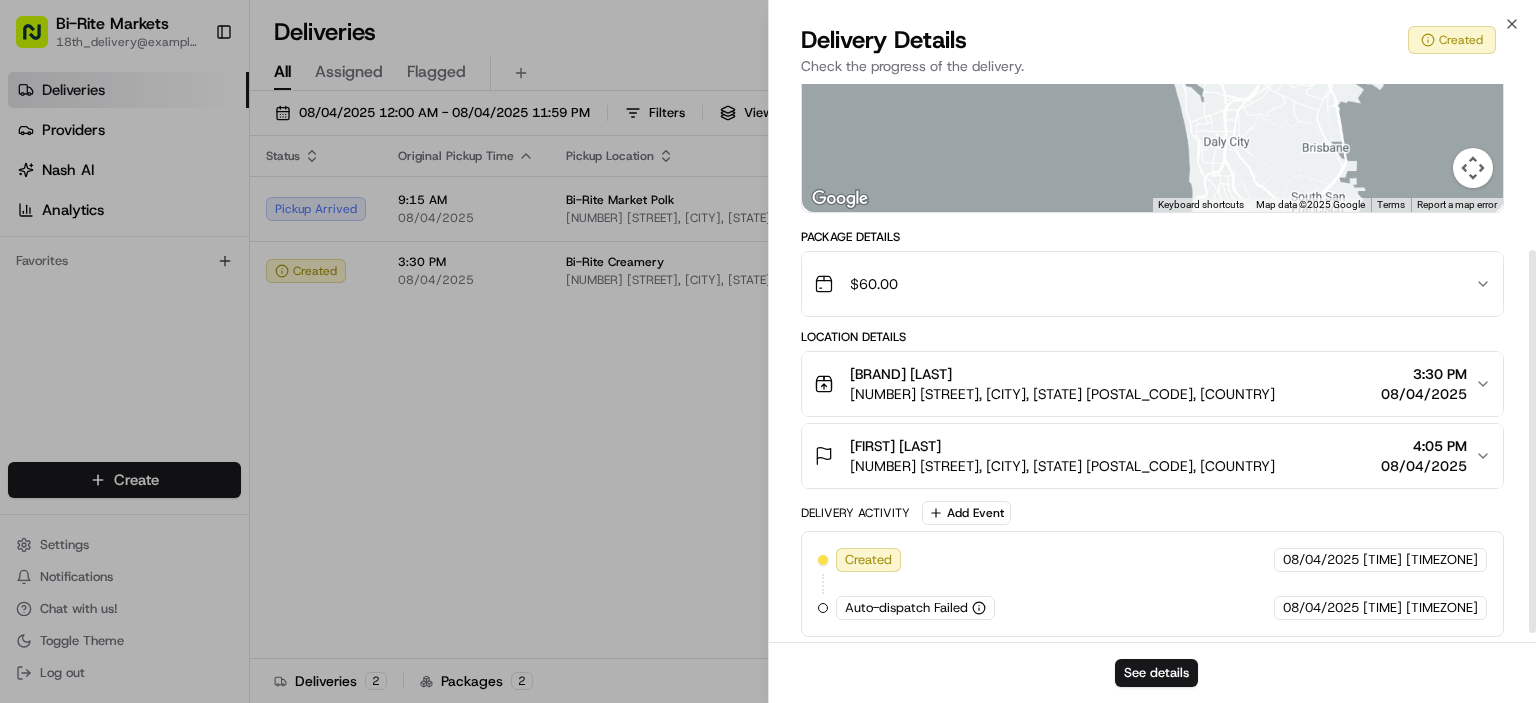 scroll, scrollTop: 253, scrollLeft: 0, axis: vertical 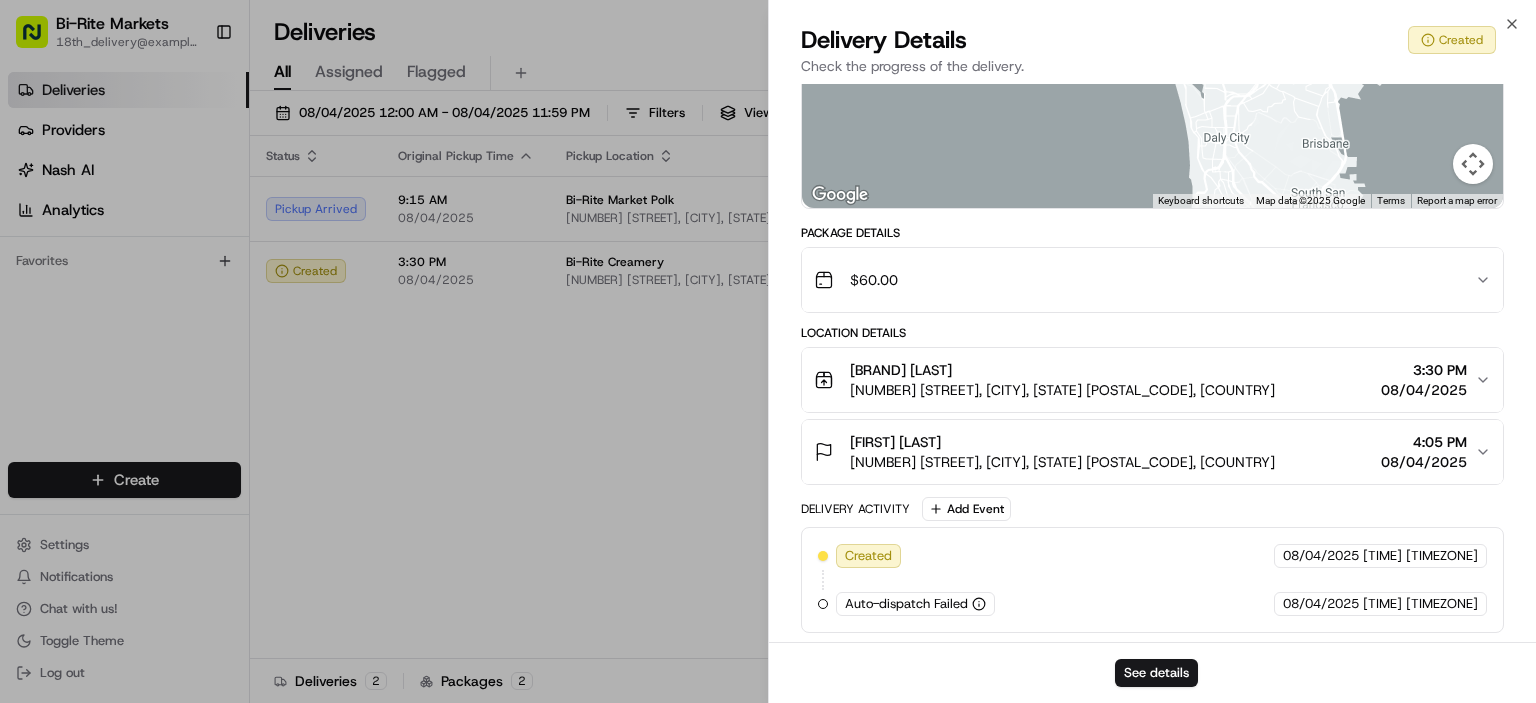click on "Christine Murray 2149 Broadway, San Francisco, CA 94115, USA 4:05 PM 08/04/2025" at bounding box center (1144, 452) 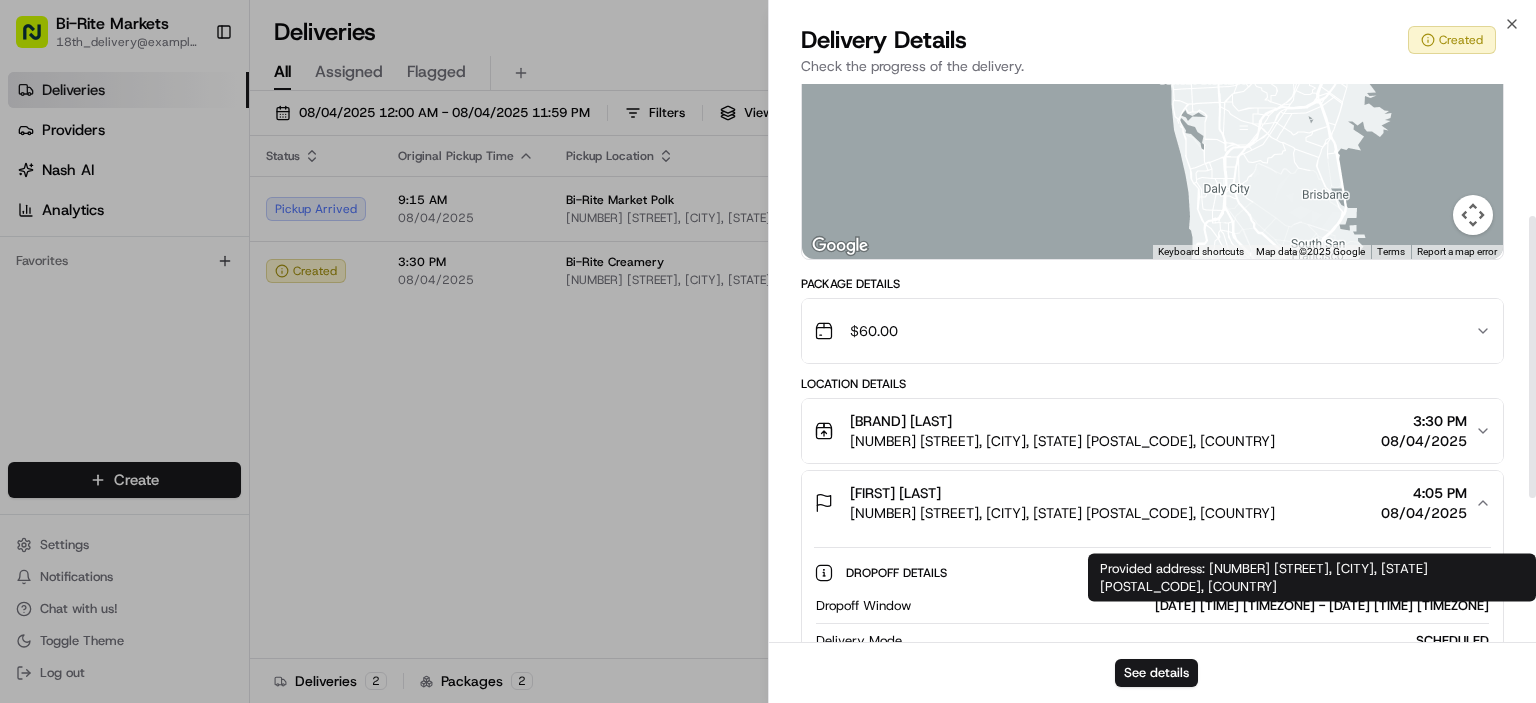 scroll, scrollTop: 0, scrollLeft: 0, axis: both 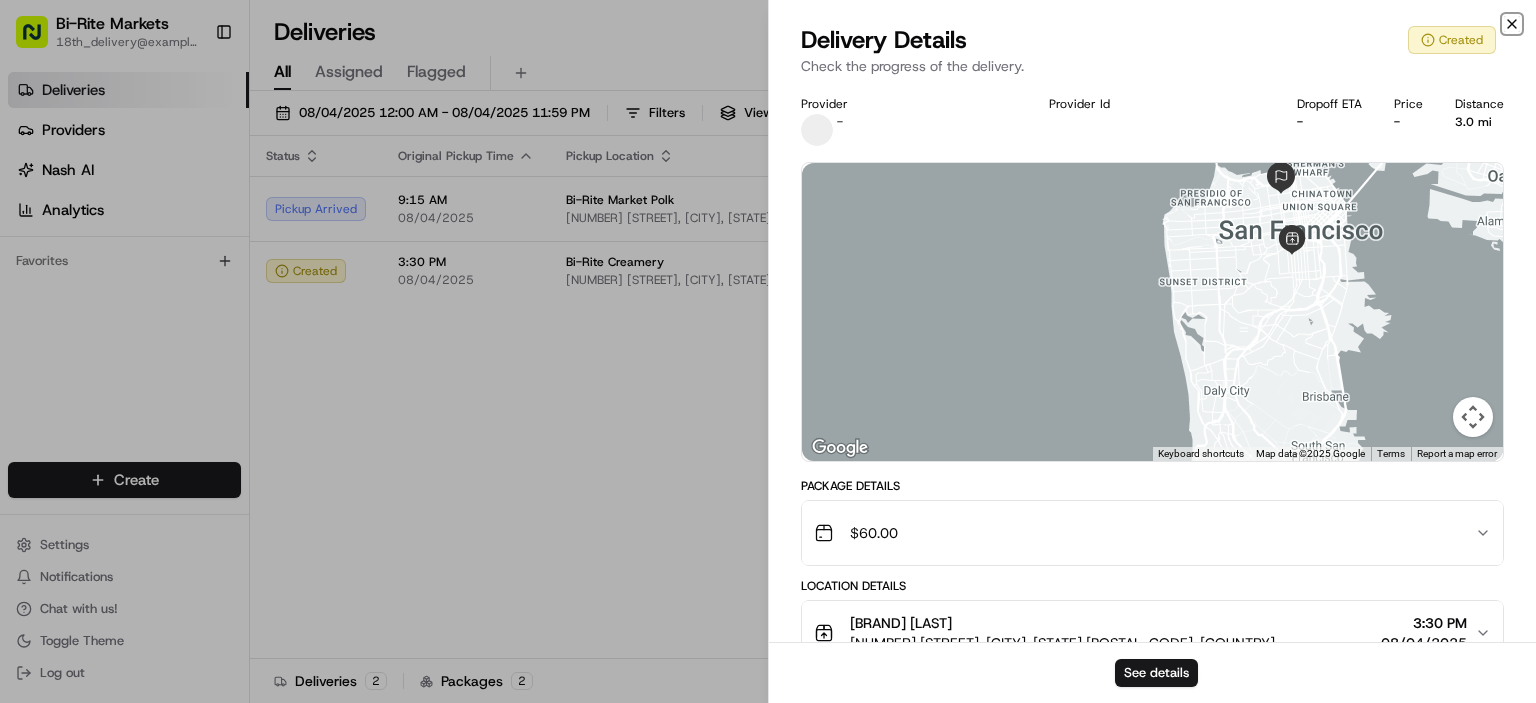 click 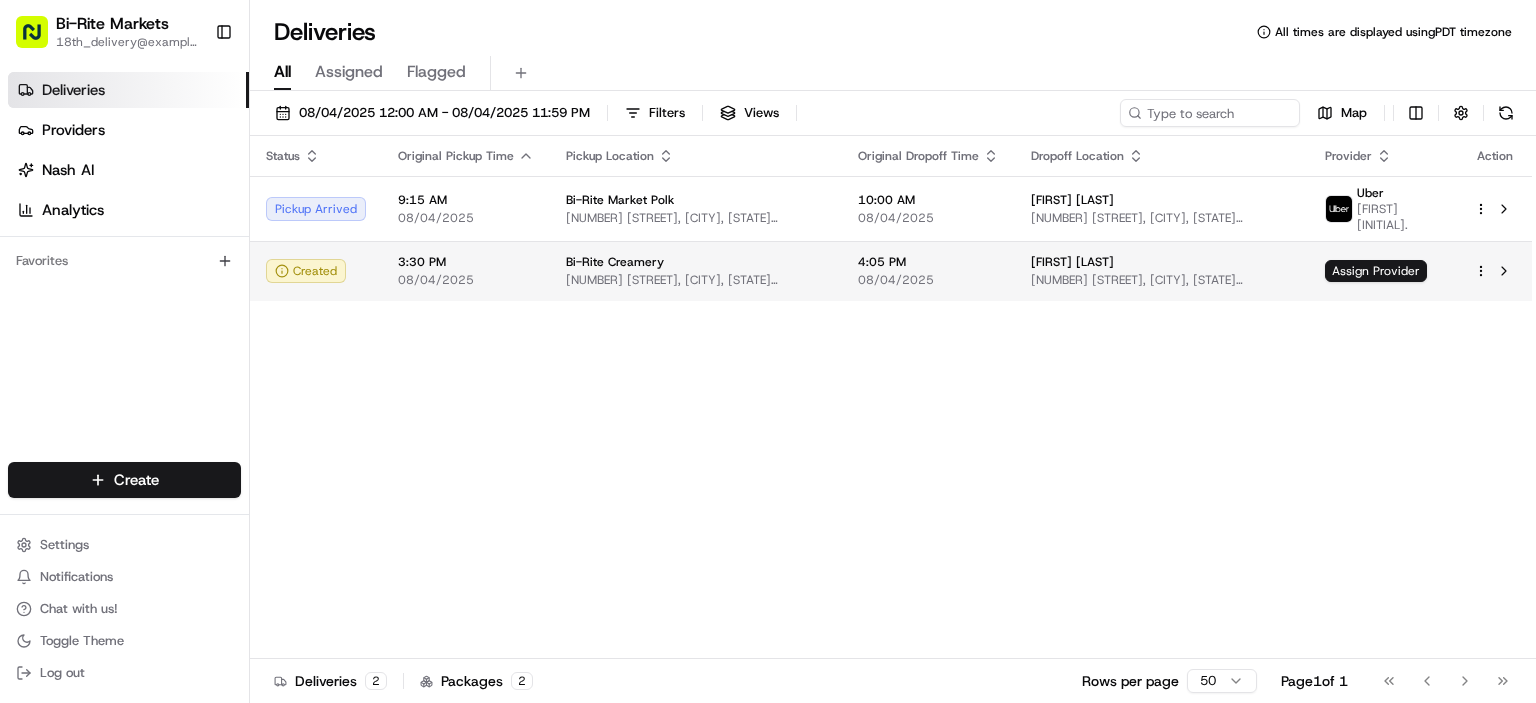 click on "Bi-Rite Markets 18th_delivery@biritemarket.com Toggle Sidebar Deliveries Providers Nash AI Analytics Favorites Main Menu Members & Organization Organization Users Roles Preferences Customization Tracking Orchestration Automations Locations Pickup Locations Dropoff Locations Billing Billing Refund Requests Integrations Notification Triggers Webhooks API Keys Request Logs Create Settings Notifications Chat with us! Toggle Theme Log out Deliveries All times are displayed using  PDT   timezone All Assigned Flagged 08/04/2025 12:00 AM - 08/04/2025 11:59 PM Filters Views Map Status Original Pickup Time Pickup Location Original Dropoff Time Dropoff Location Provider Action Pickup Arrived 9:15 AM 08/04/2025 Bi-Rite Market Polk 2140 Polk St, San Francisco, CA 94109, USA 10:00 AM 08/04/2025 Natalie Bradshaw 2106 Jackson St, San Francisco, CA 94115, USA Uber JESUS C. Created 3:30 PM 08/04/2025 Bi-Rite Creamery 3690 18th St, San Francisco, CA 94110, USA 4:05 PM 08/04/2025 Christine Murray Assign Provider" at bounding box center (768, 351) 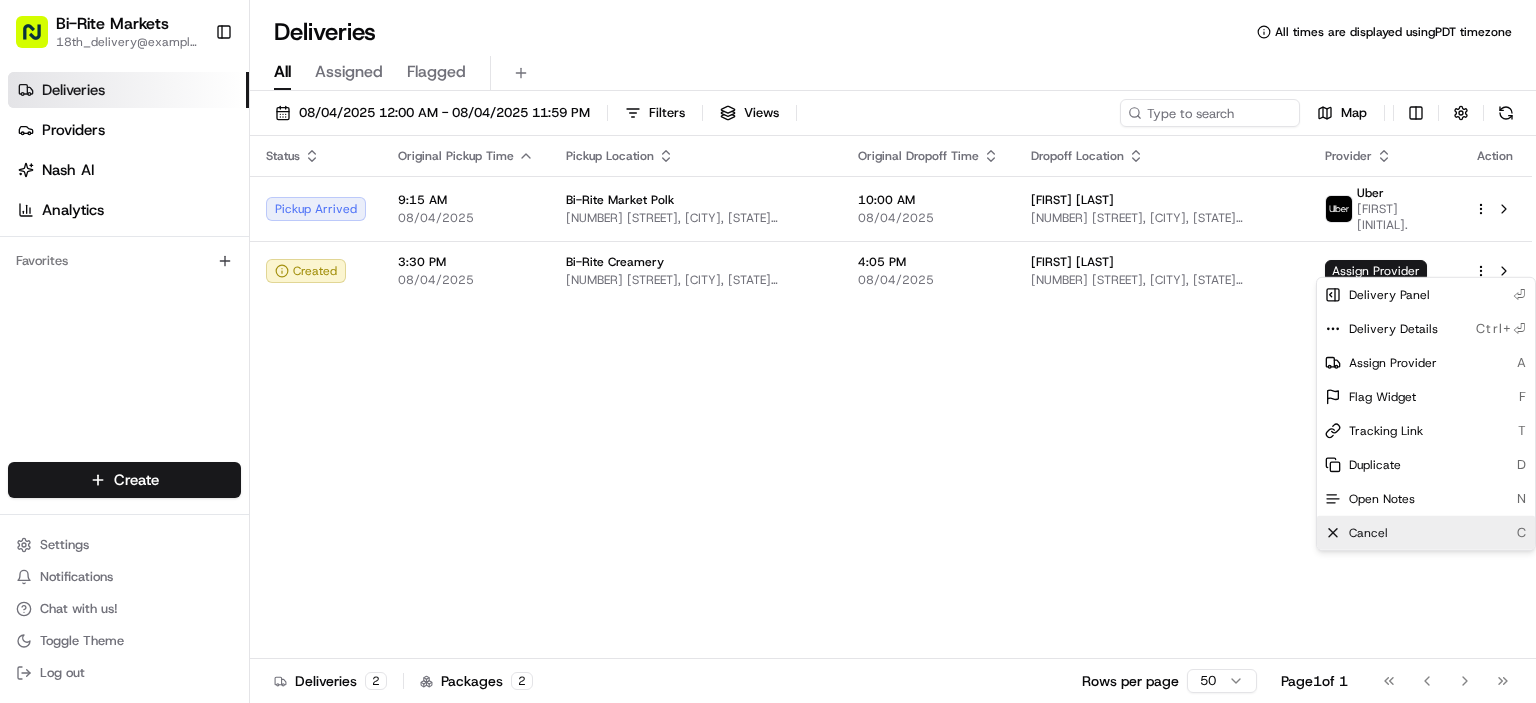 click on "Cancel" at bounding box center [1368, 533] 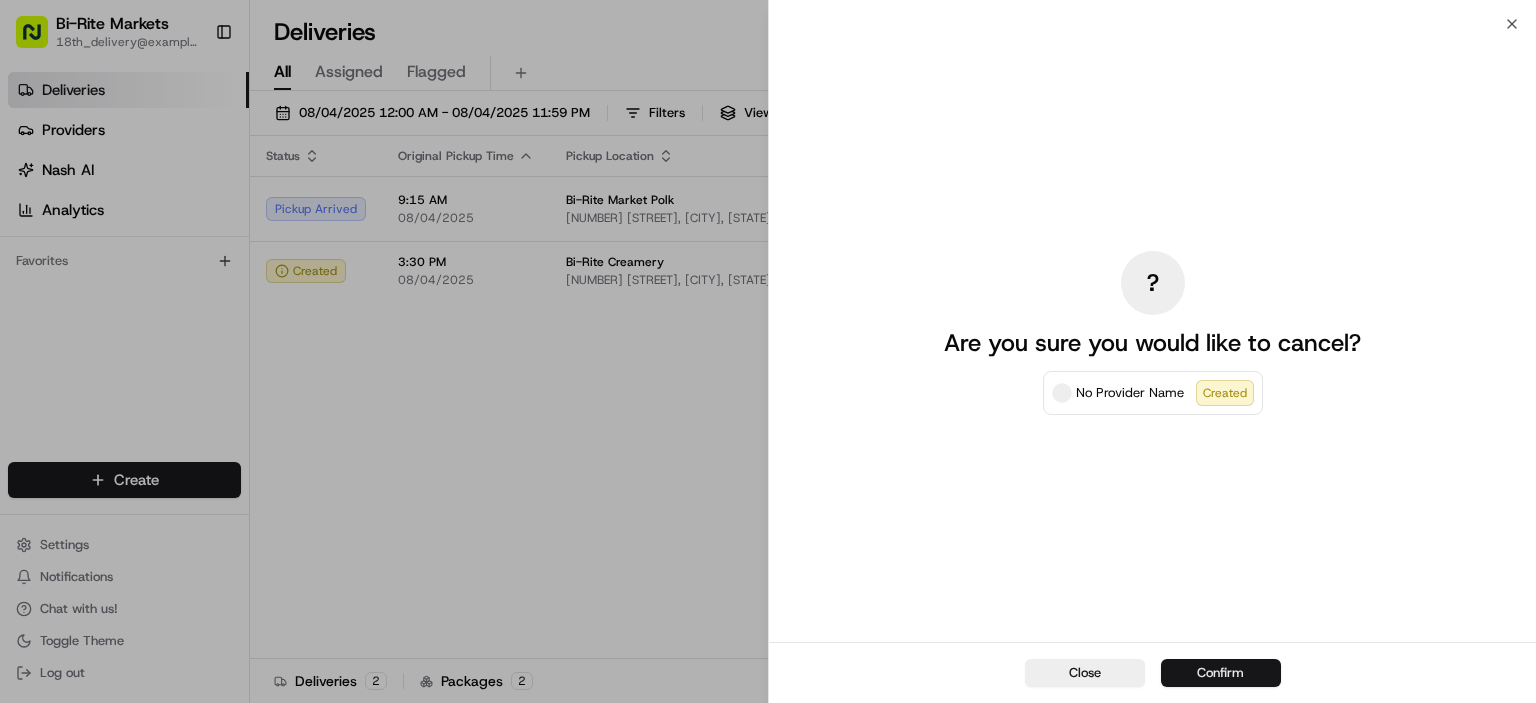 click on "Confirm" at bounding box center (1221, 673) 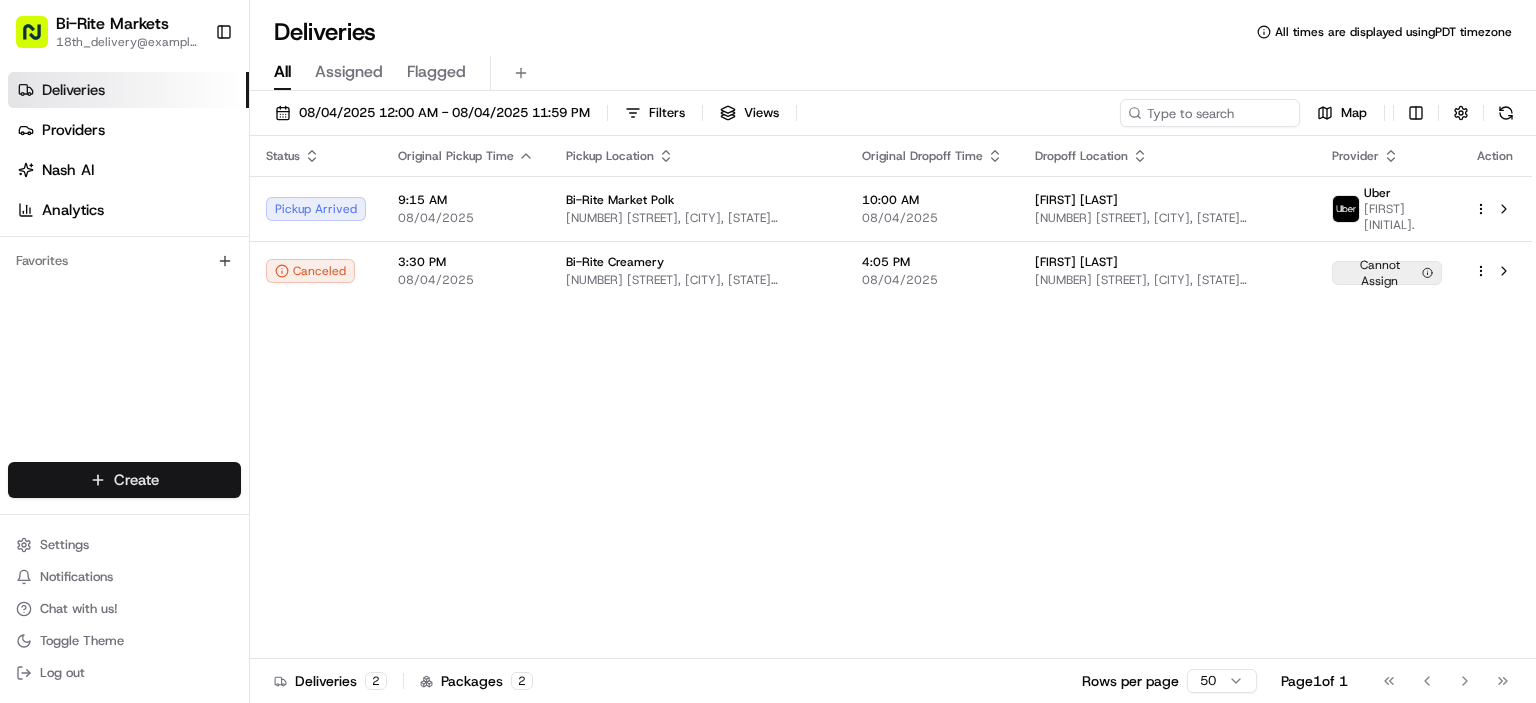 click on "Bi-Rite Markets 18th_delivery@biritemarket.com Toggle Sidebar Deliveries Providers Nash AI Analytics Favorites Main Menu Members & Organization Organization Users Roles Preferences Customization Tracking Orchestration Automations Locations Pickup Locations Dropoff Locations Billing Billing Refund Requests Integrations Notification Triggers Webhooks API Keys Request Logs Create Settings Notifications Chat with us! Toggle Theme Log out Deliveries All times are displayed using  PDT   timezone All Assigned Flagged 08/04/2025 12:00 AM - 08/04/2025 11:59 PM Filters Views Map Status Original Pickup Time Pickup Location Original Dropoff Time Dropoff Location Provider Action Pickup Arrived 9:15 AM 08/04/2025 Bi-Rite Market Polk 2140 Polk St, San Francisco, CA 94109, USA 10:00 AM 08/04/2025 Natalie Bradshaw 2106 Jackson St, San Francisco, CA 94115, USA Uber JESUS C. Canceled 3:30 PM 08/04/2025 Bi-Rite Creamery 3690 18th St, San Francisco, CA 94110, USA 4:05 PM 08/04/2025 Christine Murray Cannot Assign 2" at bounding box center [768, 351] 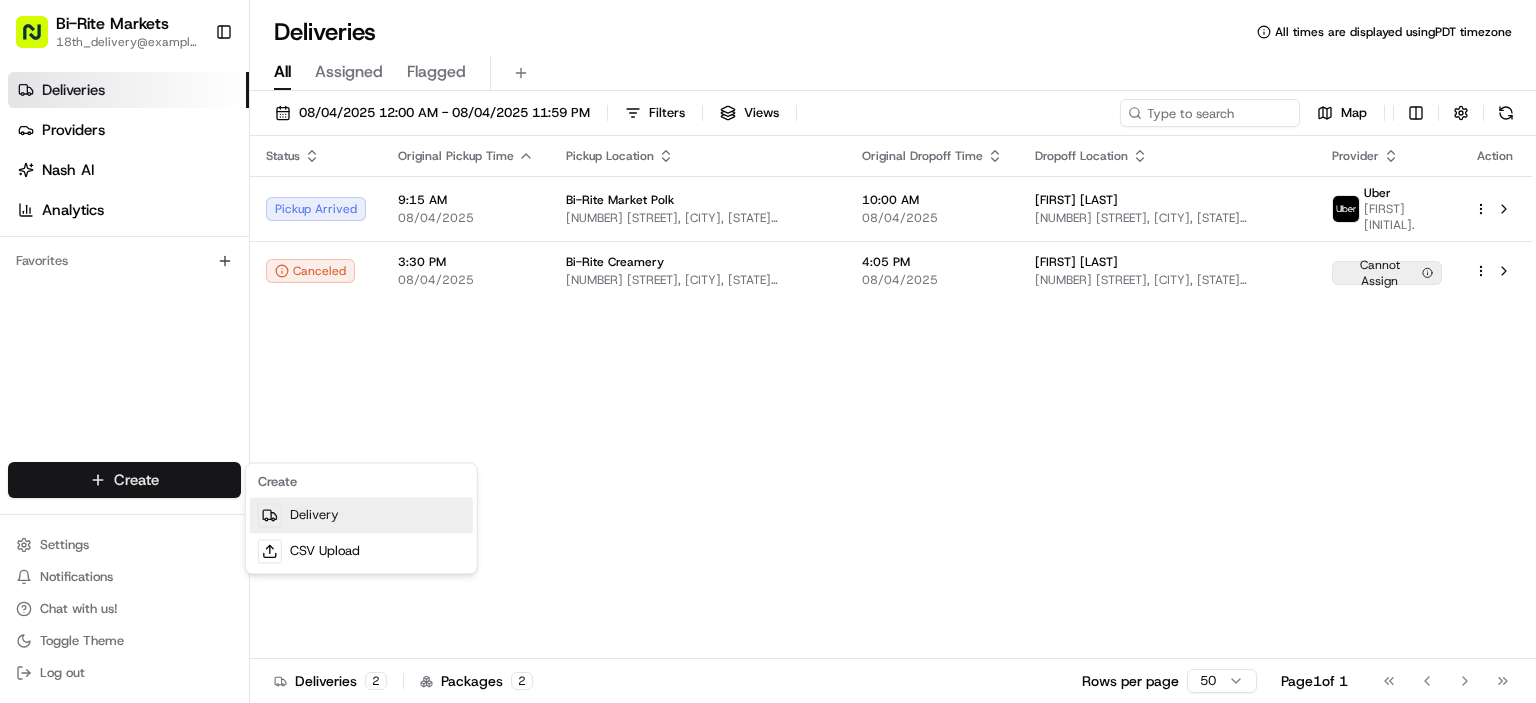click on "Delivery" at bounding box center [361, 515] 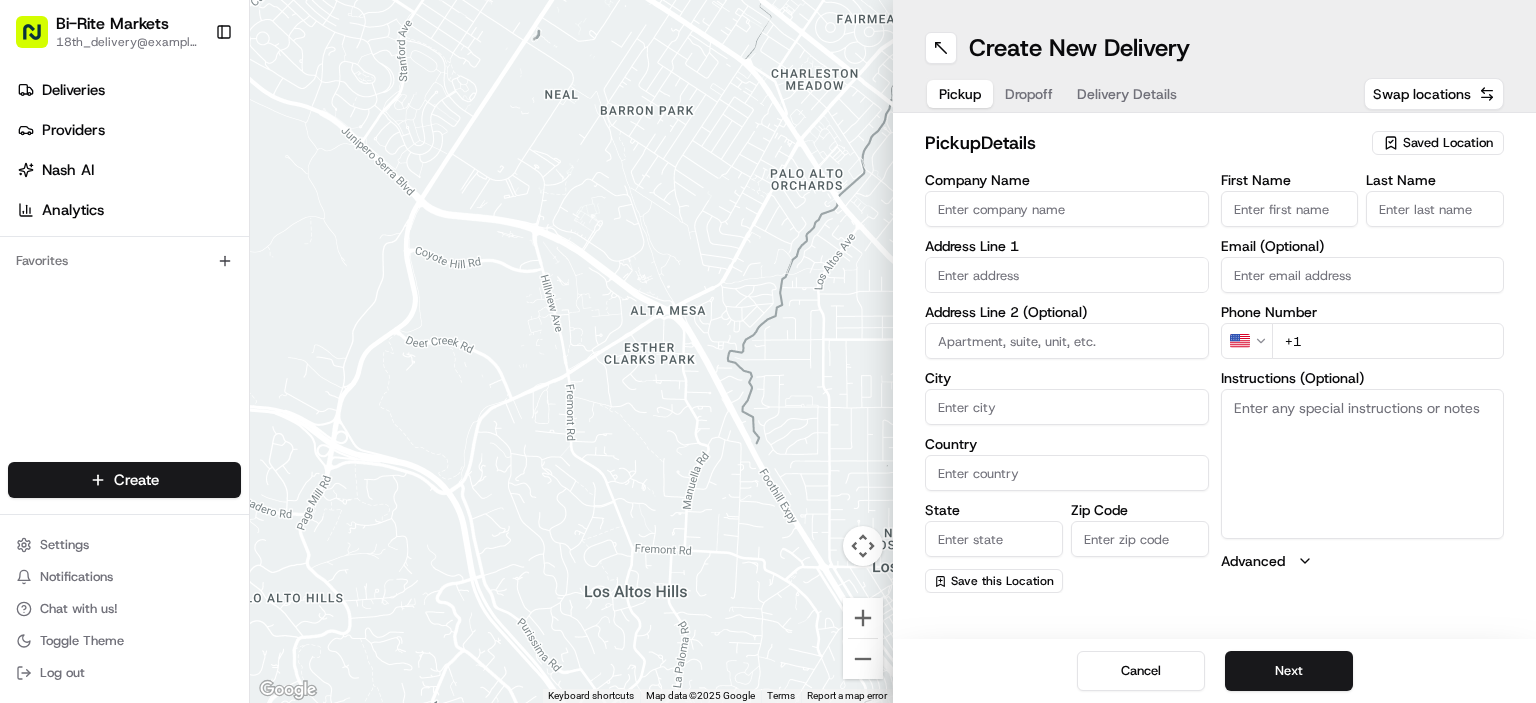 click on "Company Name" at bounding box center (1067, 209) 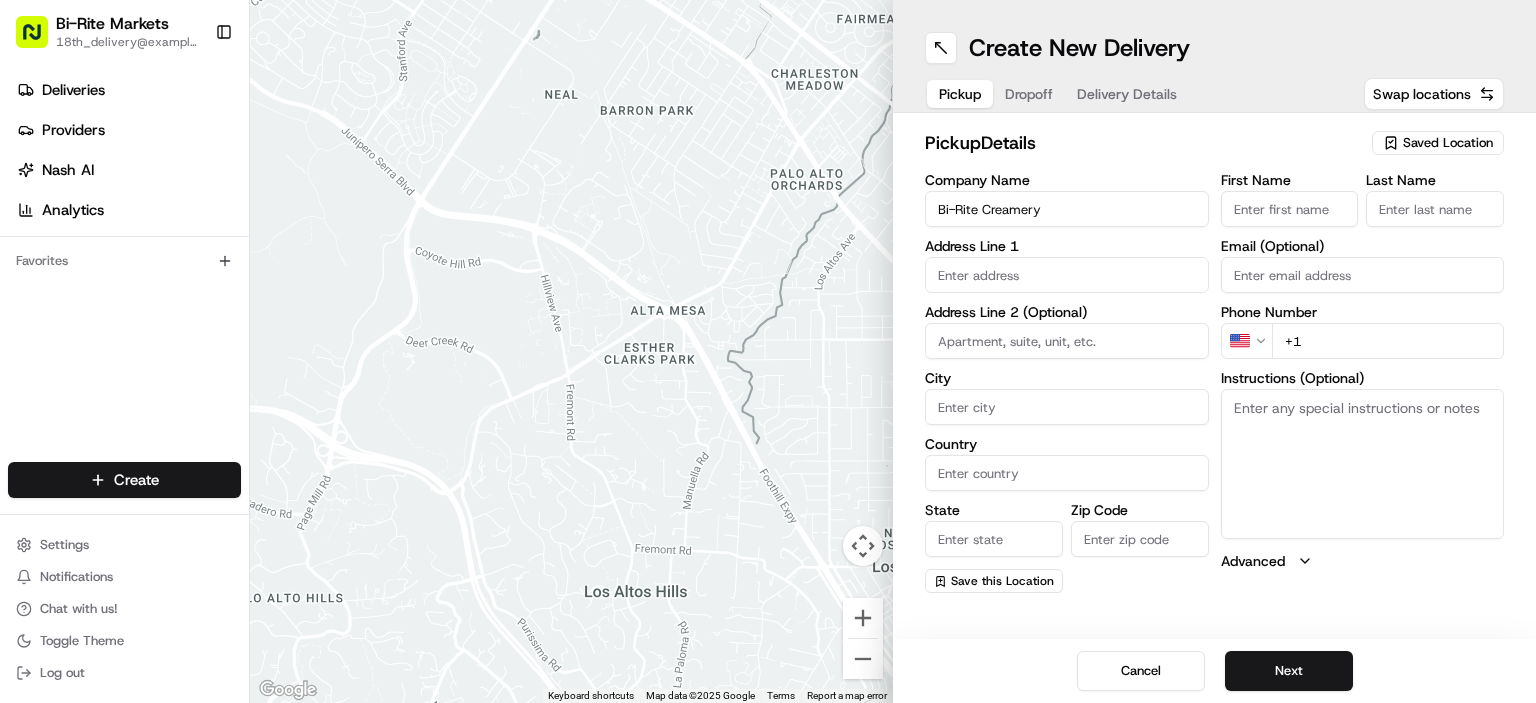 drag, startPoint x: 1066, startPoint y: 297, endPoint x: 1072, endPoint y: 274, distance: 23.769728 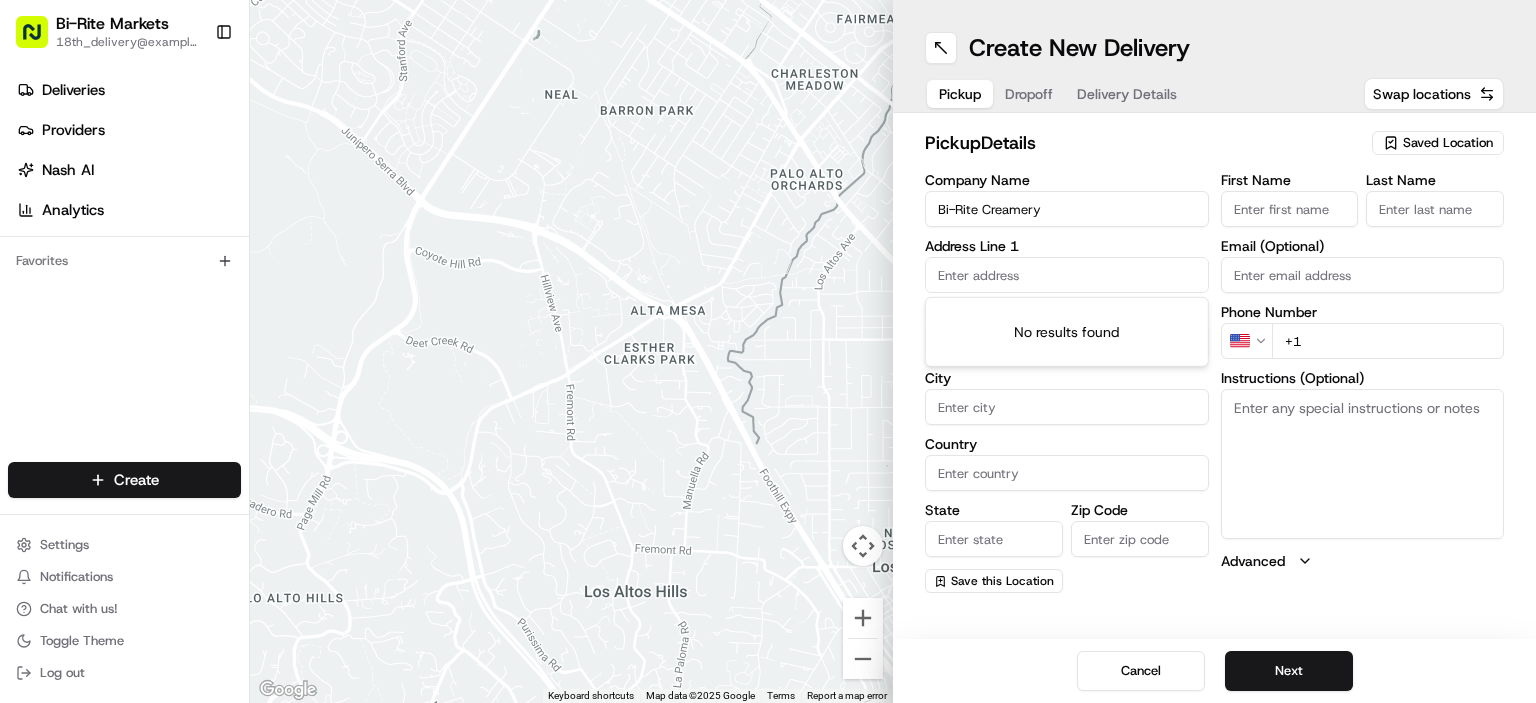click at bounding box center (1067, 275) 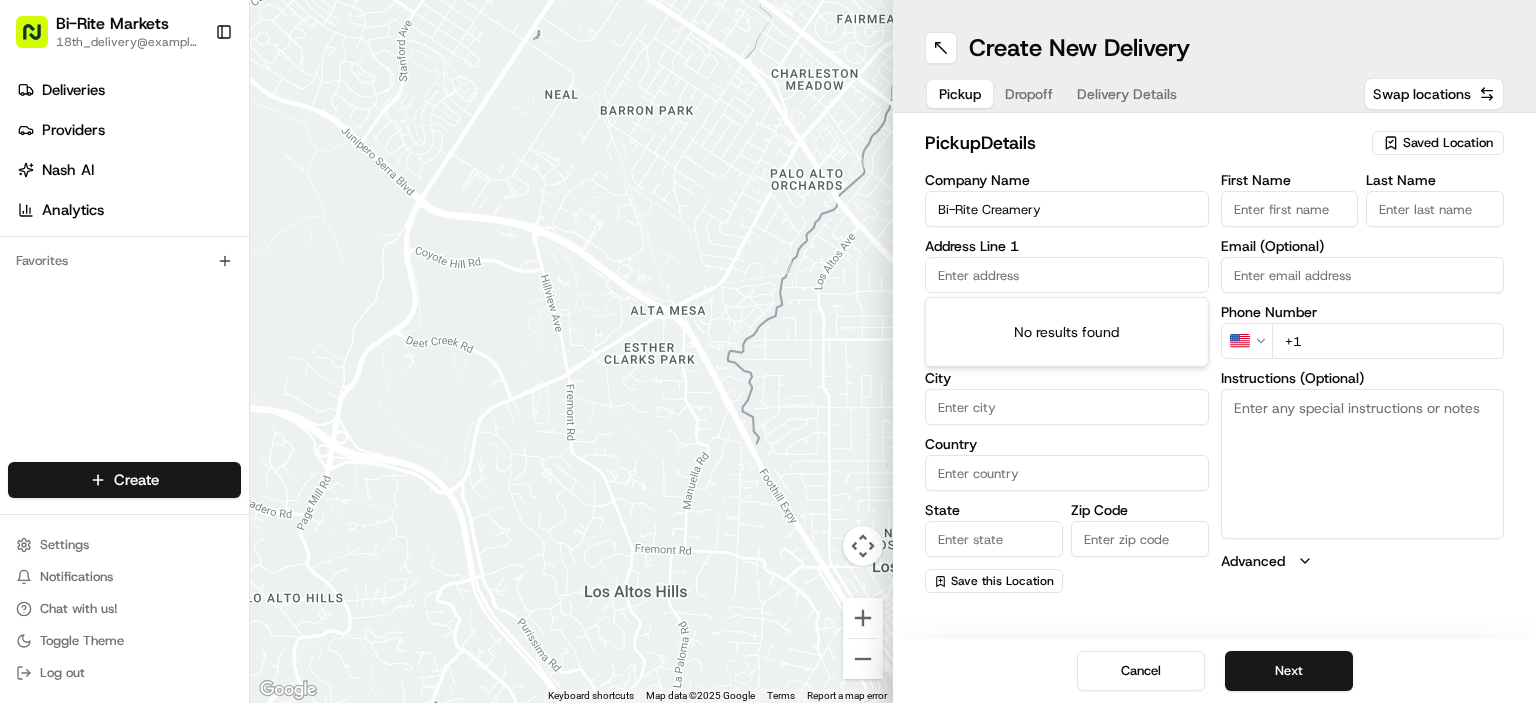 click at bounding box center [1067, 275] 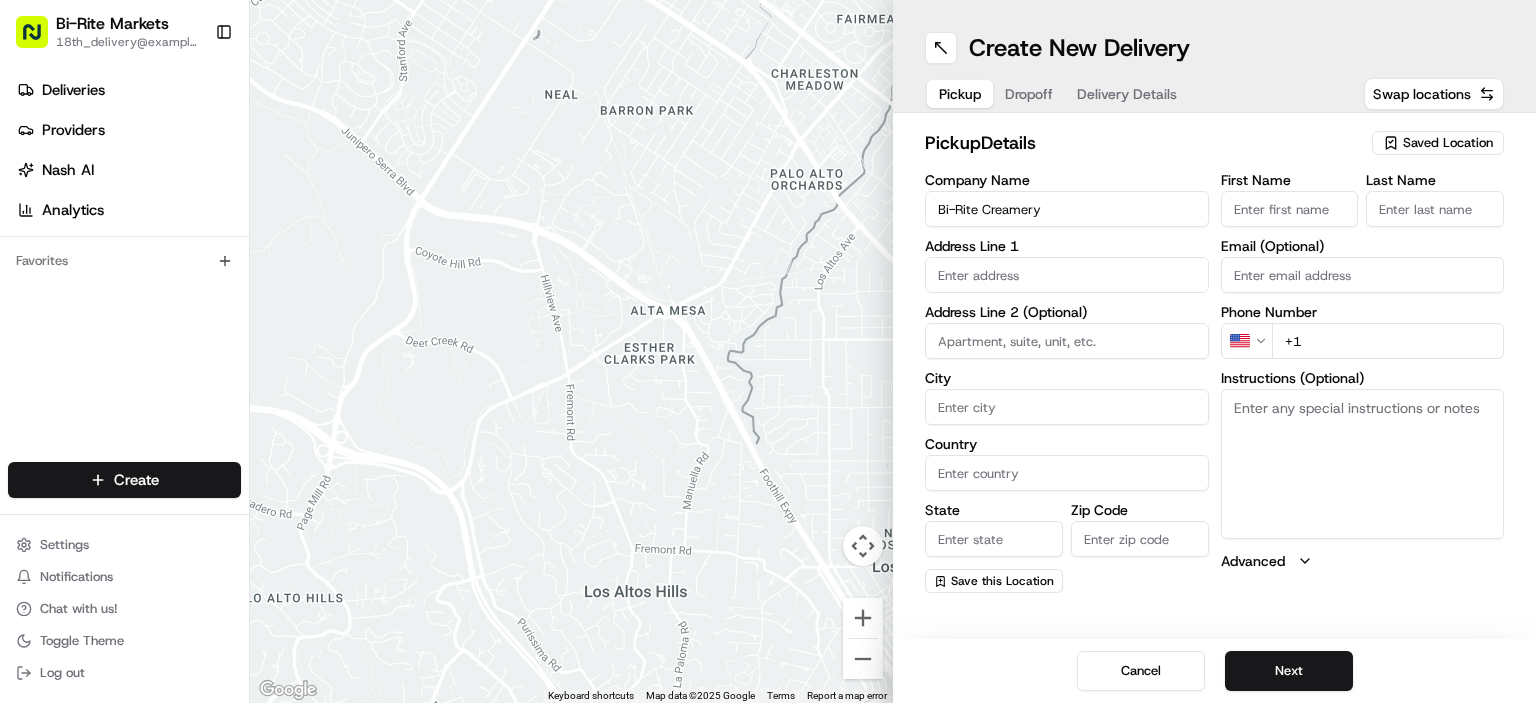 drag, startPoint x: 1241, startPoint y: 237, endPoint x: 1197, endPoint y: 251, distance: 46.173584 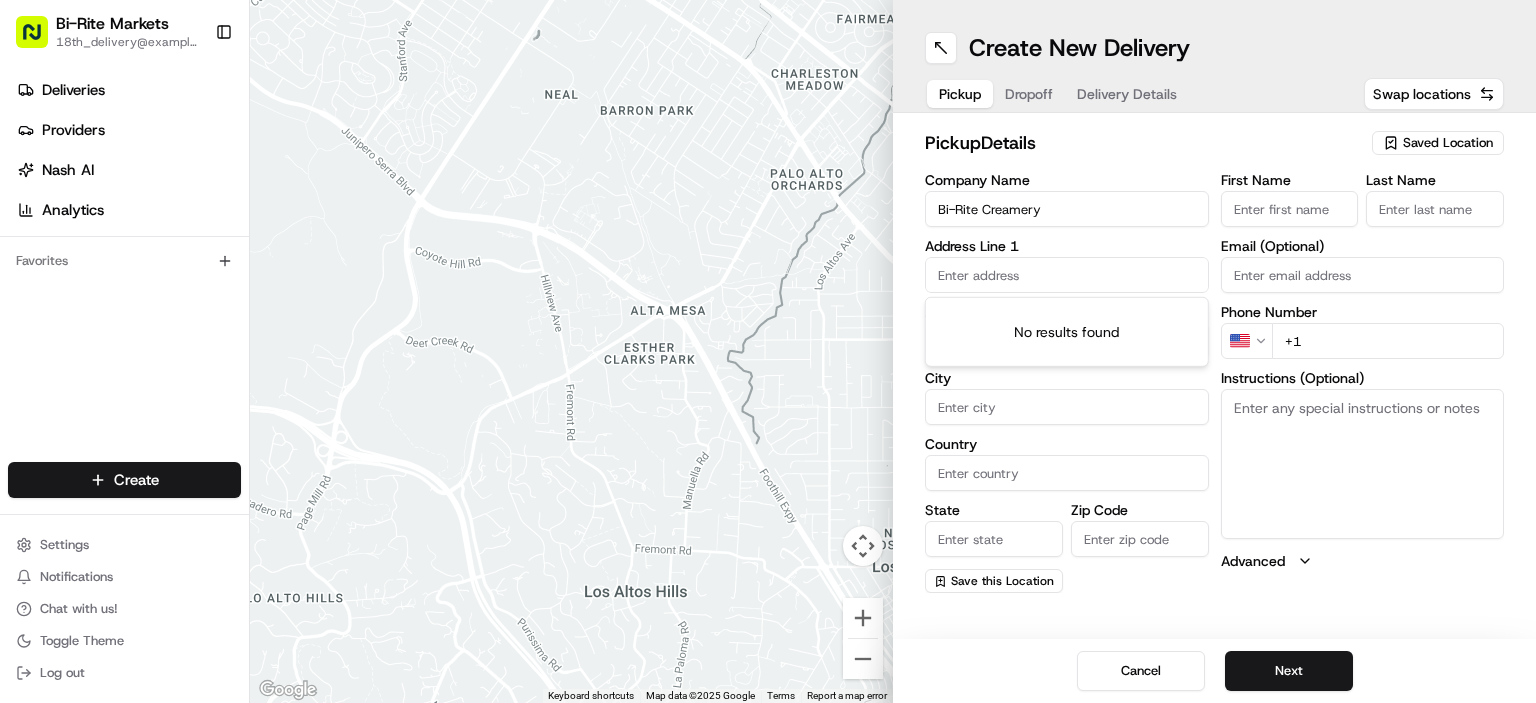 click at bounding box center [1067, 275] 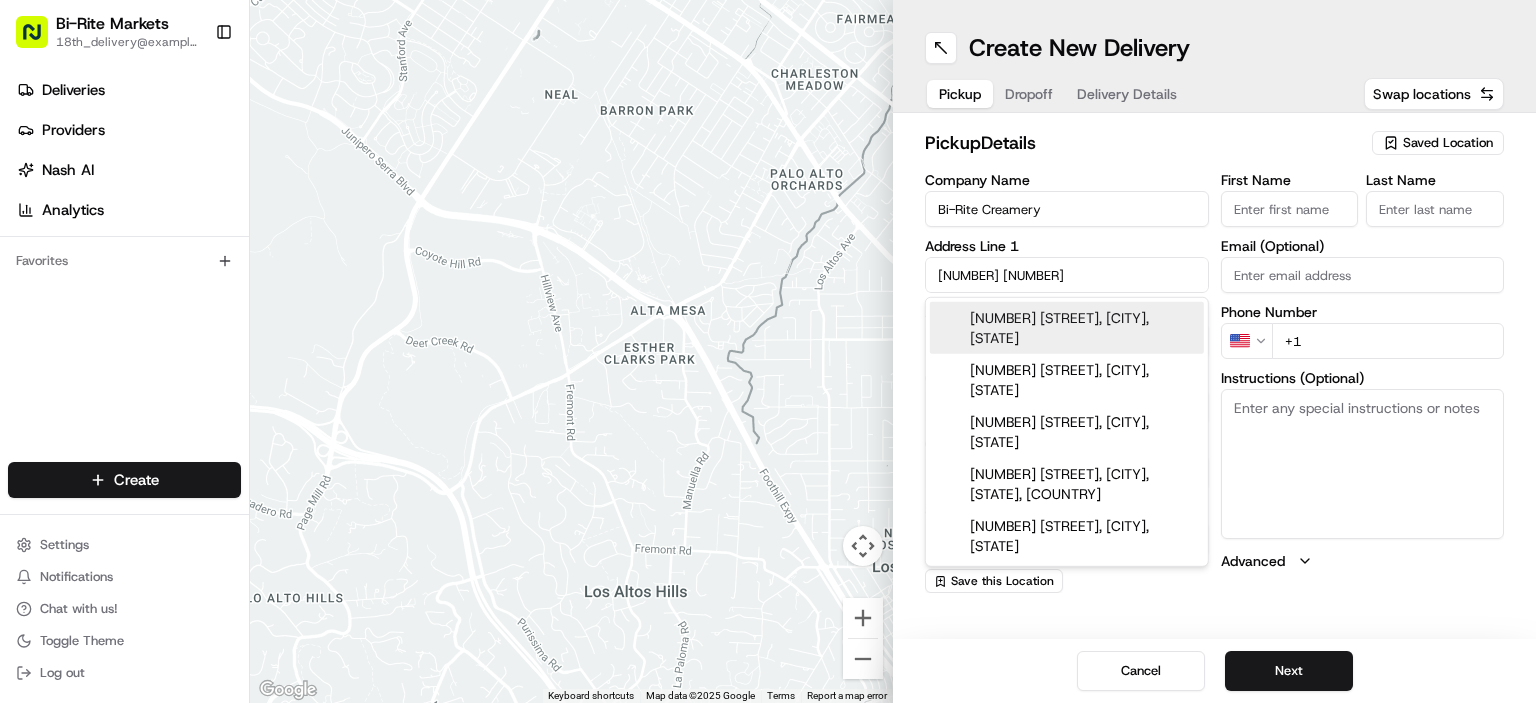click on "3692 18th Street, San Francisco, CA" at bounding box center (1067, 328) 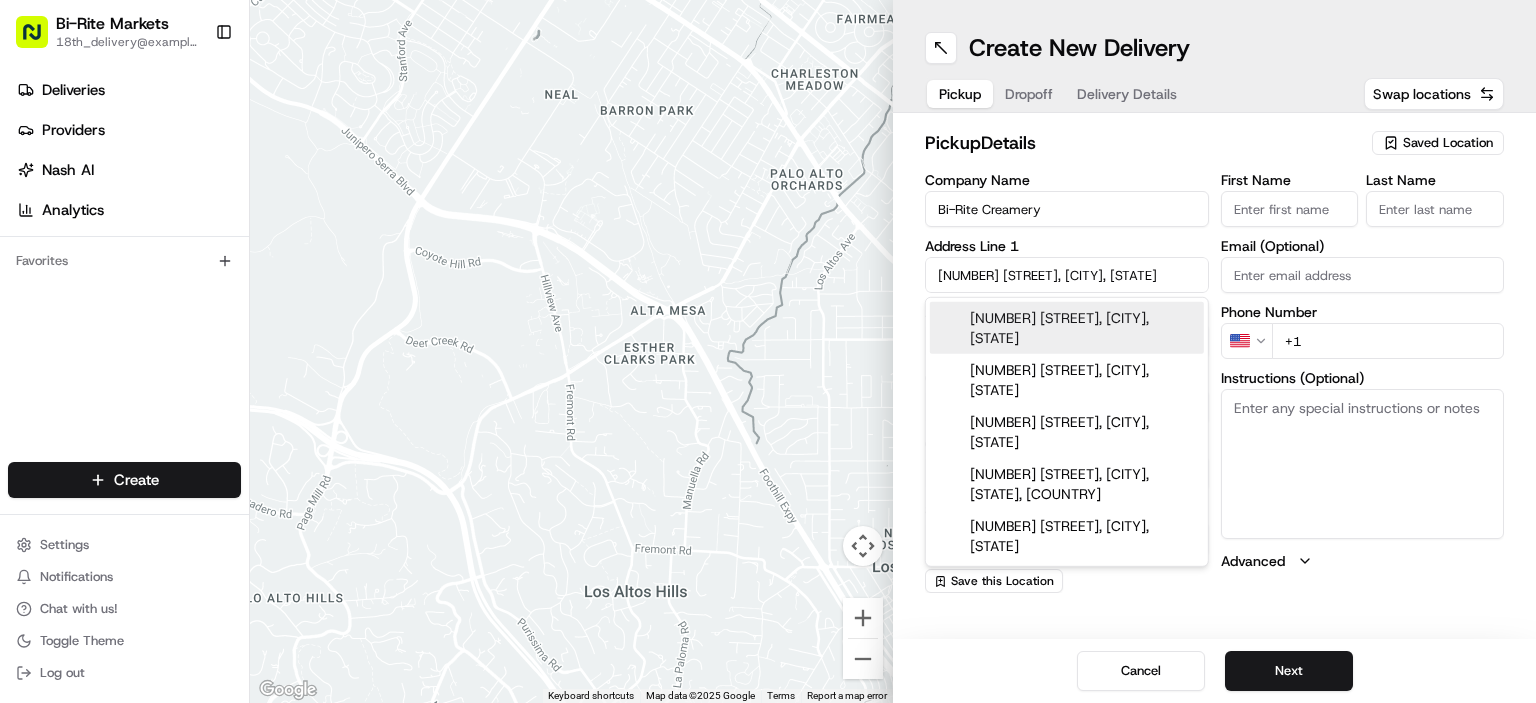 type on "3692 18th St, San Francisco, CA 94110, USA" 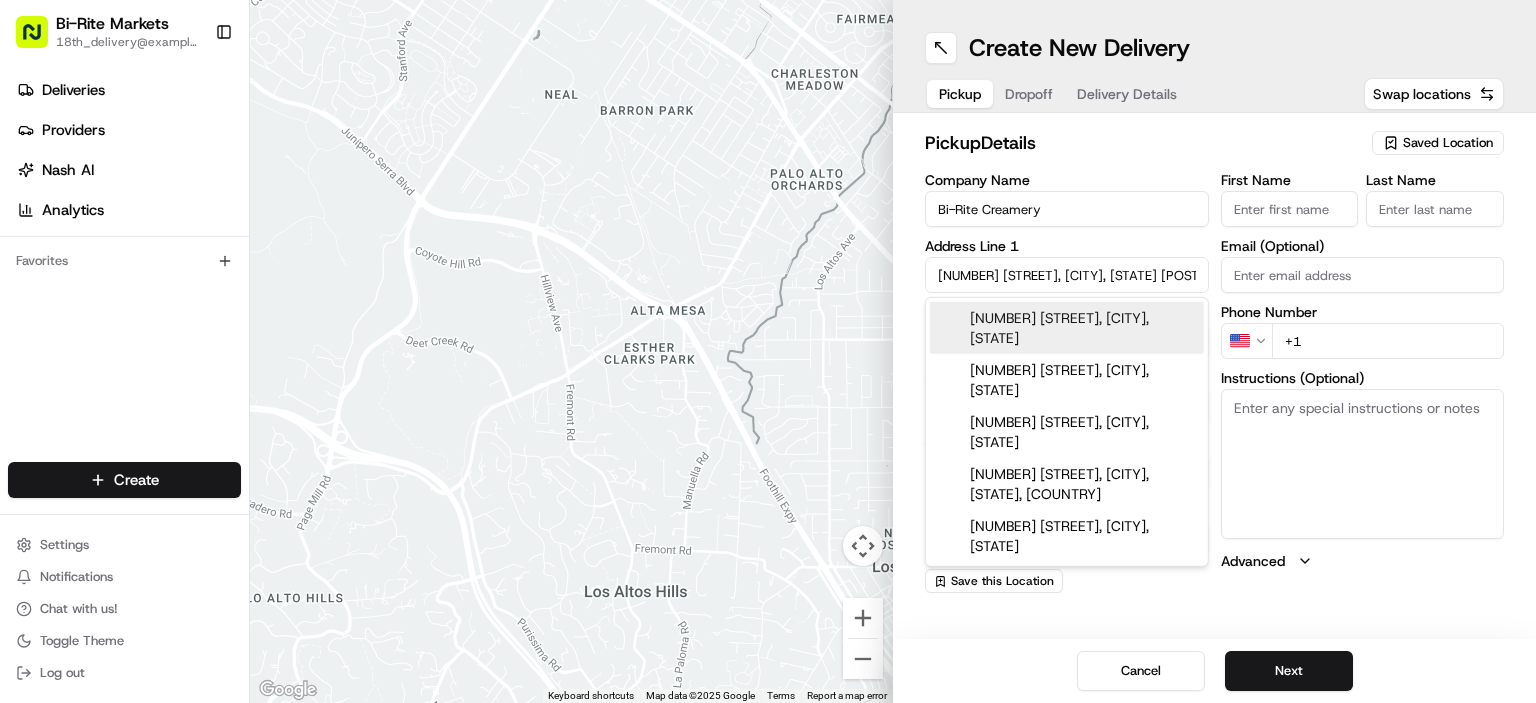 type on "3692 18th Street" 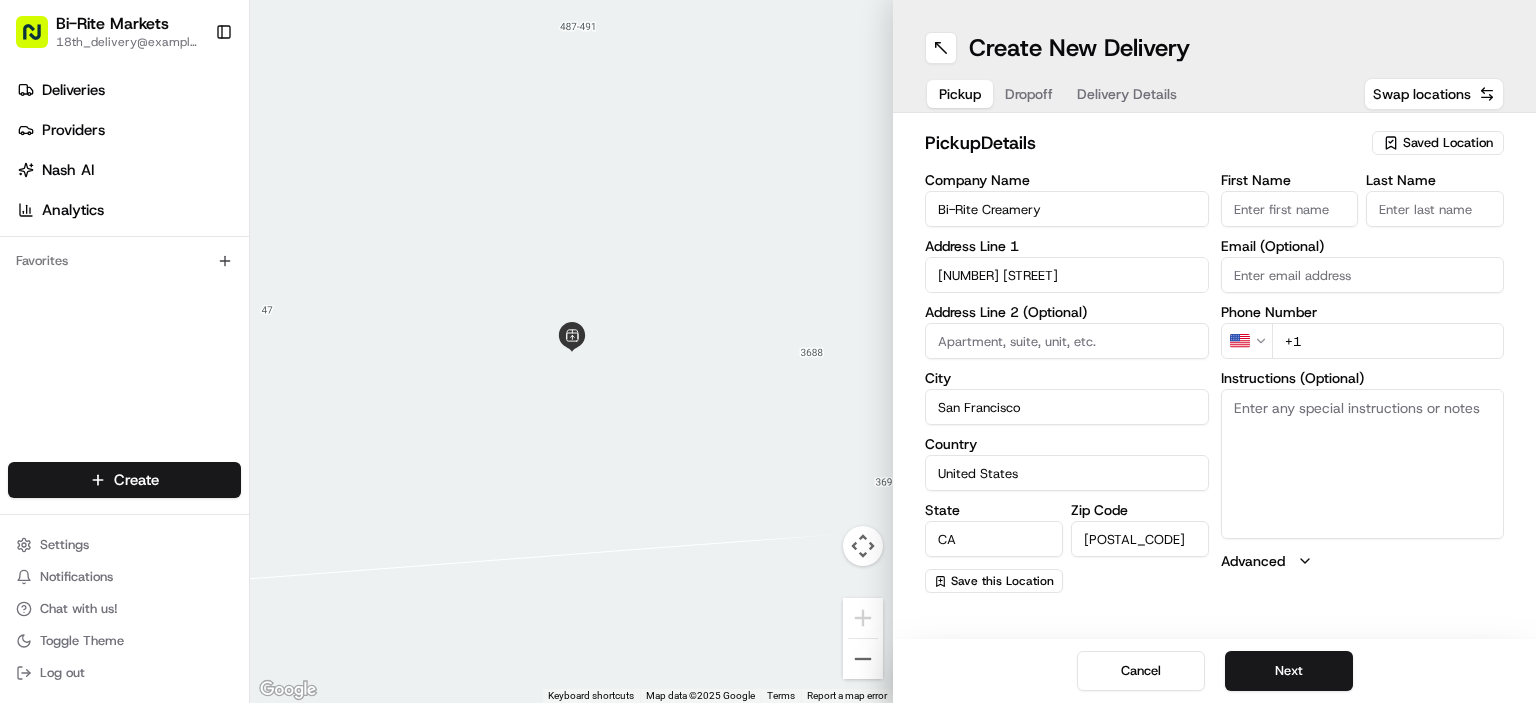 click on "First Name" at bounding box center [1290, 209] 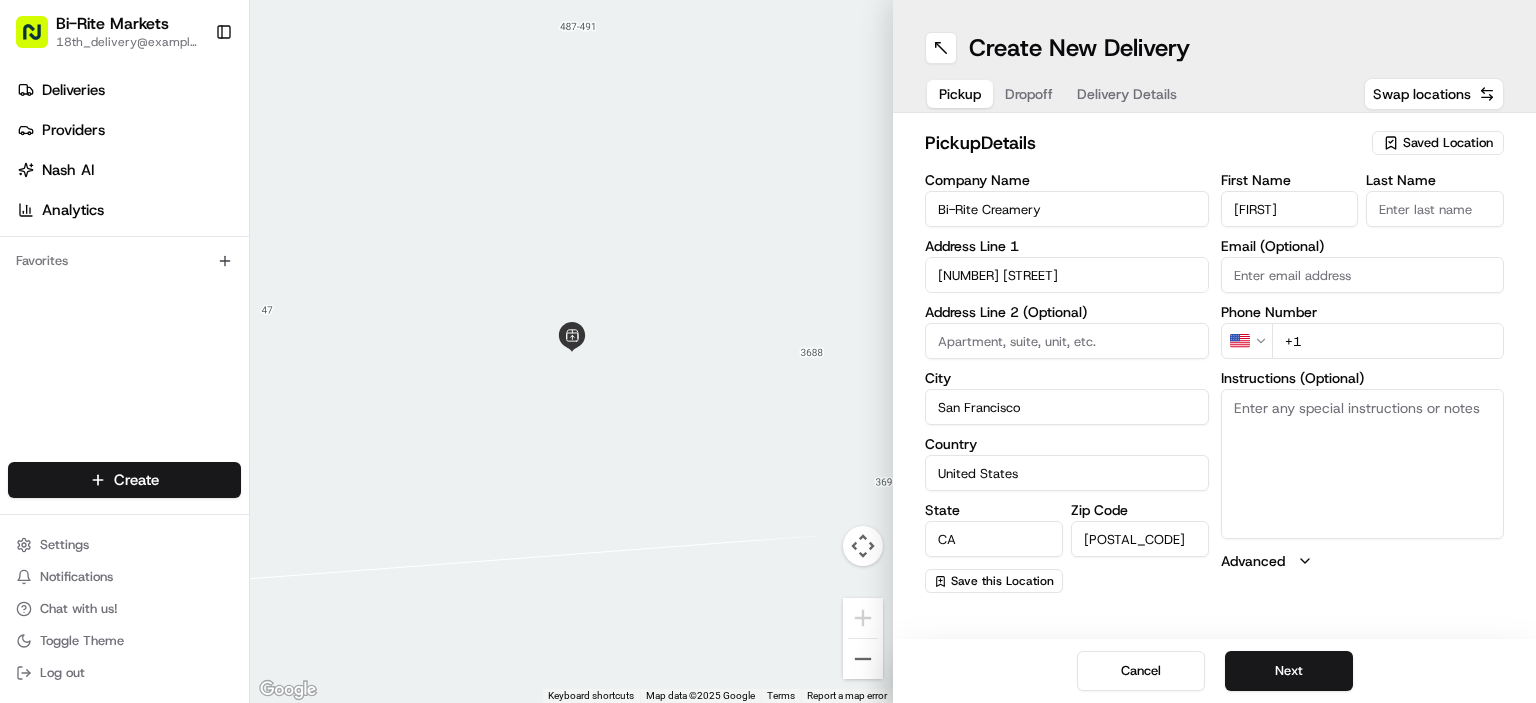 click on "Last Name" at bounding box center [1435, 209] 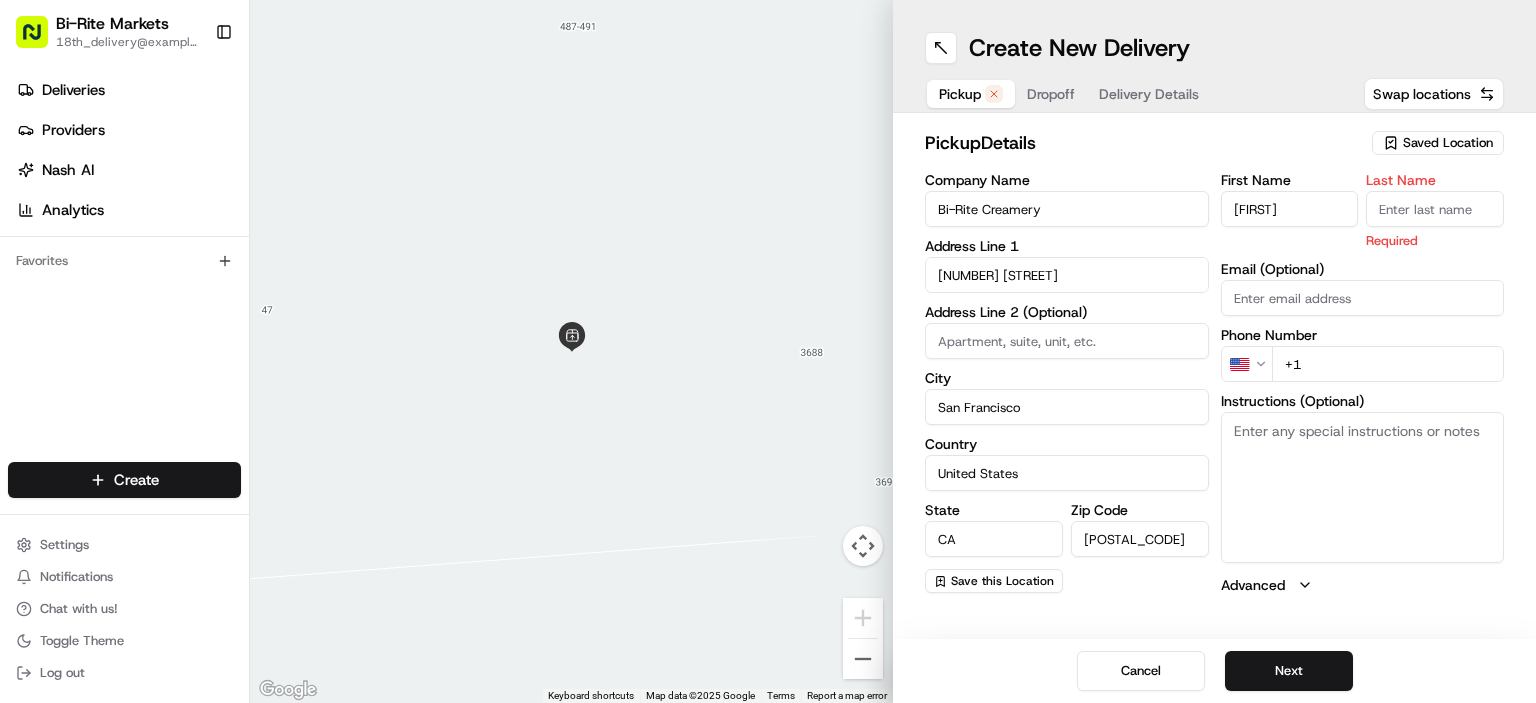 type on "[LAST]" 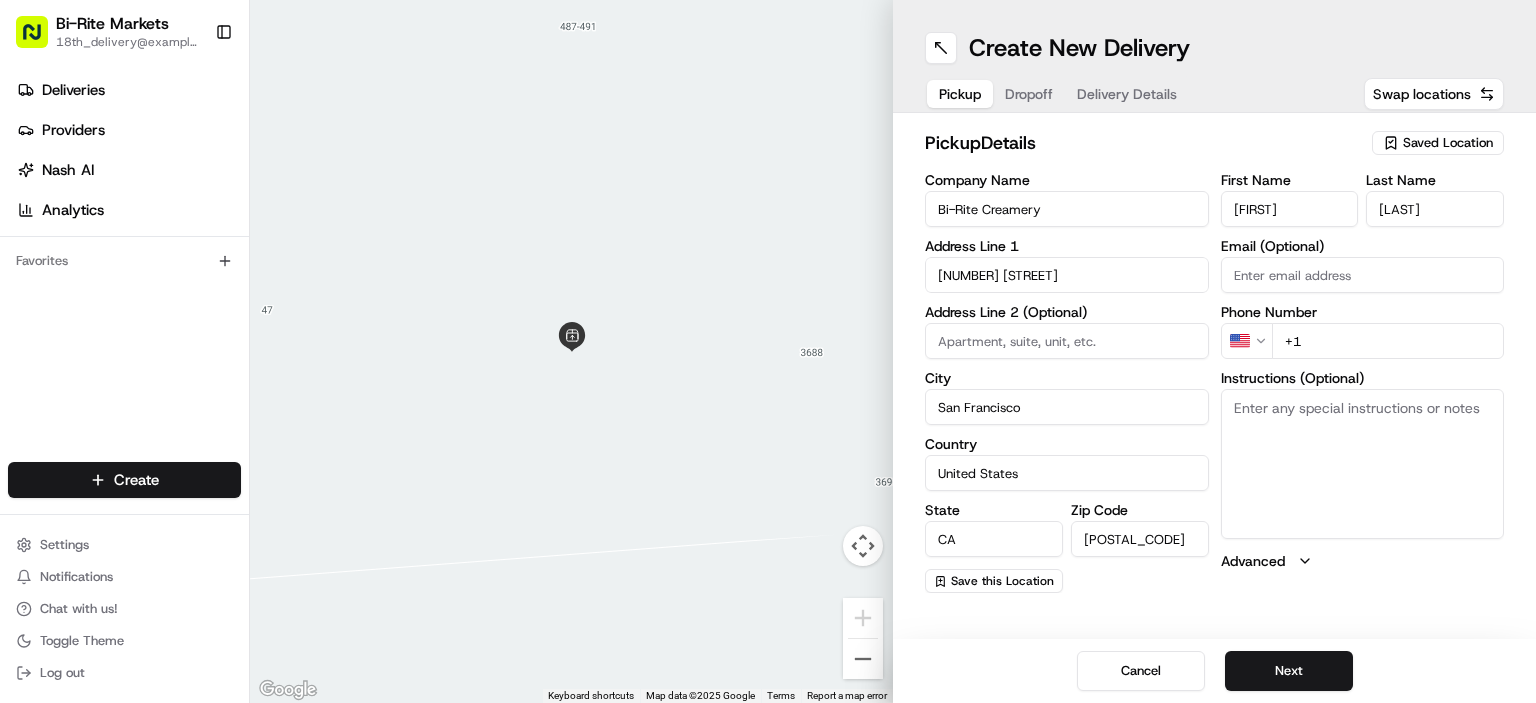 click on "First Name Jocelyn Last Name Burton Email (Optional) Phone Number US +1 Instructions (Optional) Advanced" at bounding box center (1363, 383) 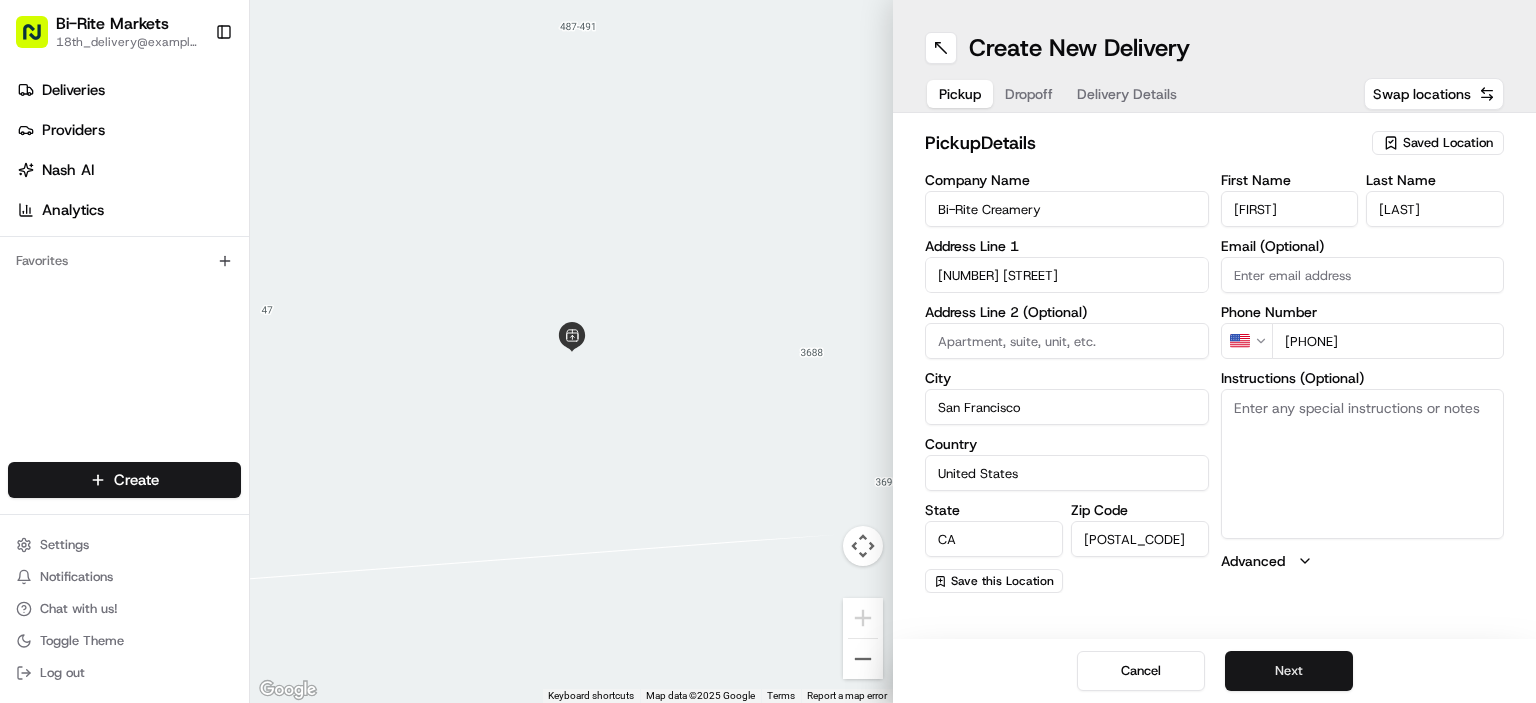 type on "+1 [PHONE]" 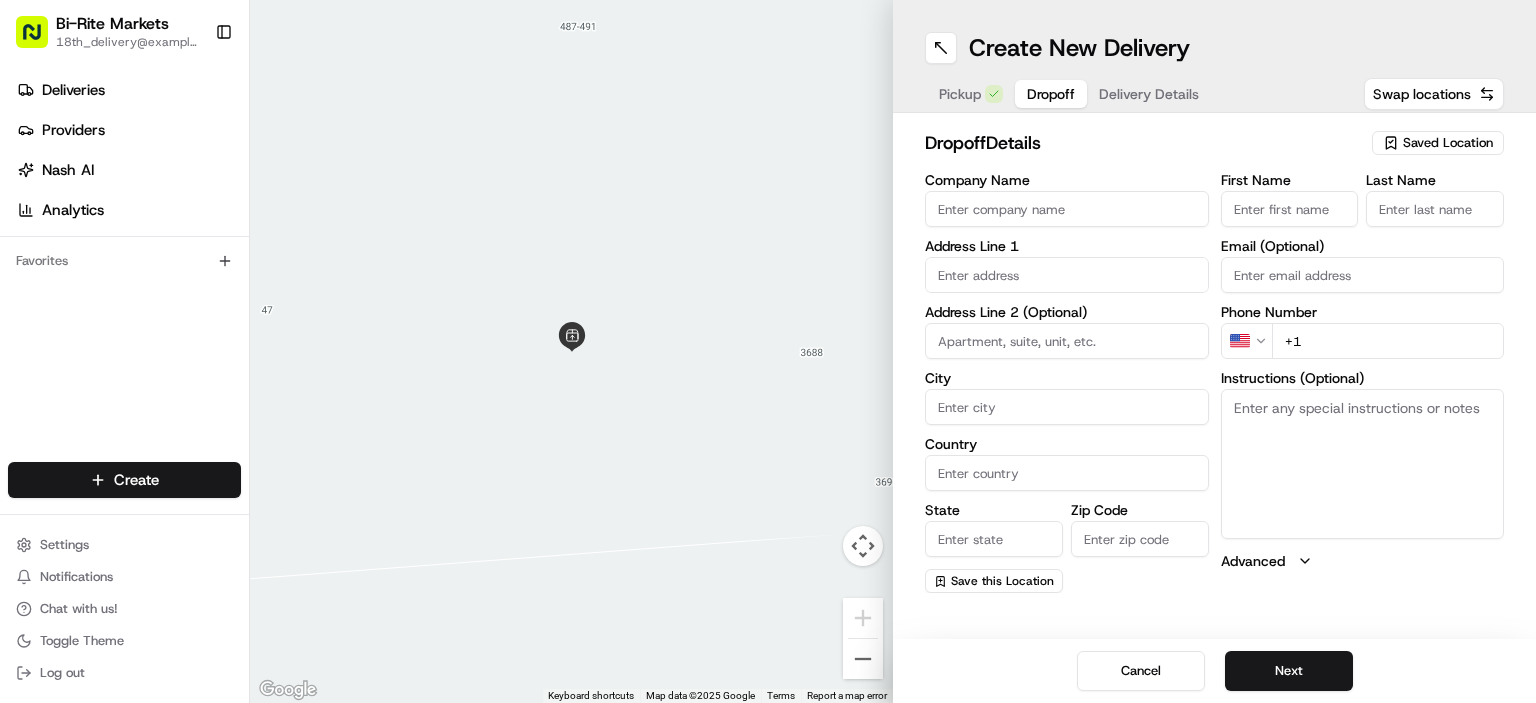 click at bounding box center [1067, 275] 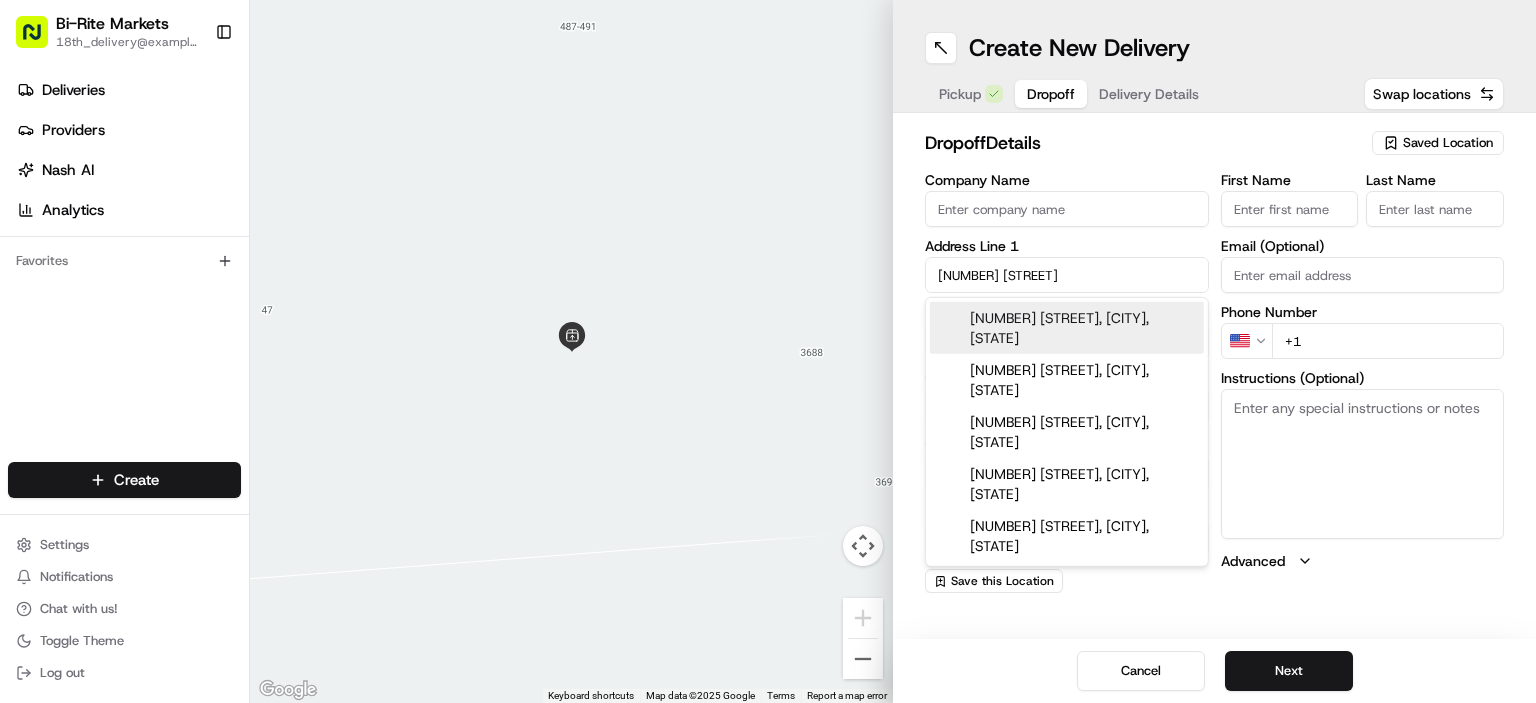 click on "[NUMBER] [STREET], [CITY], [STATE]" at bounding box center (1067, 328) 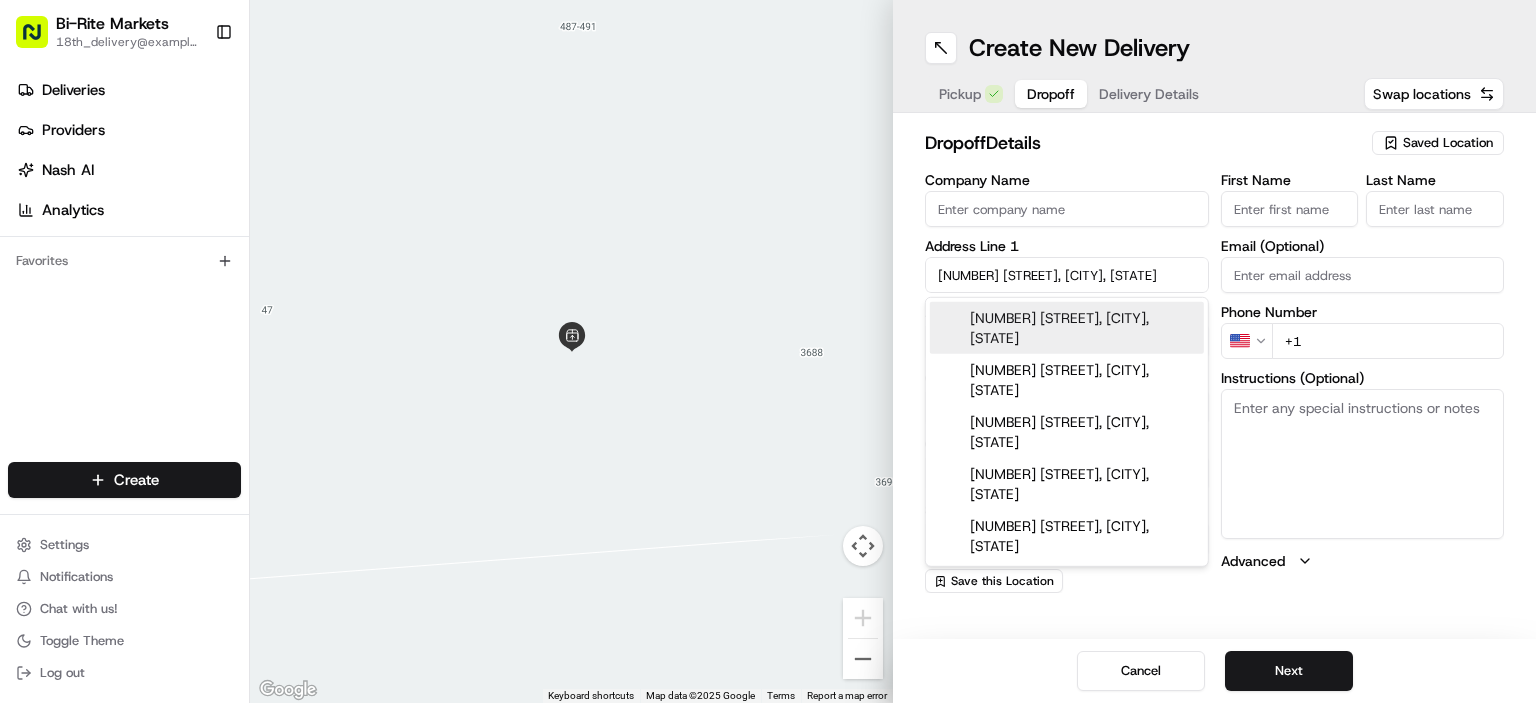 type on "[NUMBER] [STREET], [CITY], [STATE] [ZIP], USA" 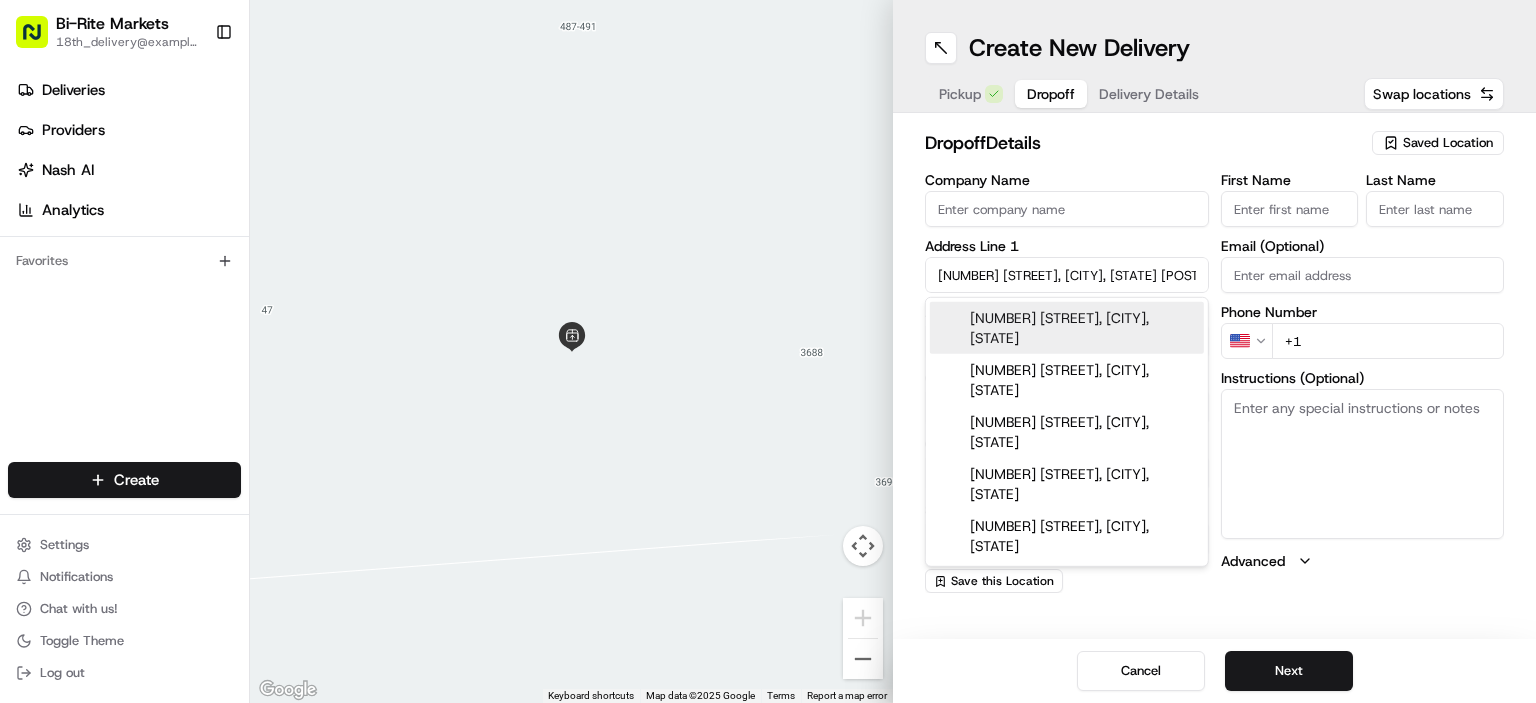 type on "[NUMBER] [STREET]" 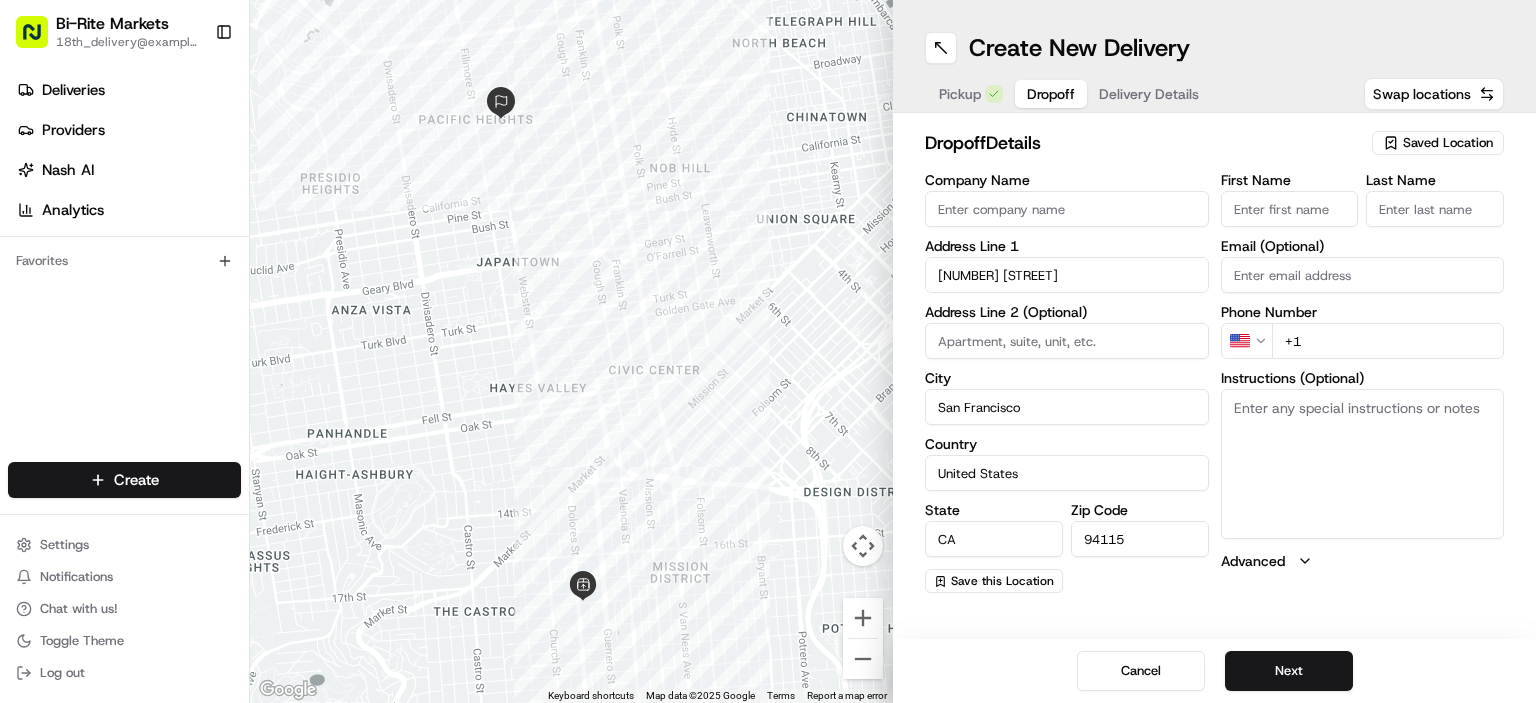click on "First Name" at bounding box center [1290, 209] 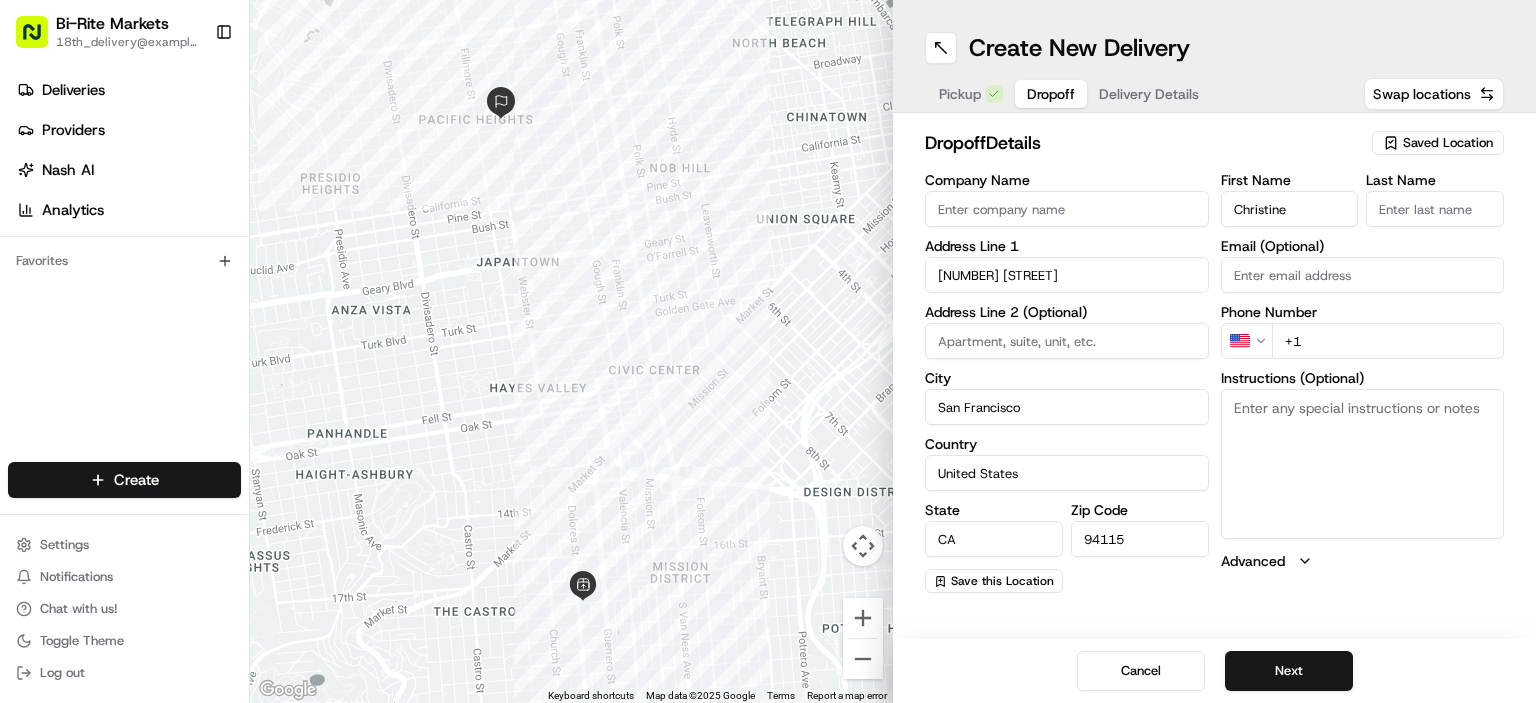 type on "Christine" 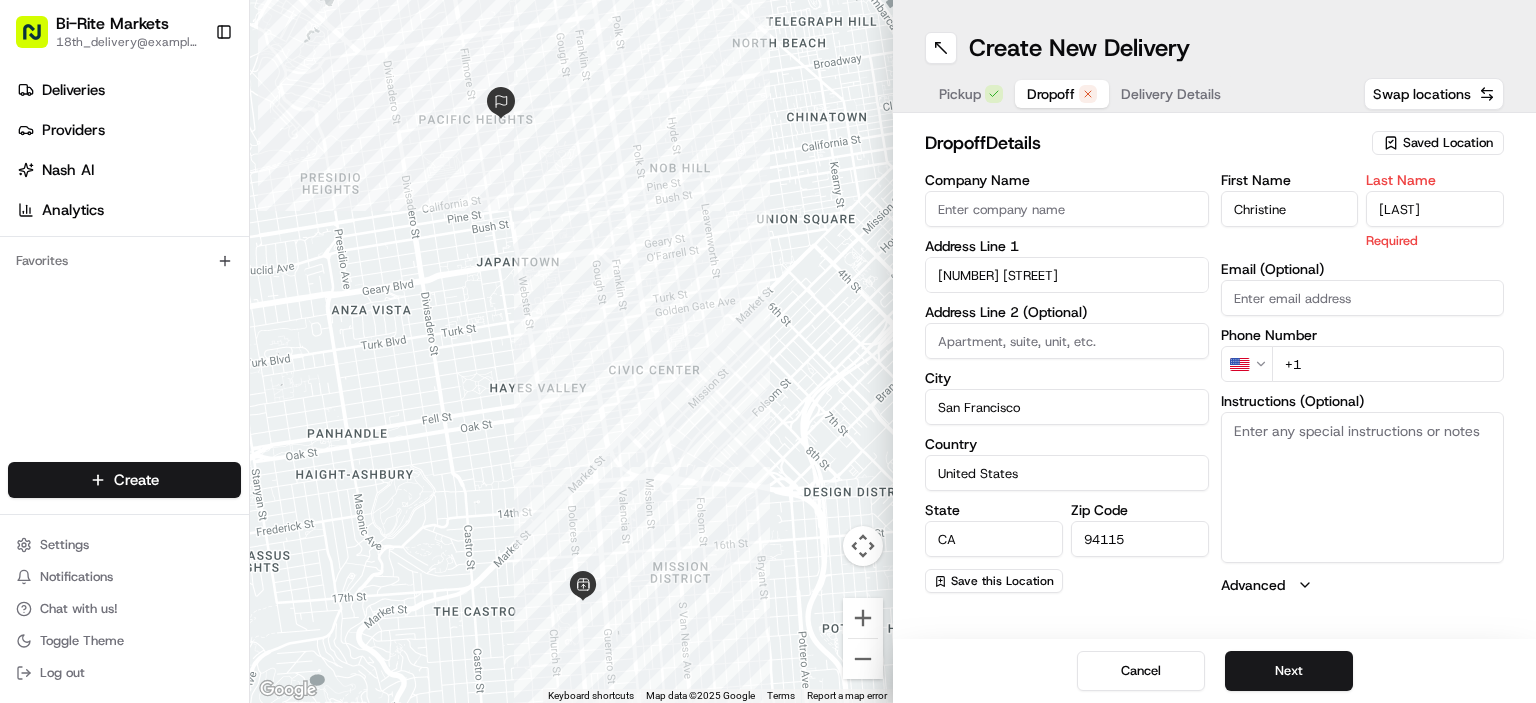 type on "[LAST]" 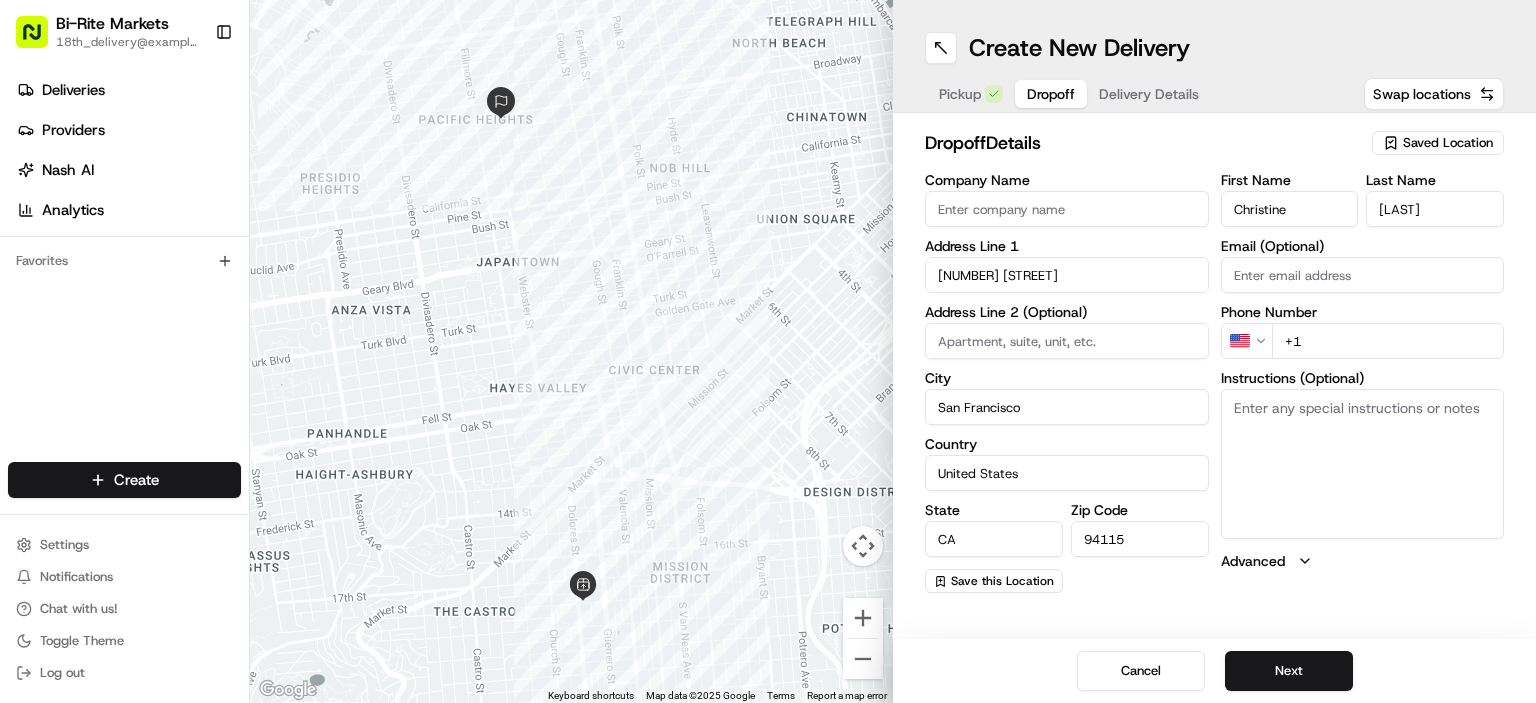 click on "+1" at bounding box center [1388, 341] 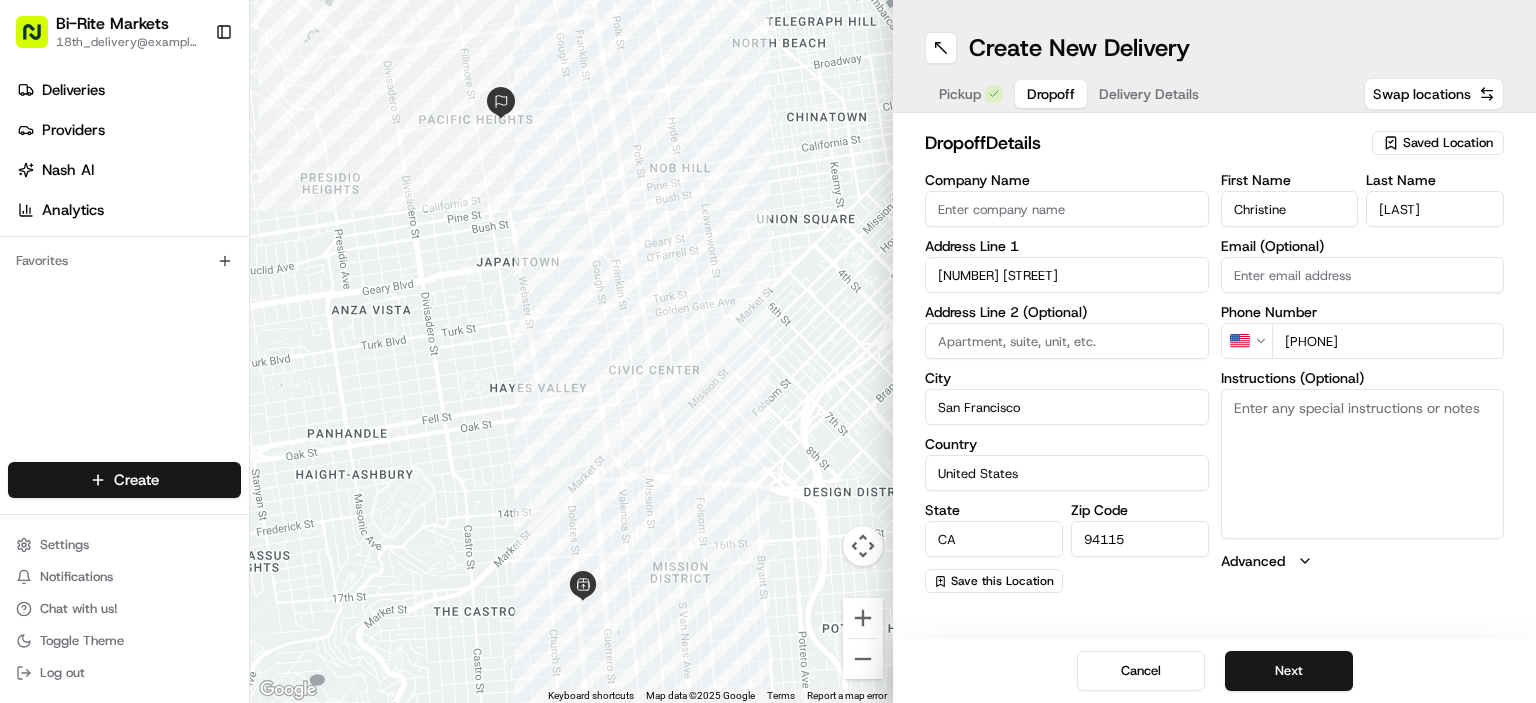 type on "+1 [PHONE]" 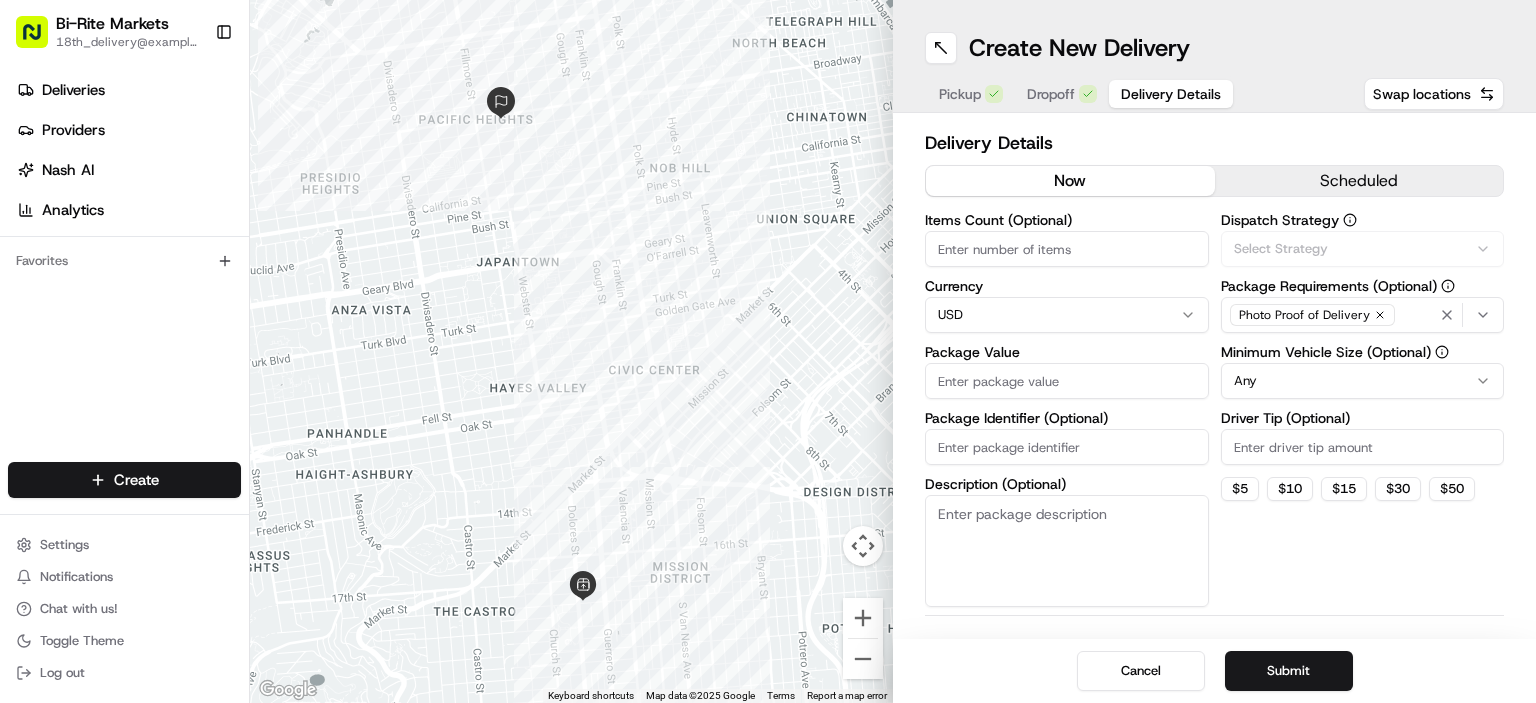 click on "Delivery Details" at bounding box center [1171, 94] 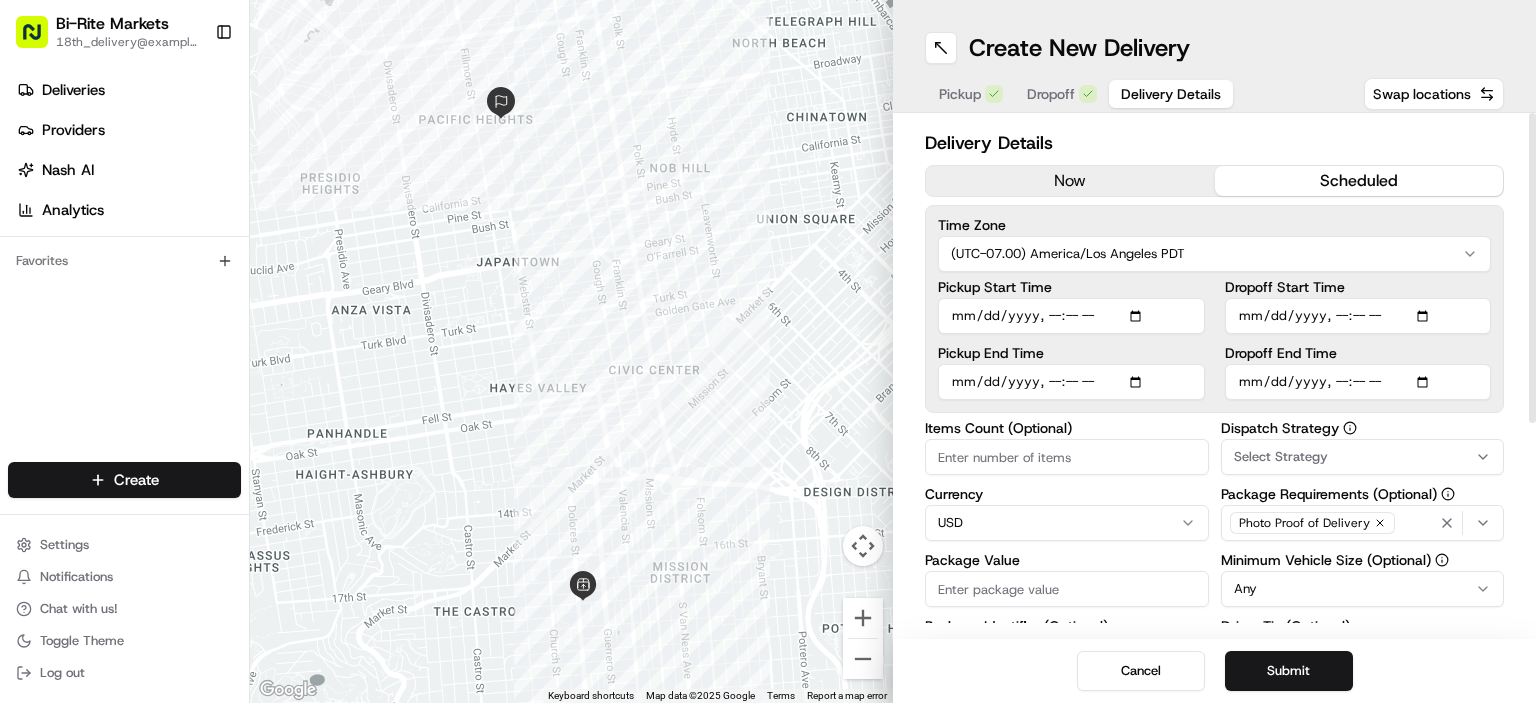 click on "scheduled" at bounding box center (1359, 181) 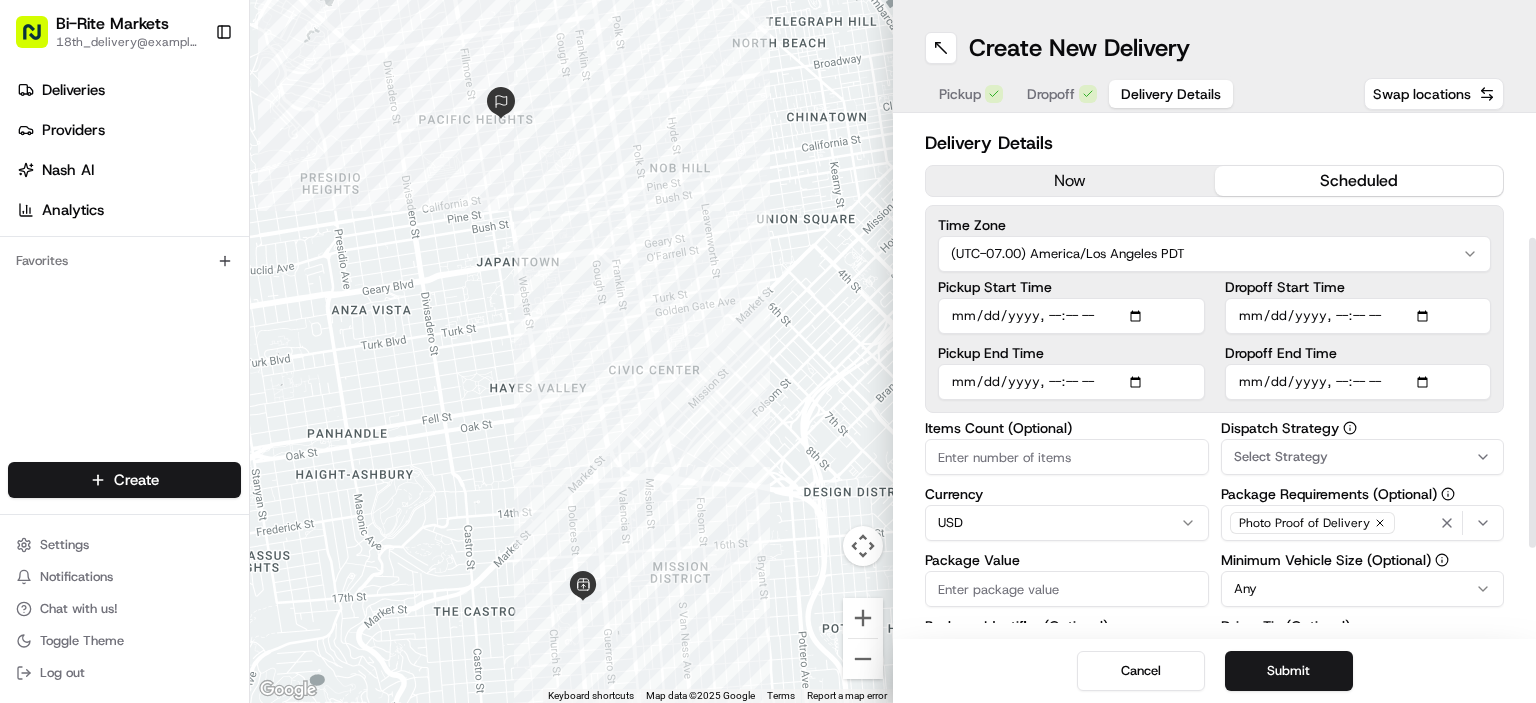 click at bounding box center (1532, 376) 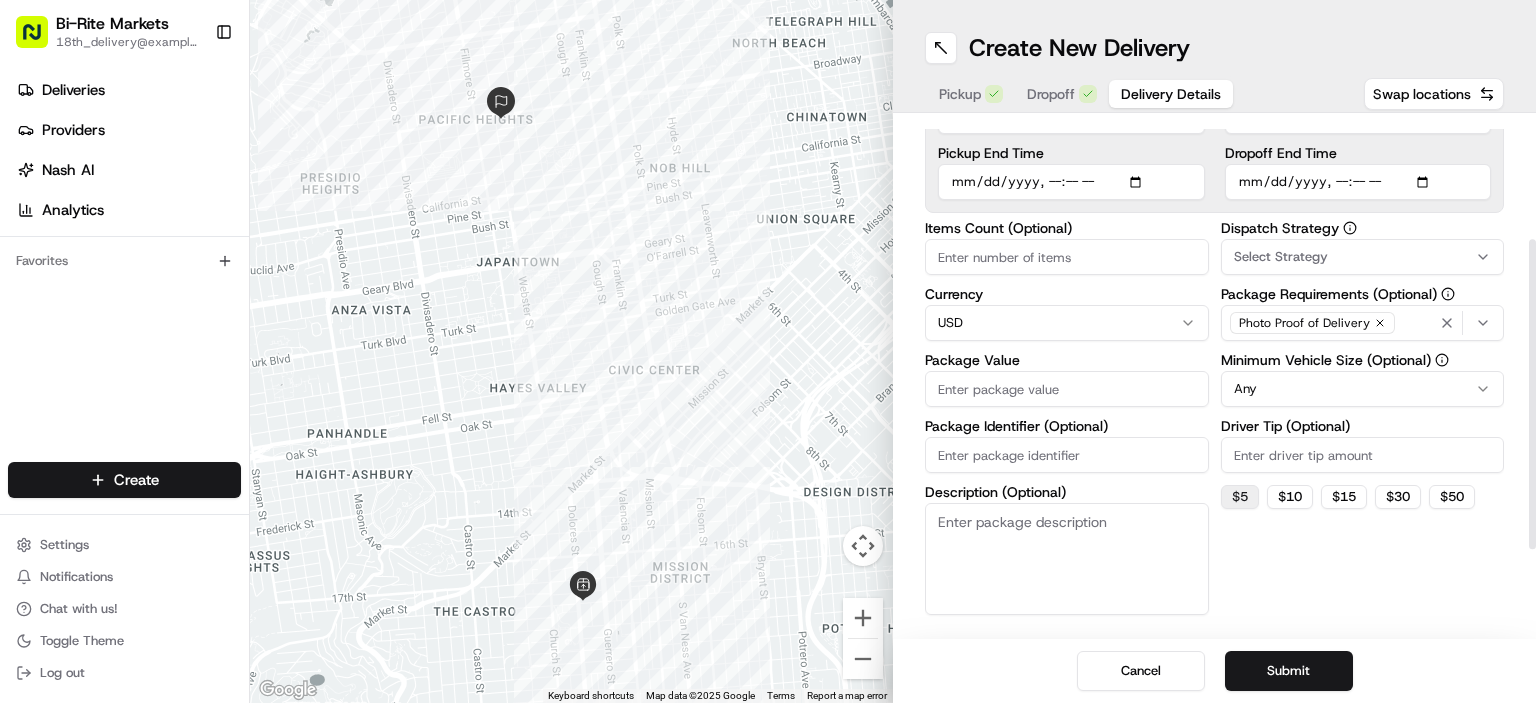 click on "$ 5" at bounding box center [1240, 497] 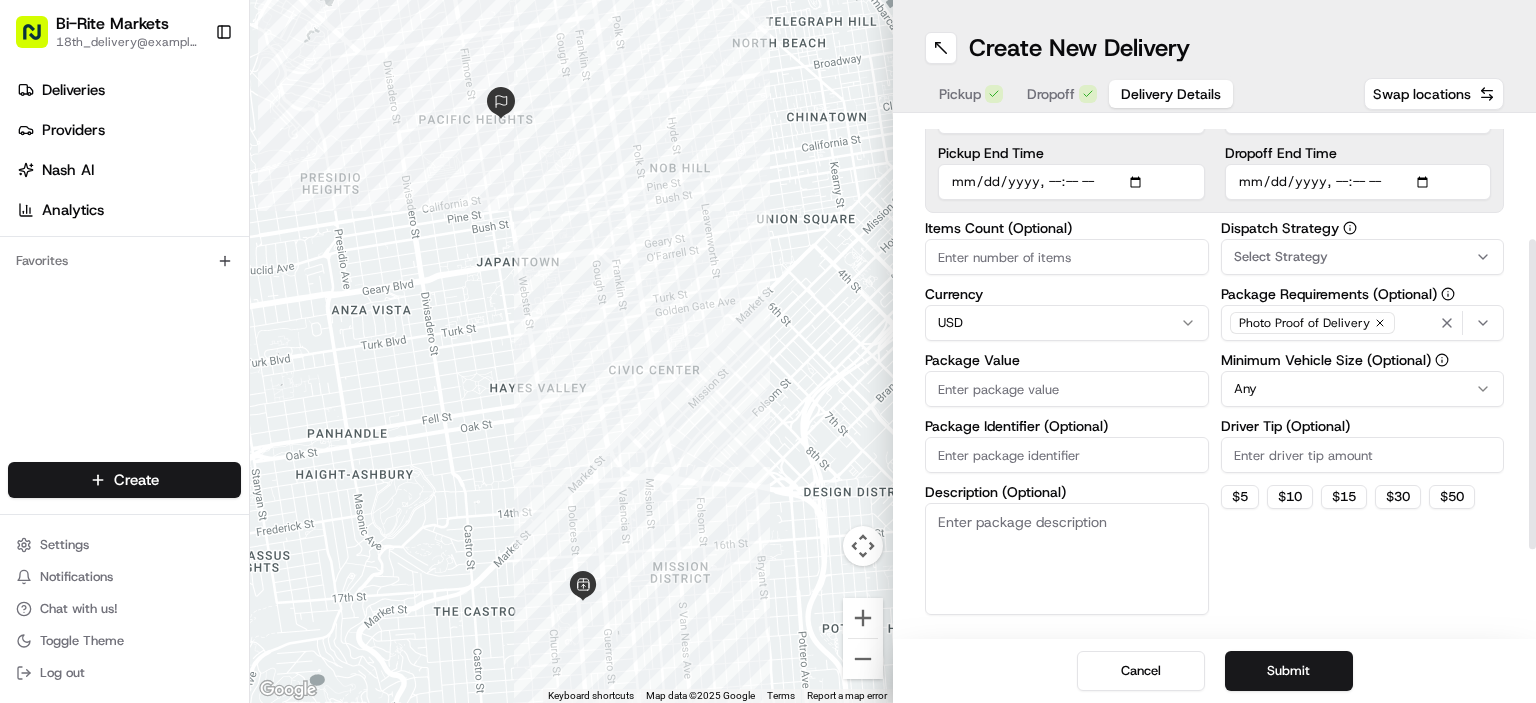 type on "5" 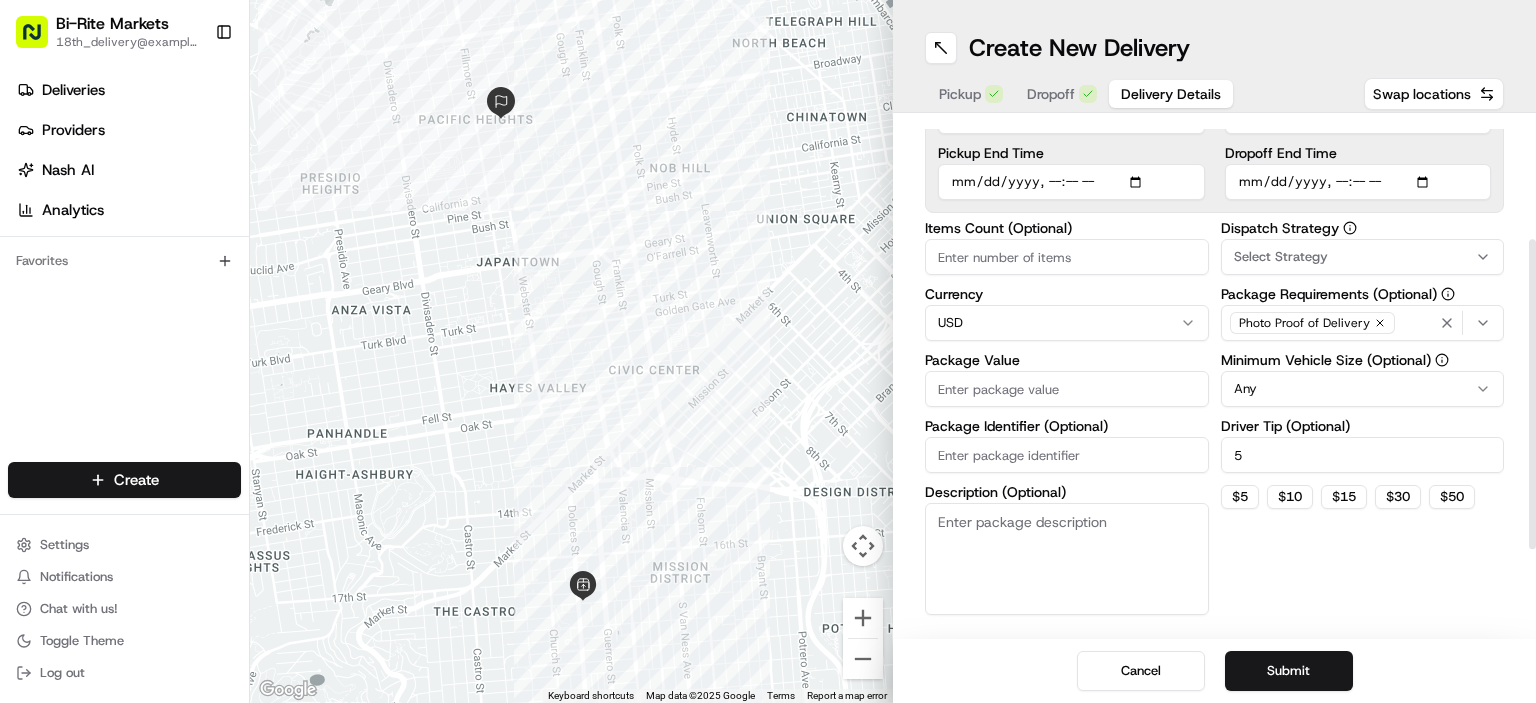 drag, startPoint x: 1109, startPoint y: 372, endPoint x: 1109, endPoint y: 383, distance: 11 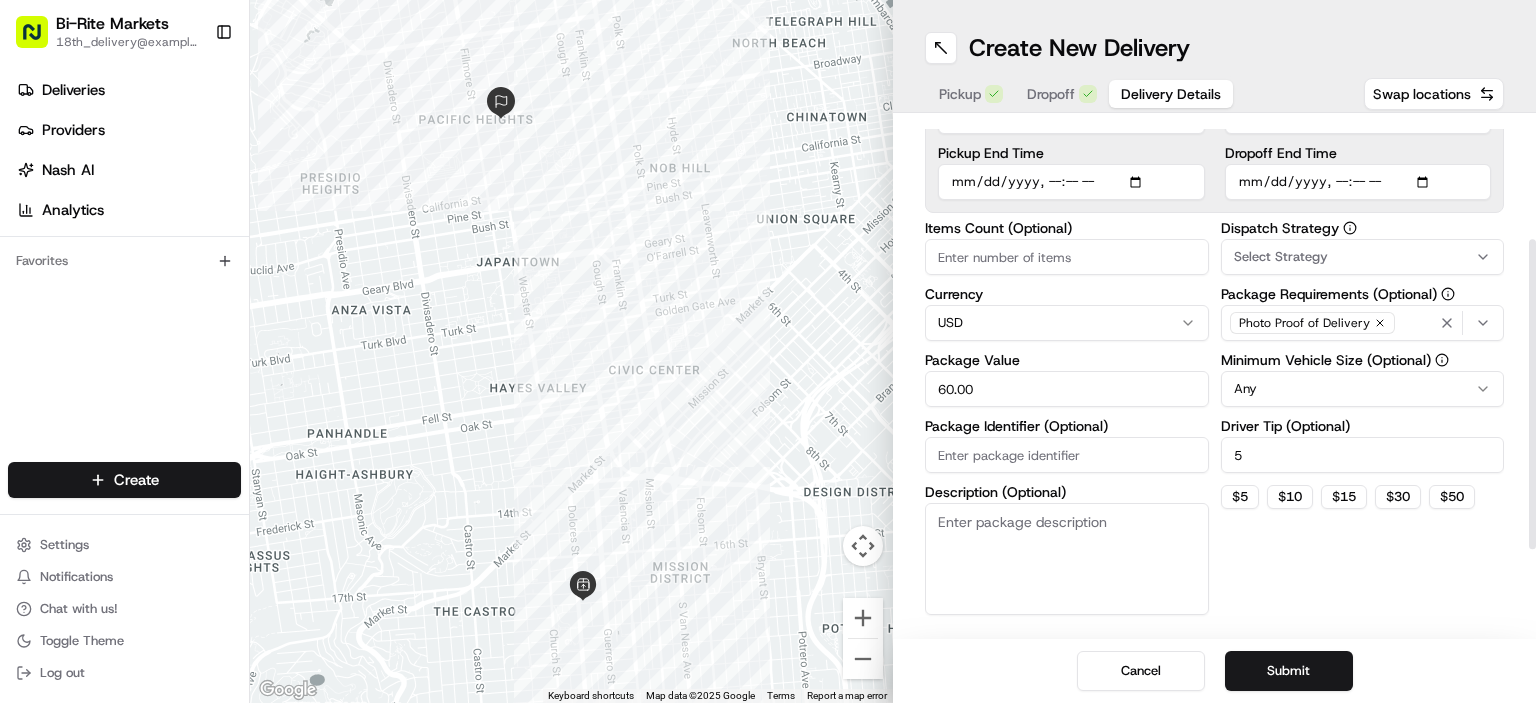 type on "60.00" 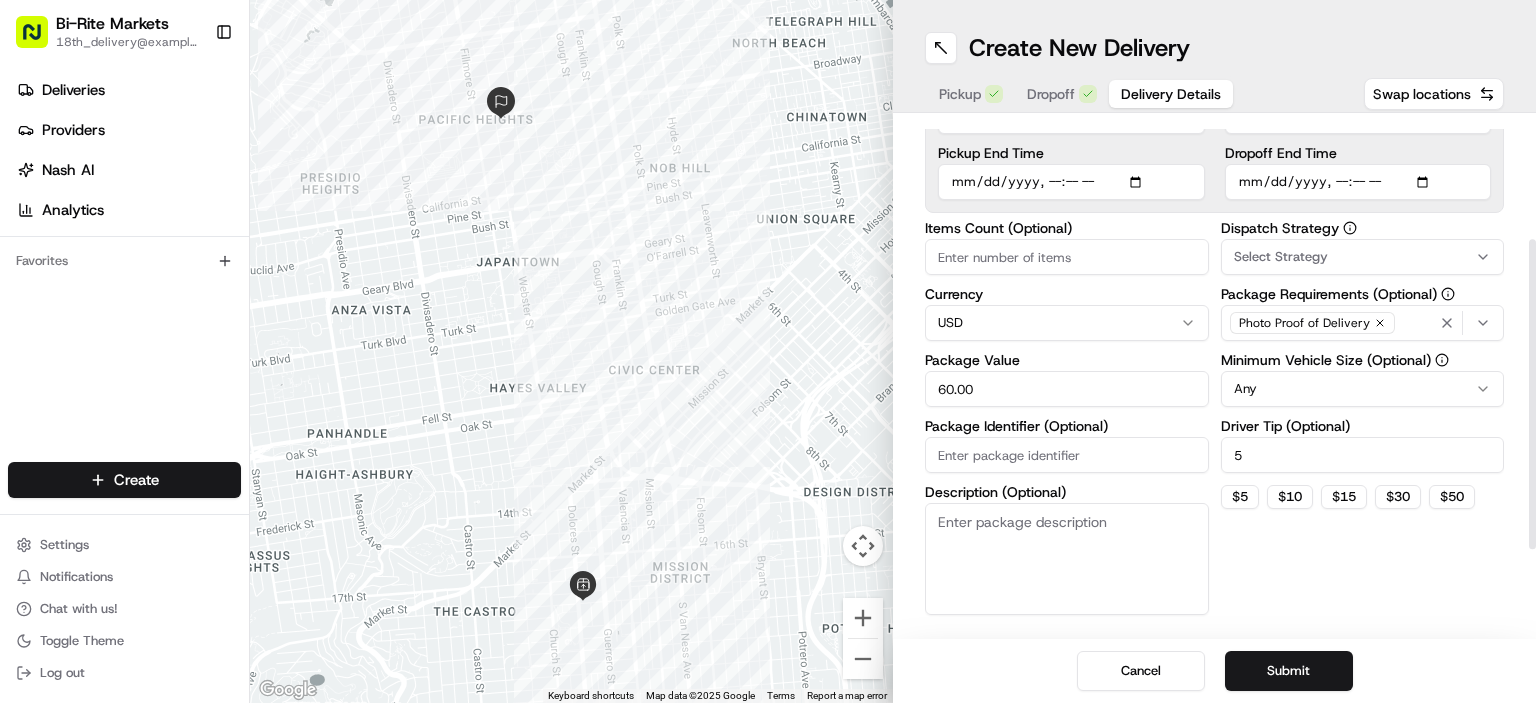click on "Select Strategy" at bounding box center (1363, 257) 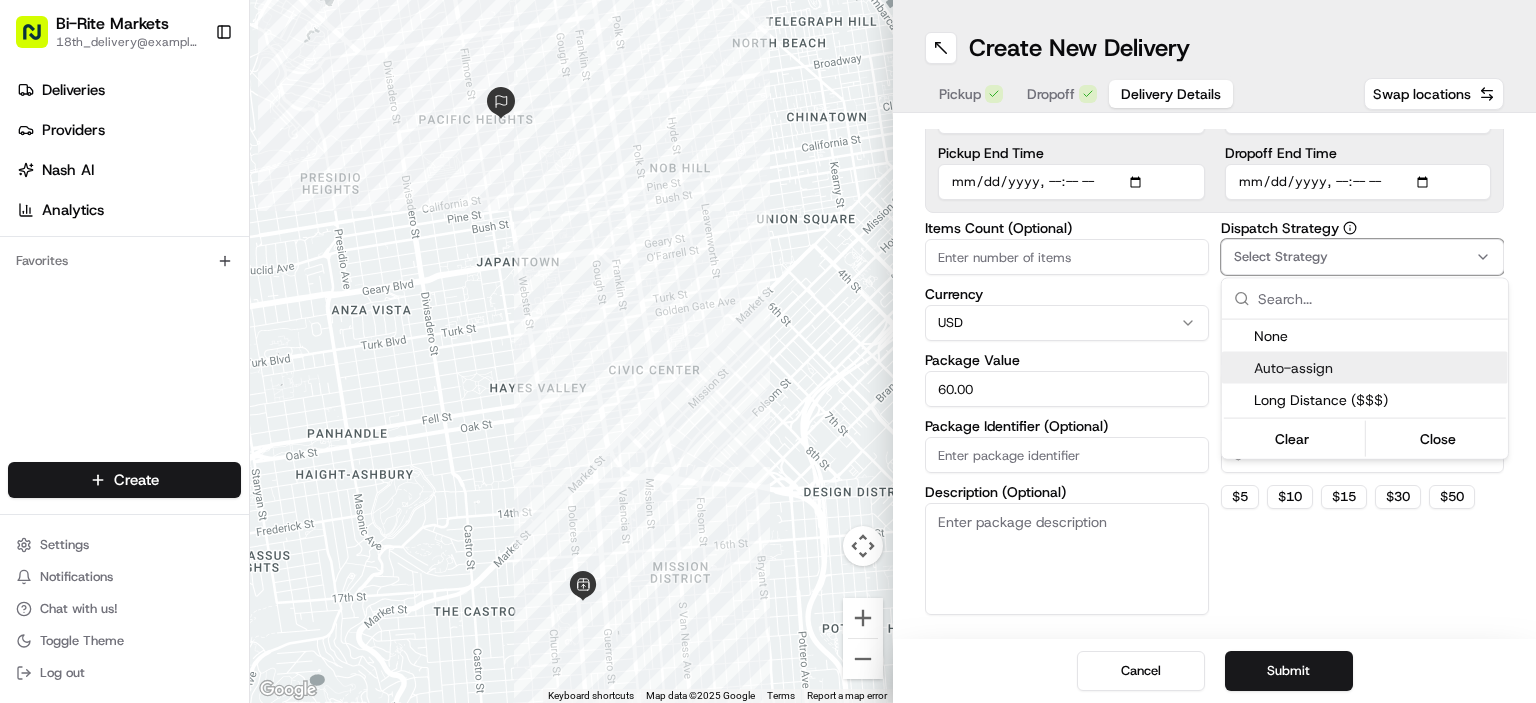 click on "Auto-assign" at bounding box center (1377, 368) 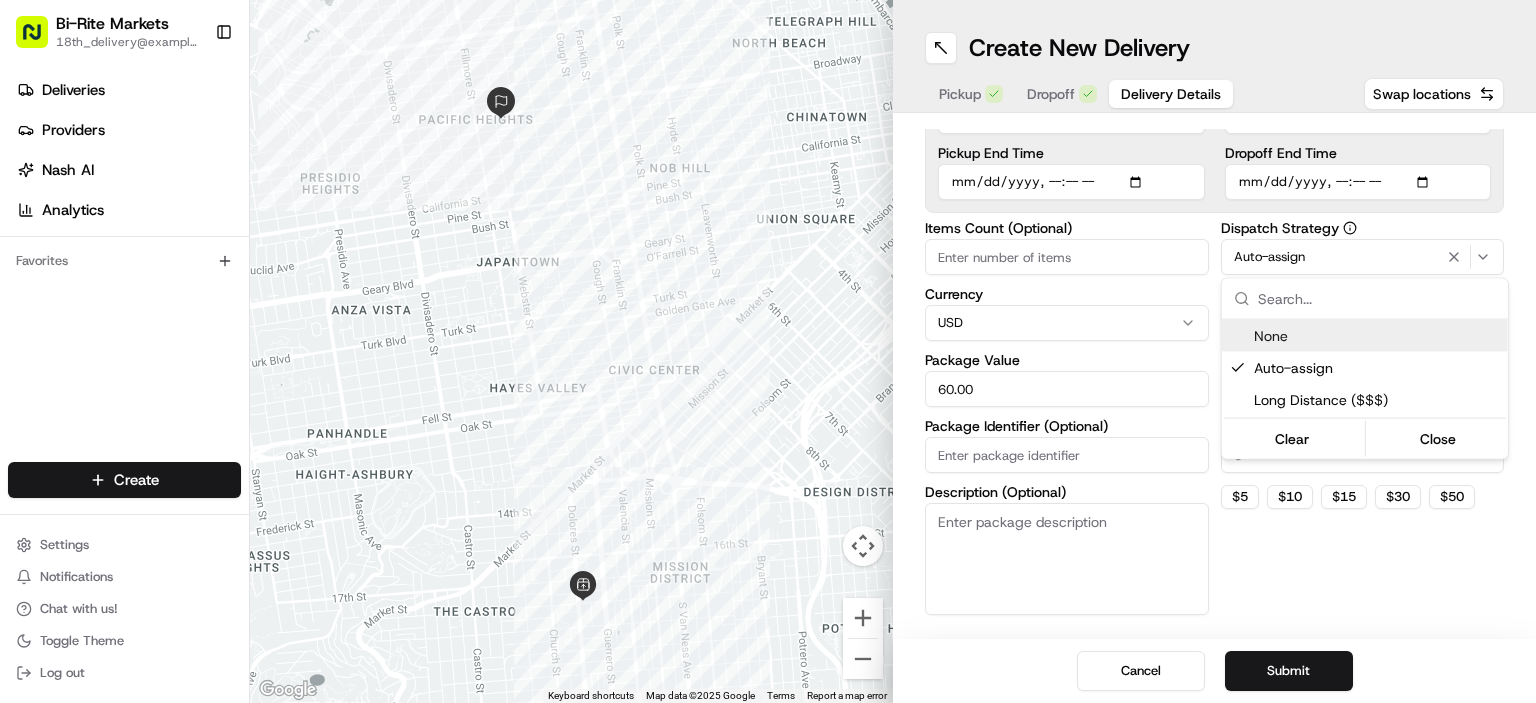 click on "Bi-Rite Markets 18th_delivery@biritemarket.com Toggle Sidebar Deliveries Providers Nash AI Analytics Favorites Main Menu Members & Organization Organization Users Roles Preferences Customization Tracking Orchestration Automations Locations Pickup Locations Dropoff Locations Billing Billing Refund Requests Integrations Notification Triggers Webhooks API Keys Request Logs Create Settings Notifications Chat with us! Toggle Theme Log out ← Move left → Move right ↑ Move up ↓ Move down + Zoom in - Zoom out Home Jump left by 75% End Jump right by 75% Page Up Jump up by 75% Page Down Jump down by 75% Keyboard shortcuts Map Data Map data ©2025 Google Map data ©2025 Google 500 m  Click to toggle between metric and imperial units Terms Report a map error Create New Delivery Pickup Dropoff Delivery Details Swap locations Delivery Details now scheduled Time Zone (UTC-07.00) America/Los Angeles PDT Pickup Start Time Pickup End Time Dropoff Start Time Dropoff End Time Items Count (Optional) USD 5" at bounding box center (768, 351) 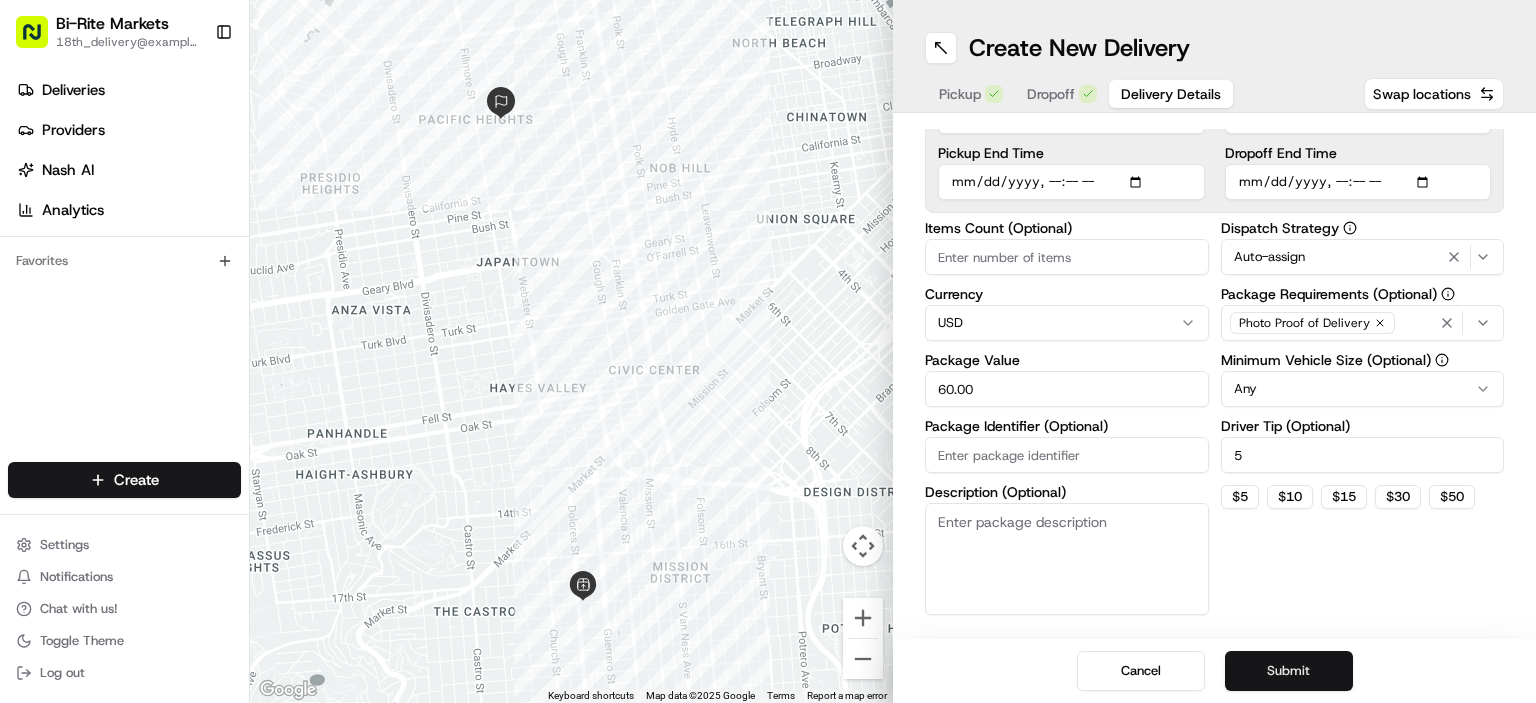 click on "Submit" at bounding box center (1289, 671) 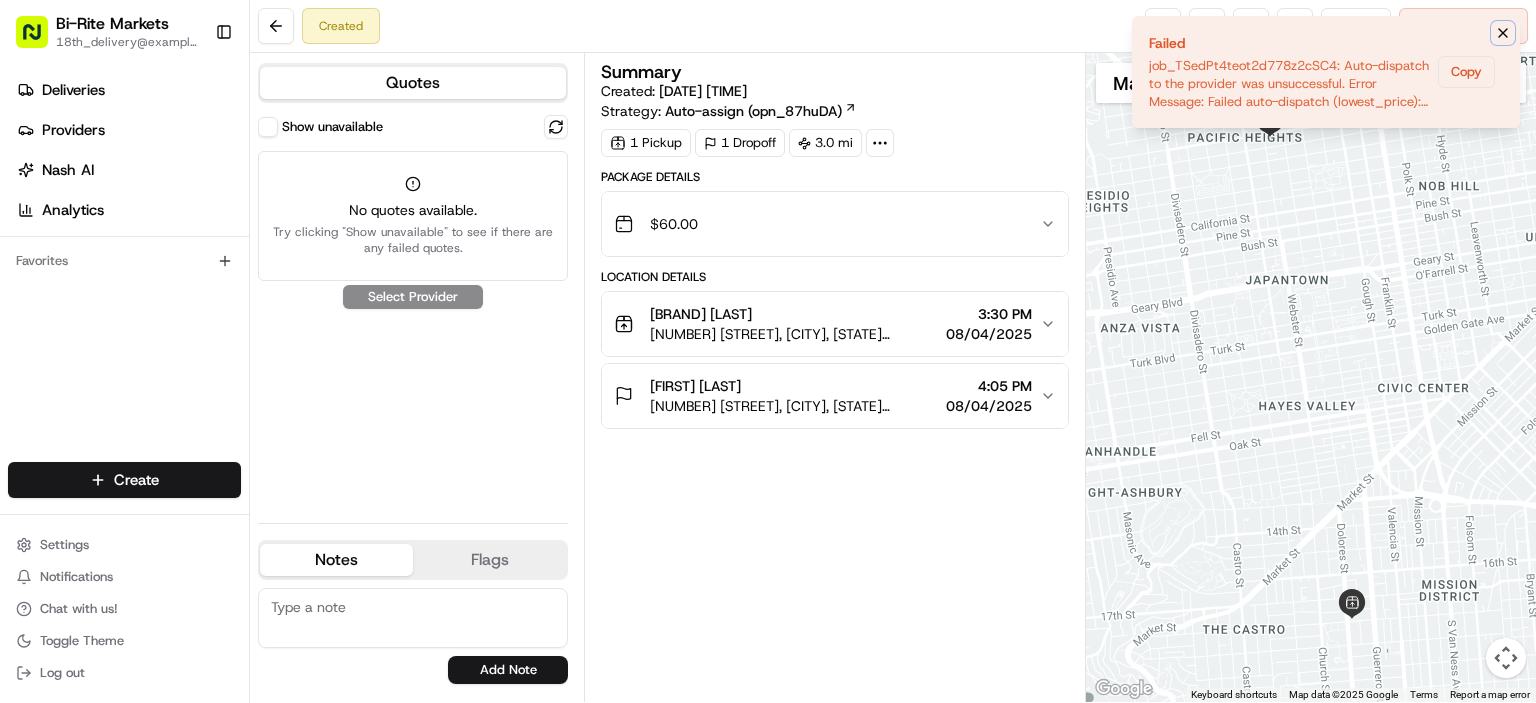 click 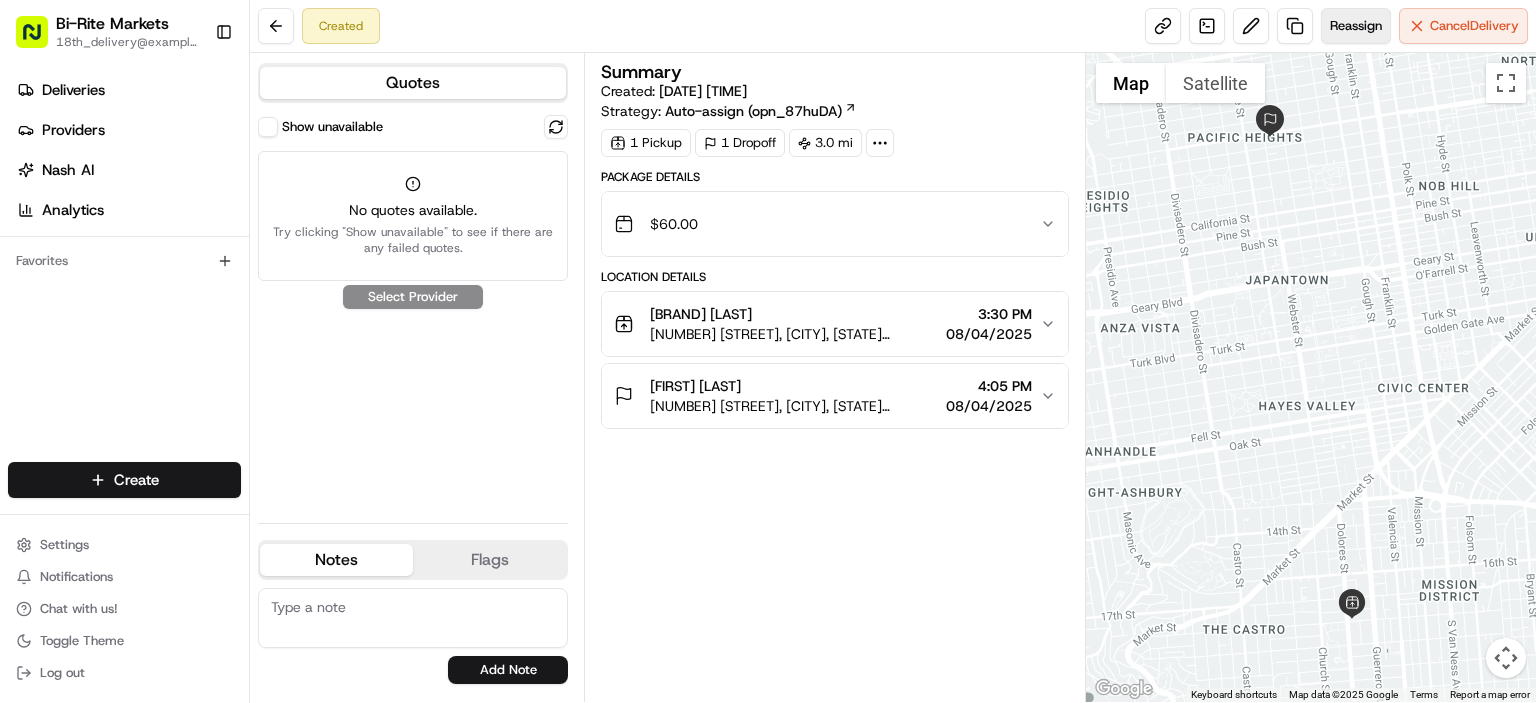 click on "Reassign" at bounding box center [1356, 26] 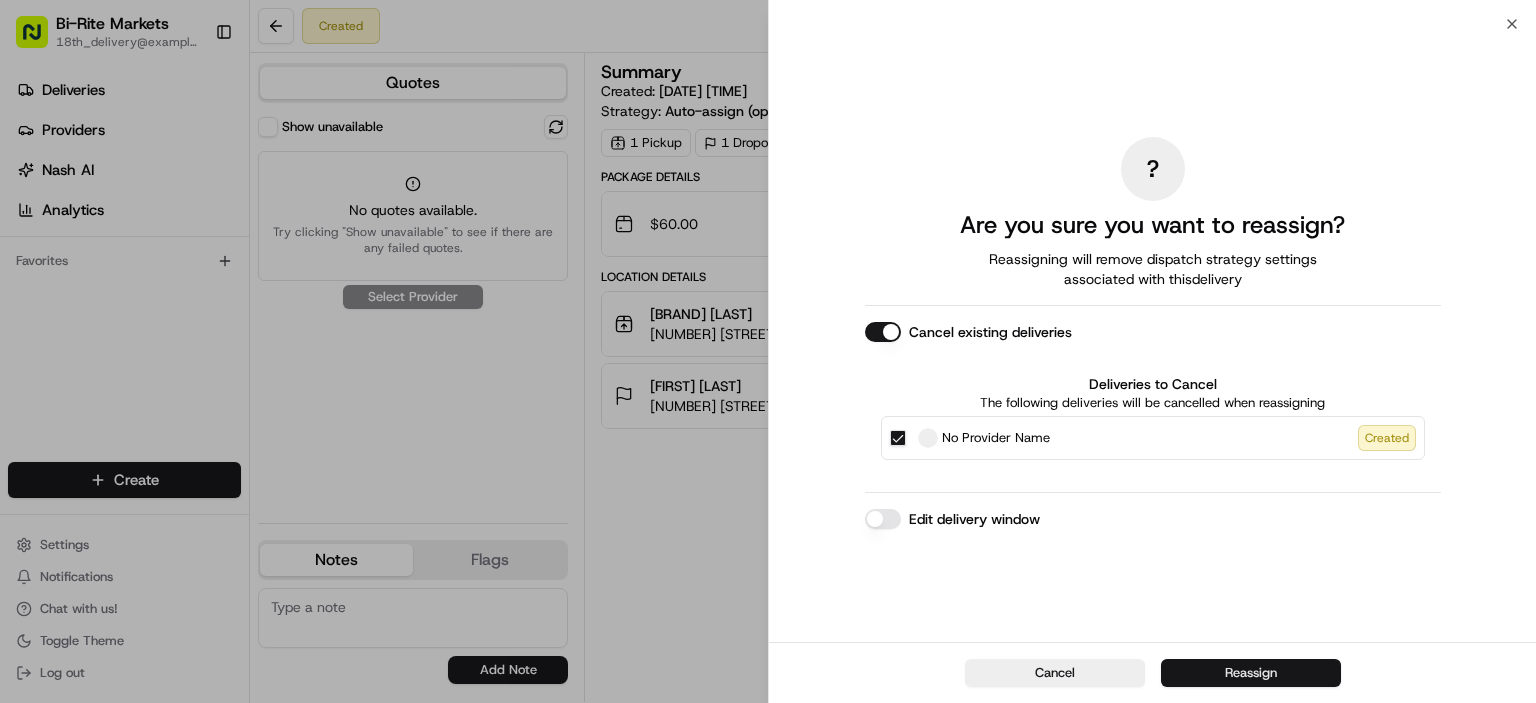 click on "Reassign" at bounding box center (1251, 673) 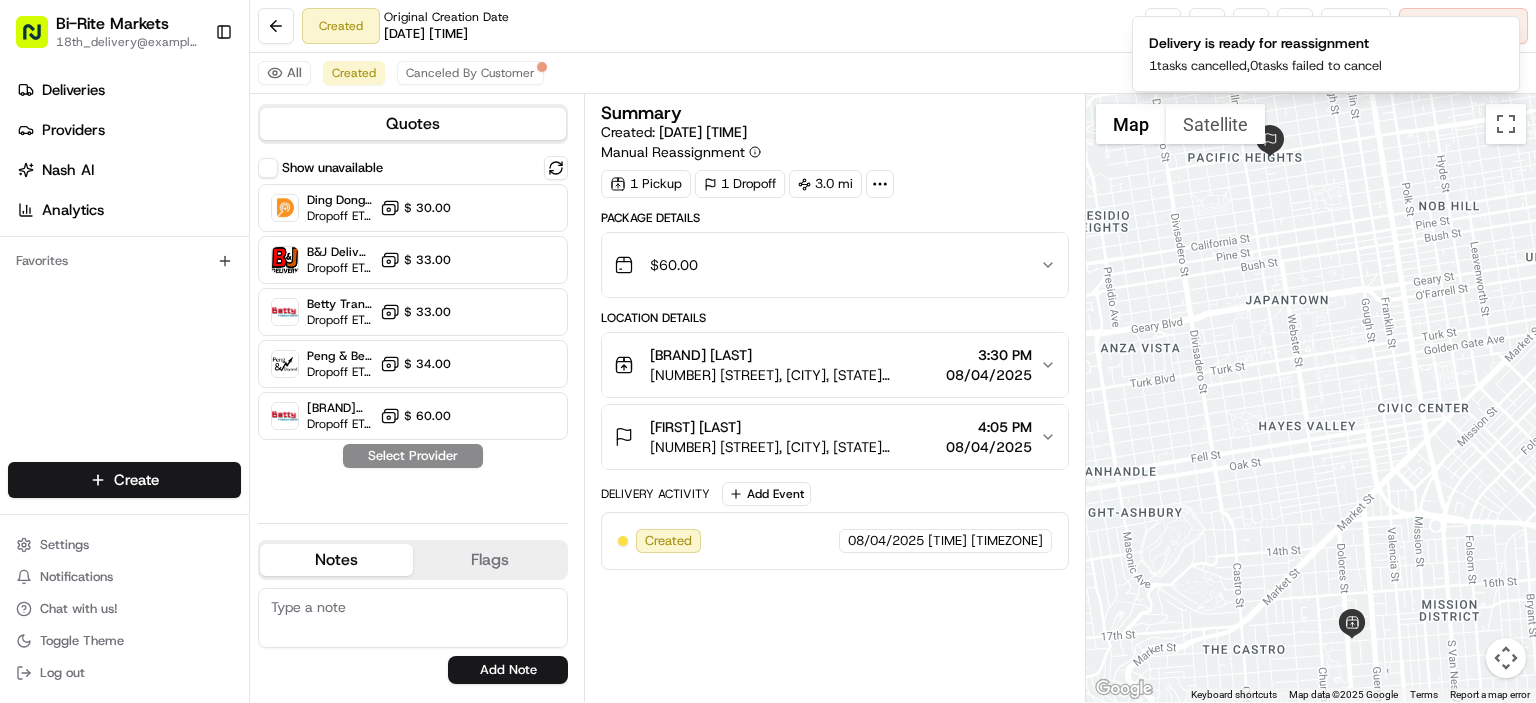 click on "Show unavailable" at bounding box center [268, 168] 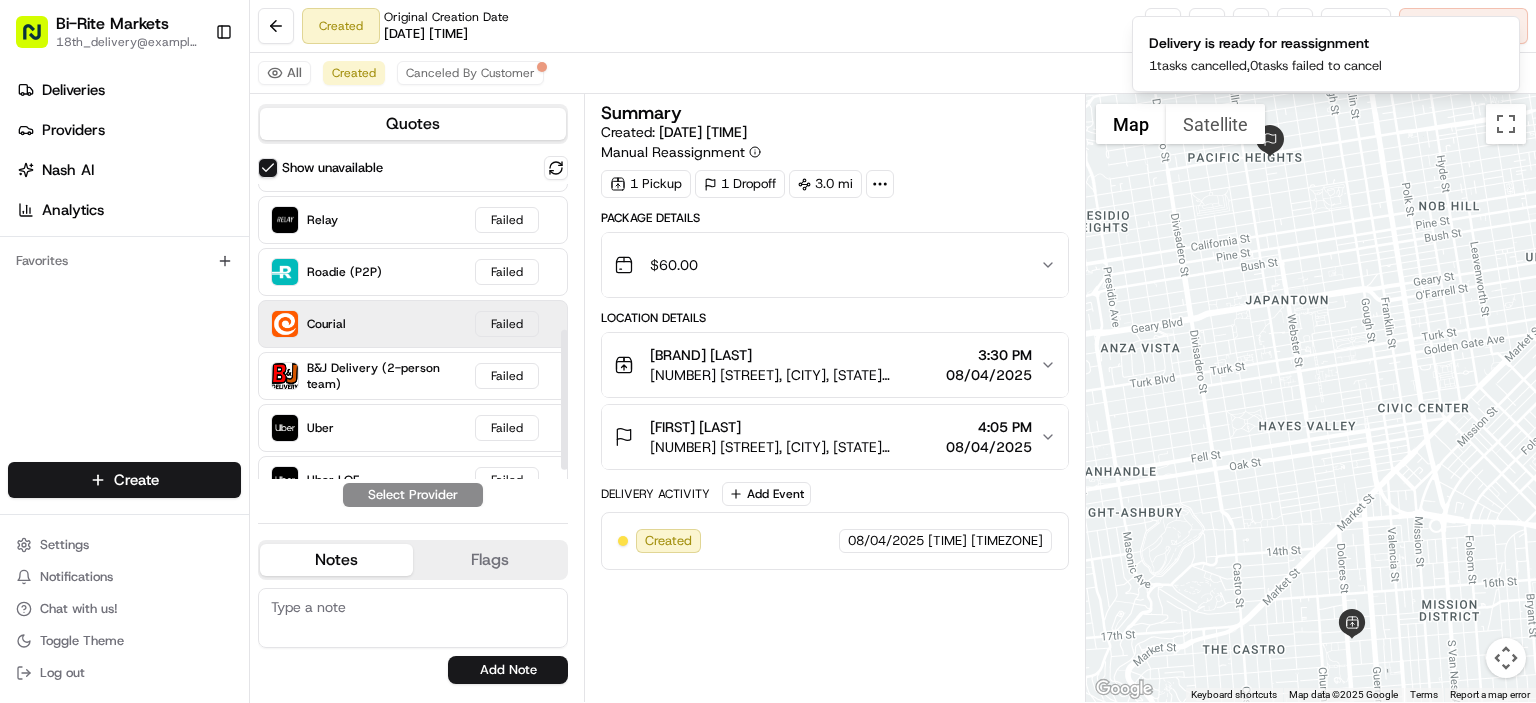scroll, scrollTop: 324, scrollLeft: 0, axis: vertical 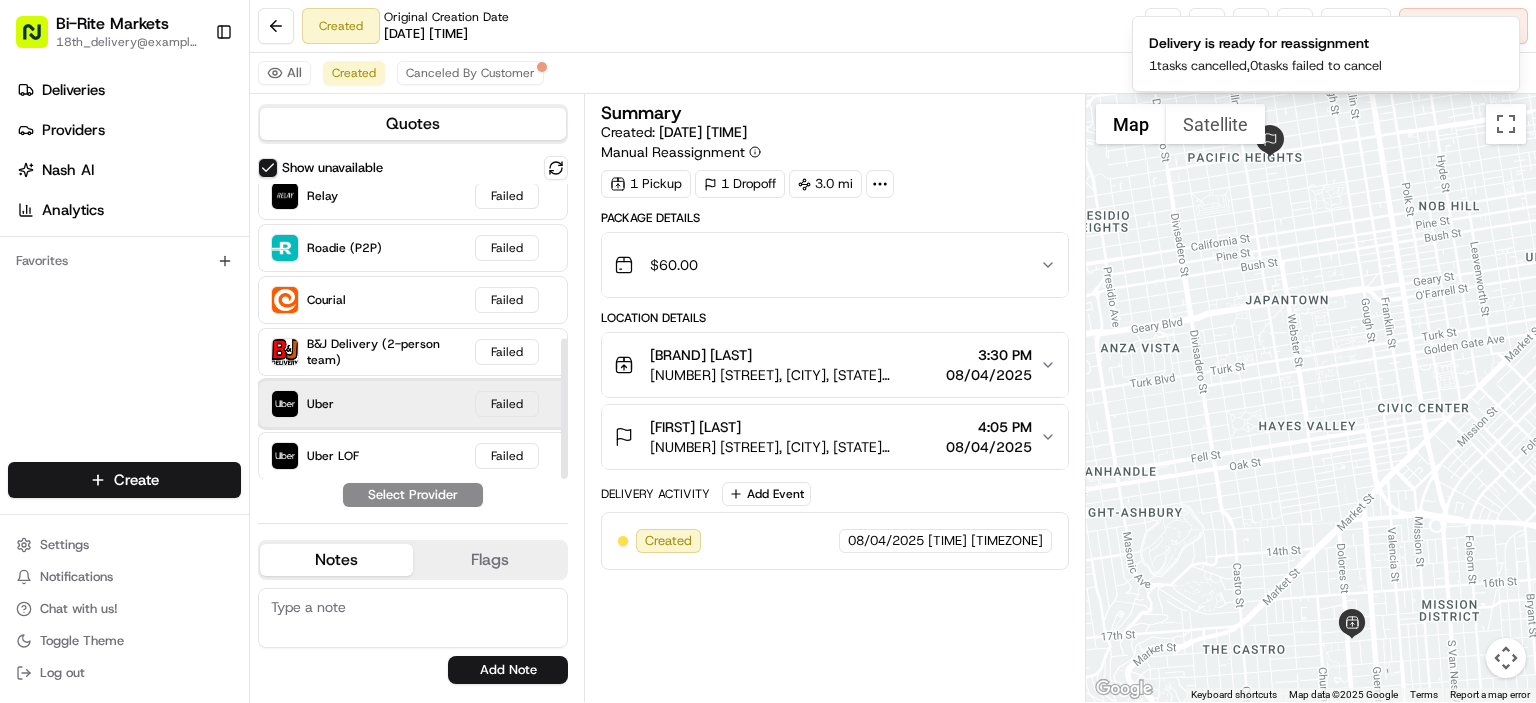 click on "Uber Failed" at bounding box center [413, 404] 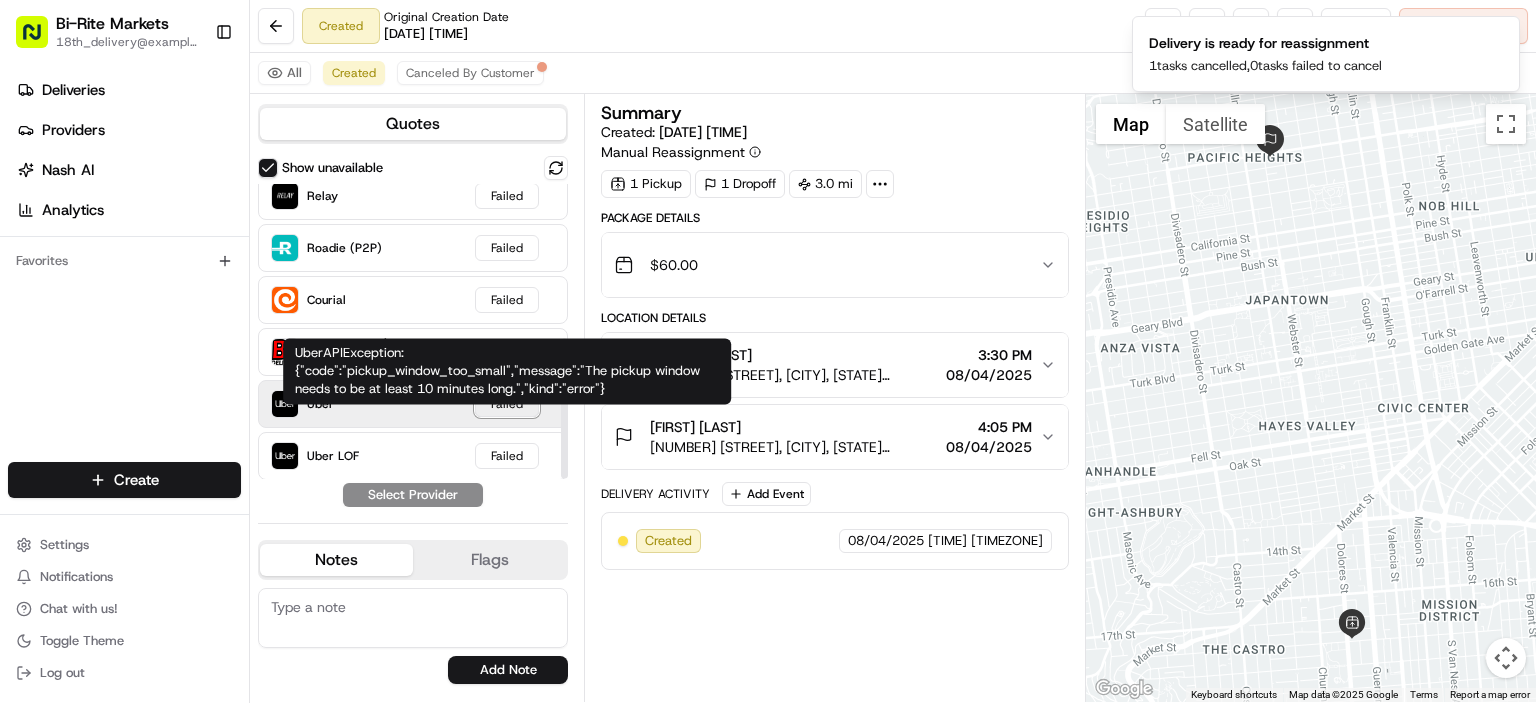 click on "Failed" at bounding box center [507, 404] 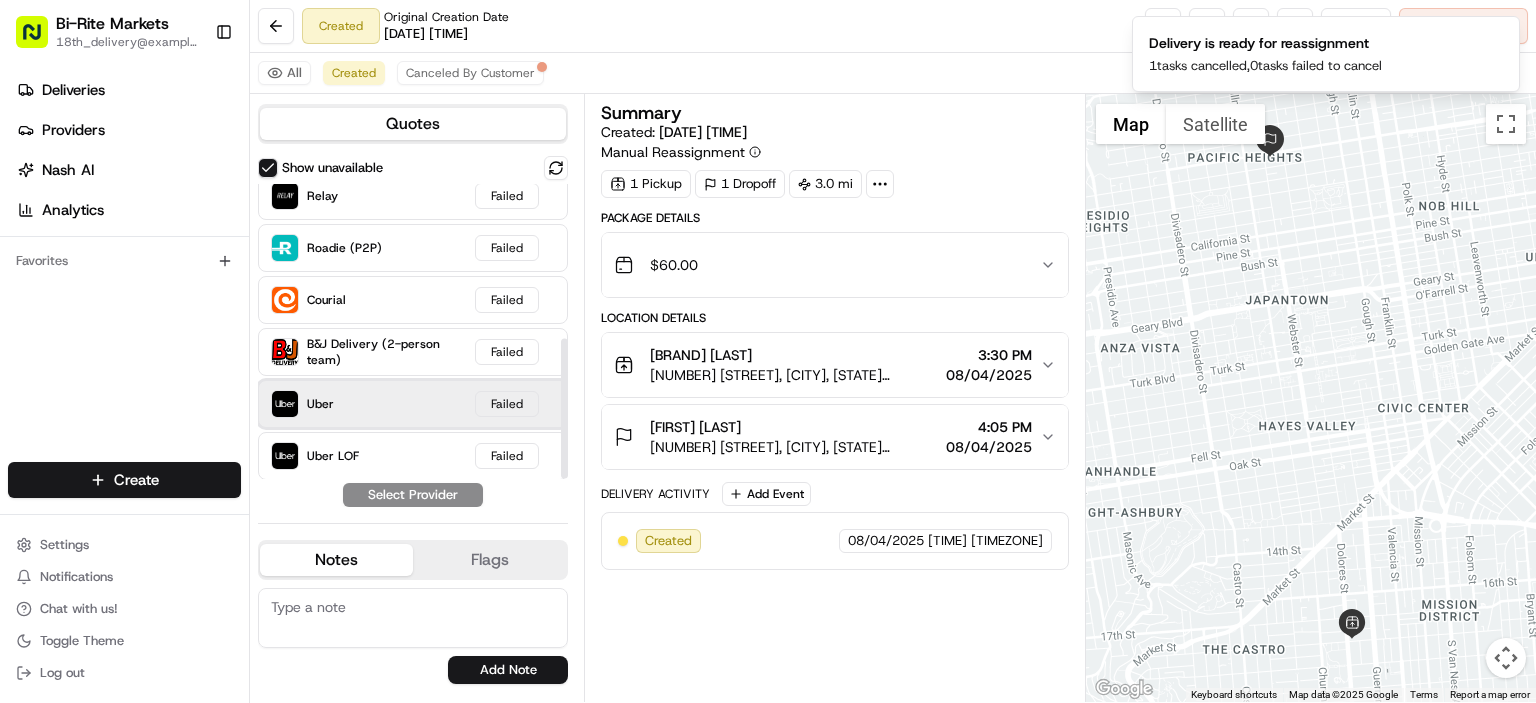 click on "Uber Failed" at bounding box center (413, 404) 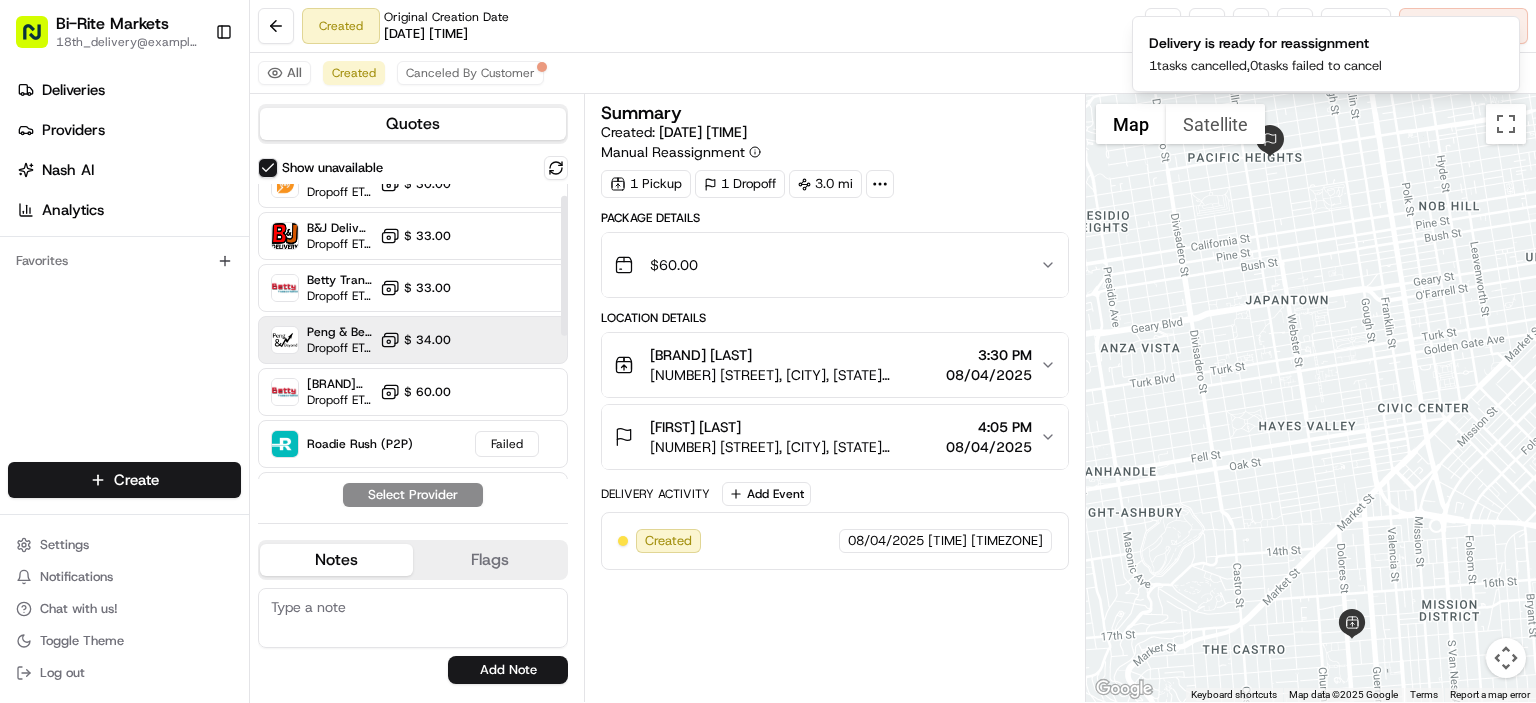 scroll, scrollTop: 0, scrollLeft: 0, axis: both 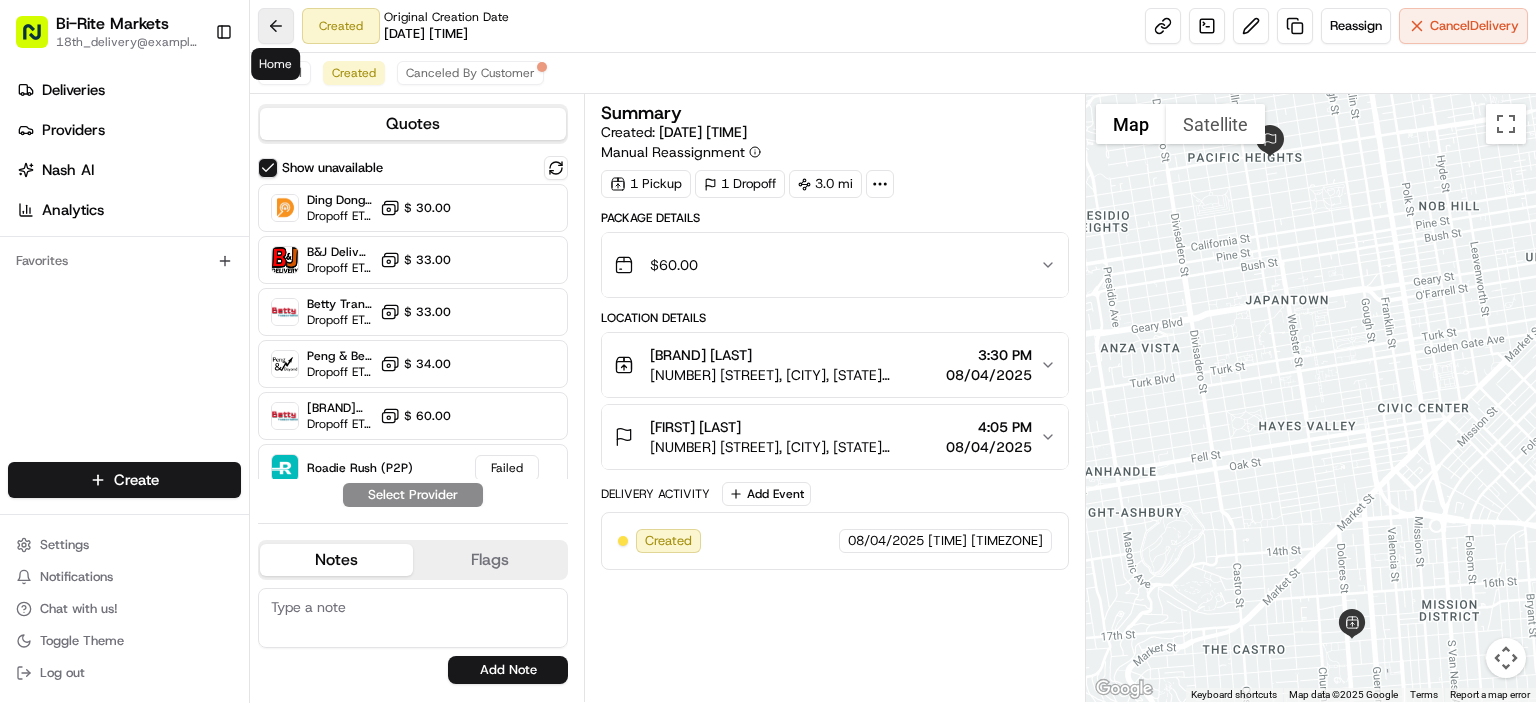 click at bounding box center [276, 26] 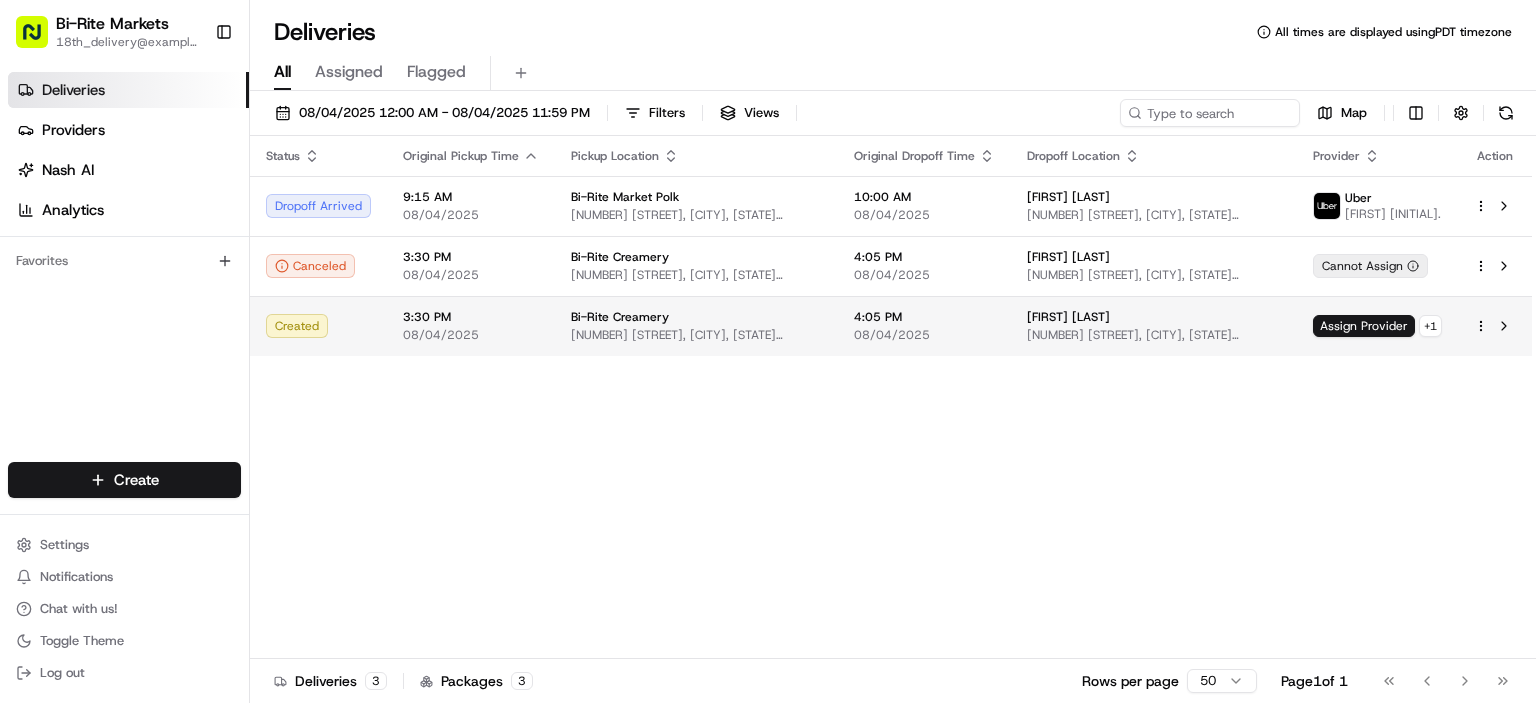 click on "[NUMBER] [STREET], [CITY], [STATE] [ZIP], USA" at bounding box center (1154, 335) 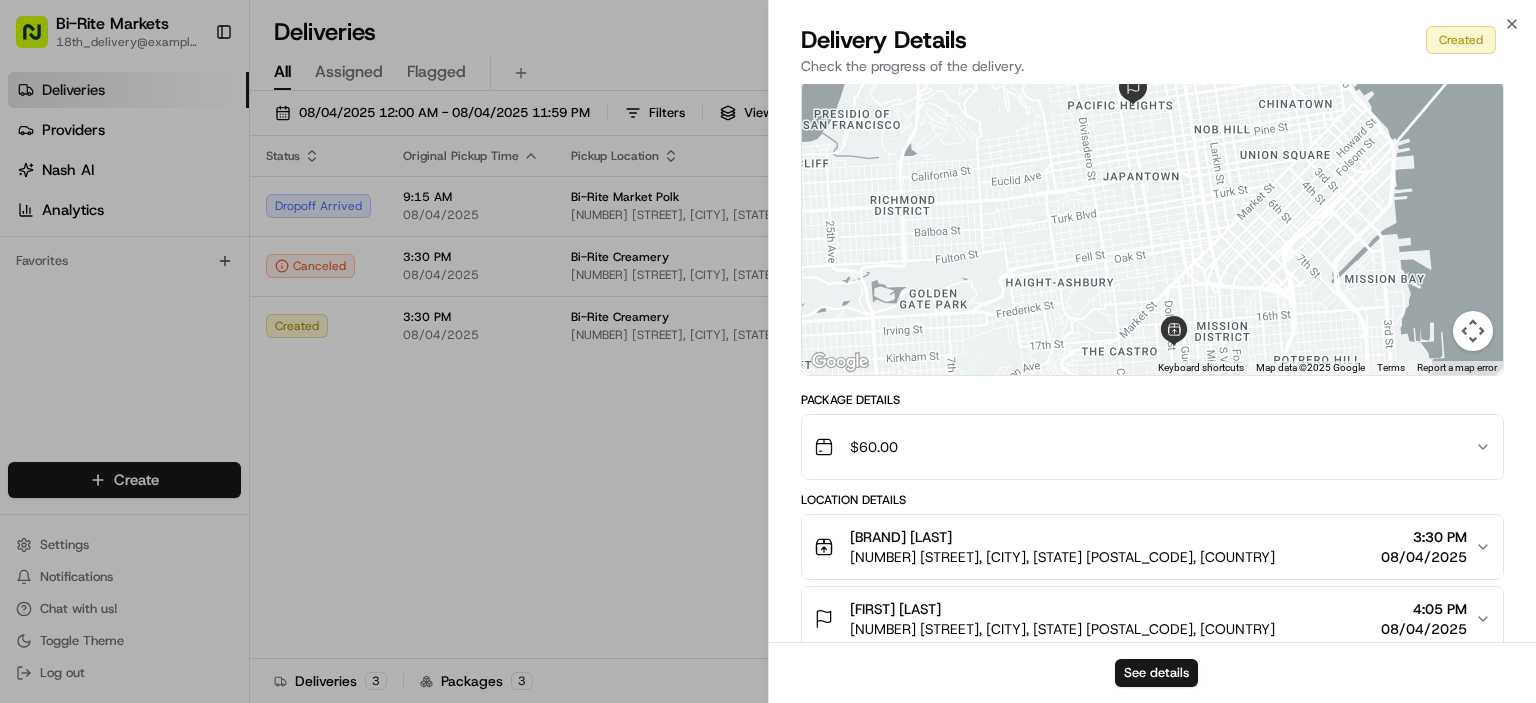 scroll, scrollTop: 205, scrollLeft: 0, axis: vertical 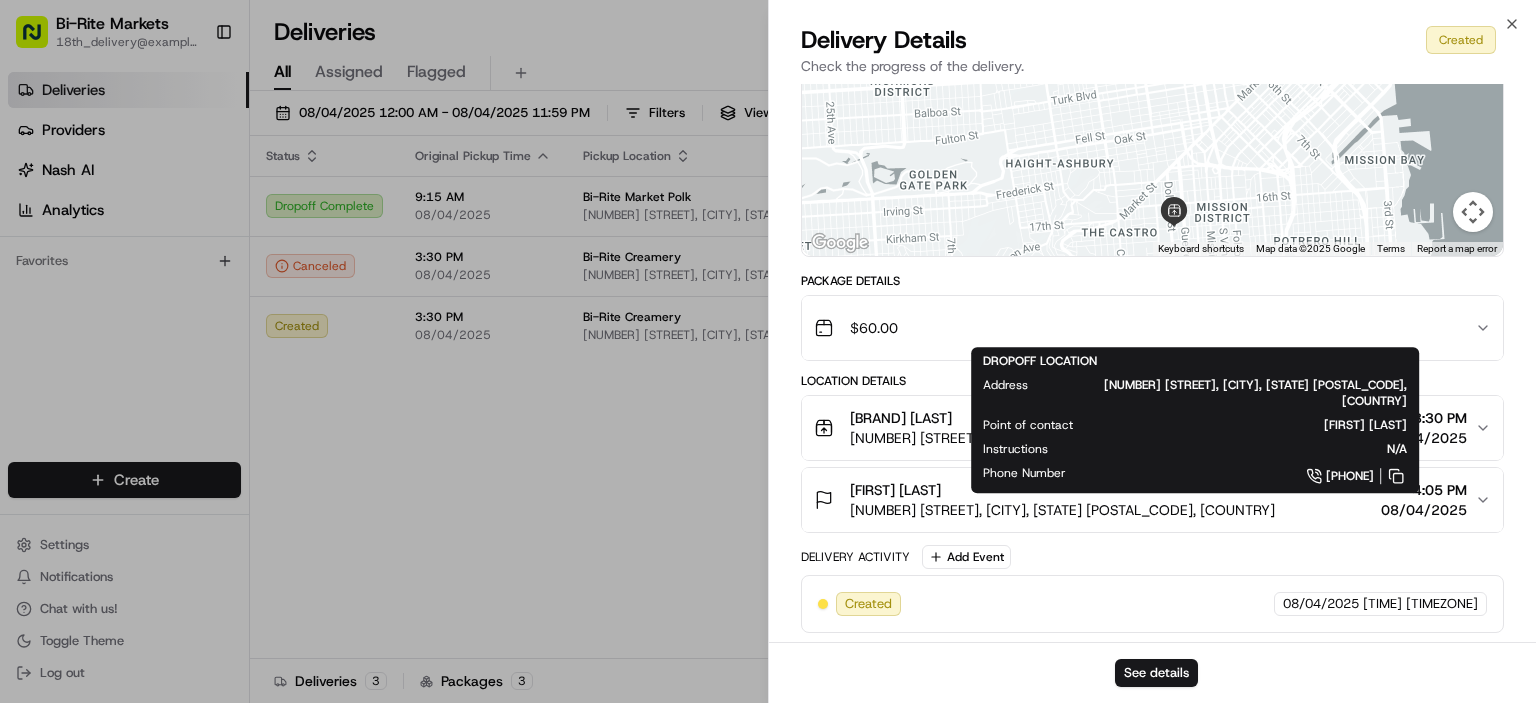 click on "Provider - Provider Id Dropoff ETA - Price - Distance 3.0 mi ← Move left → Move right ↑ Move up ↓ Move down + Zoom in - Zoom out Home Jump left by 75% End Jump right by 75% Page Up Jump up by 75% Page Down Jump down by 75% Keyboard shortcuts Map Data Map data ©2025 Google Map data ©2025 Google 1 km  Click to toggle between metric and imperial units Terms Report a map error Package Details $ 60.00 Location Details Bi-Rite Creamery Jocelyn Burton 3692 18th St, San Francisco, CA 94110, USA 3:30 PM 08/04/2025  Christine Murray 2149 Broadway, San Francisco, CA 94115, USA 4:05 PM 08/04/2025 Delivery Activity Add Event Created 08/04/2025 9:26 AM PDT" at bounding box center (1152, 262) 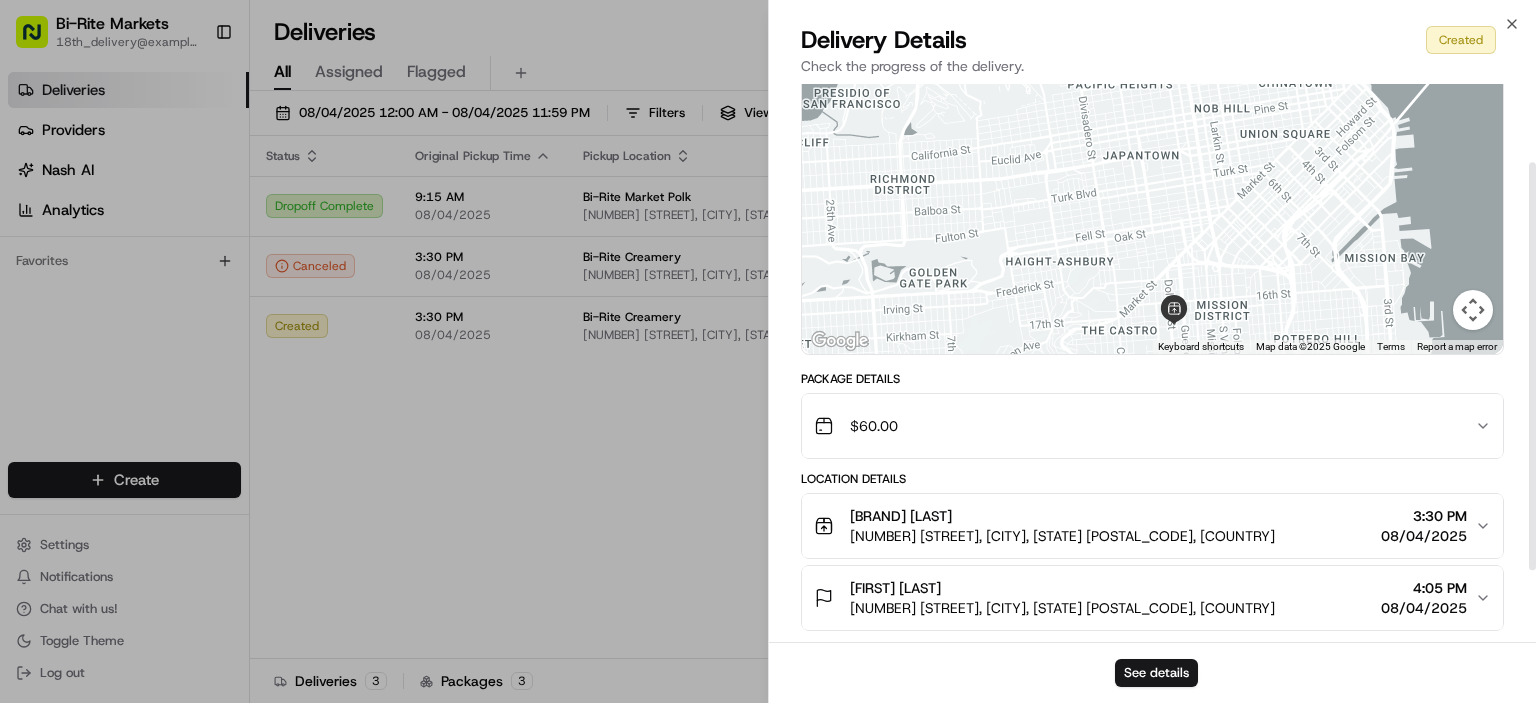 scroll, scrollTop: 205, scrollLeft: 0, axis: vertical 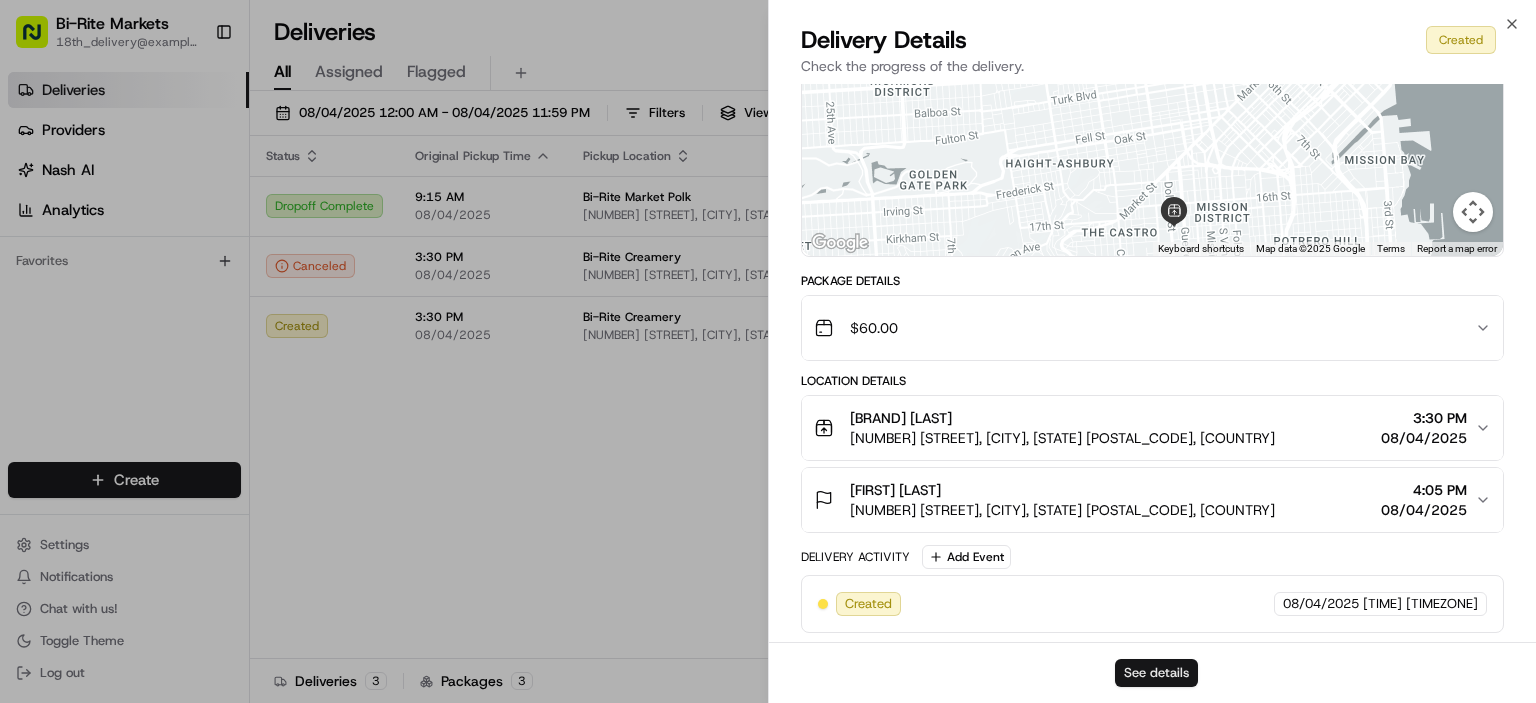 click on "See details" at bounding box center [1156, 673] 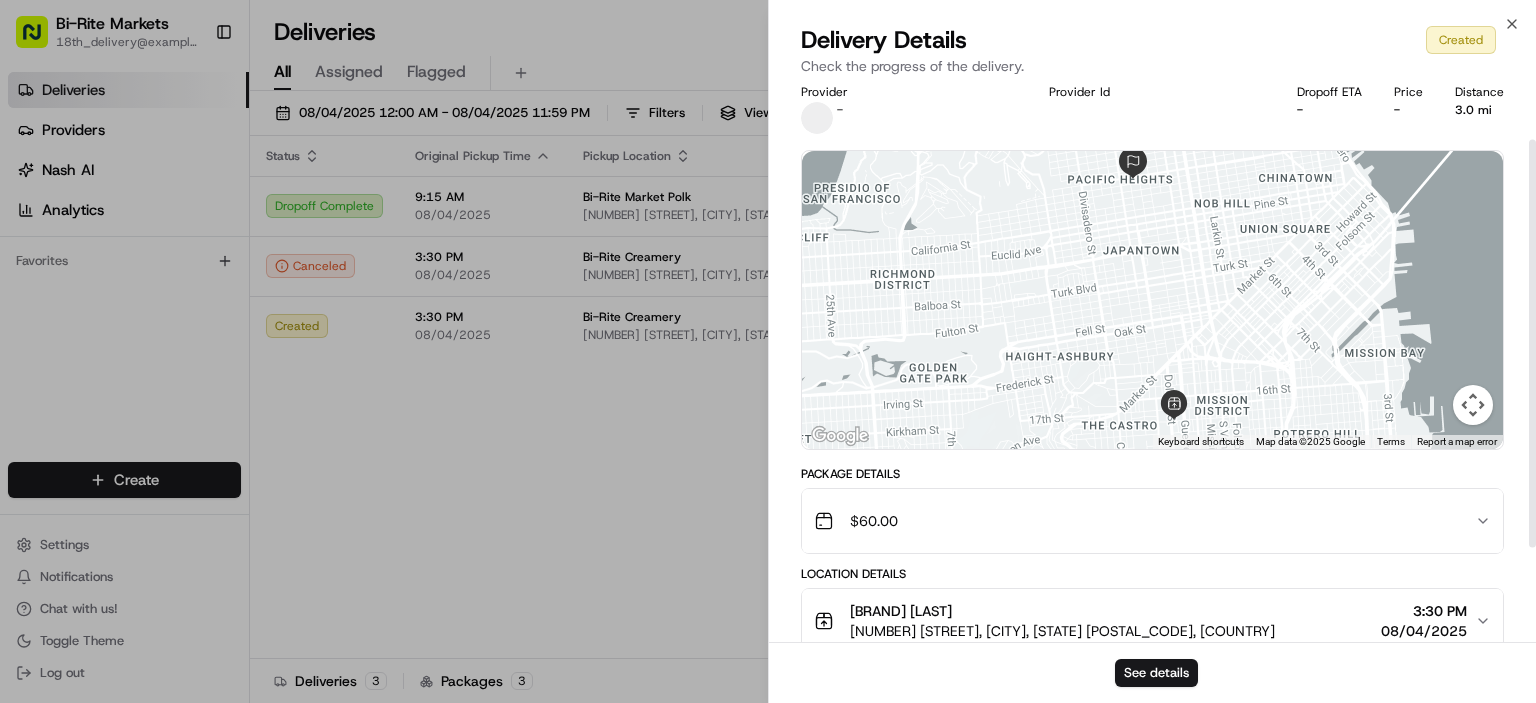scroll, scrollTop: 0, scrollLeft: 0, axis: both 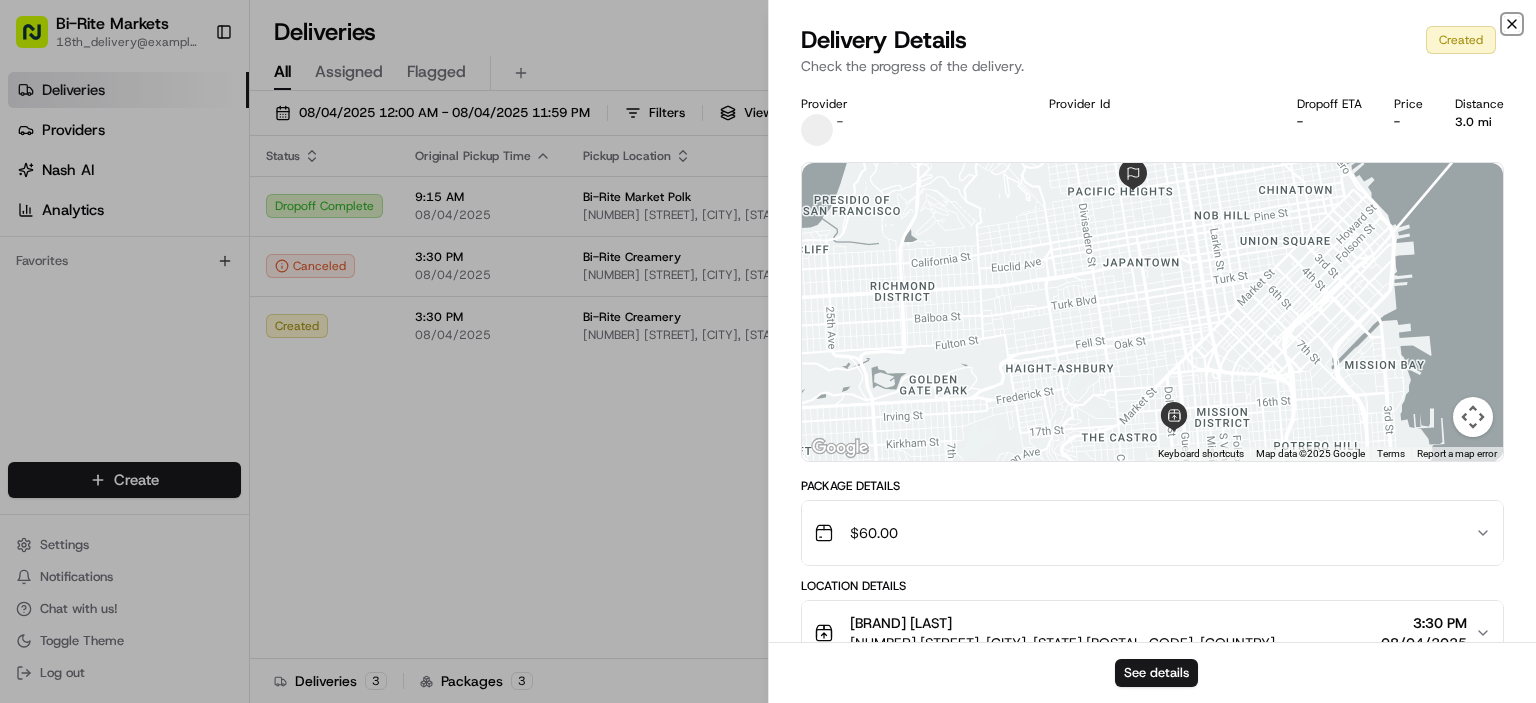 click 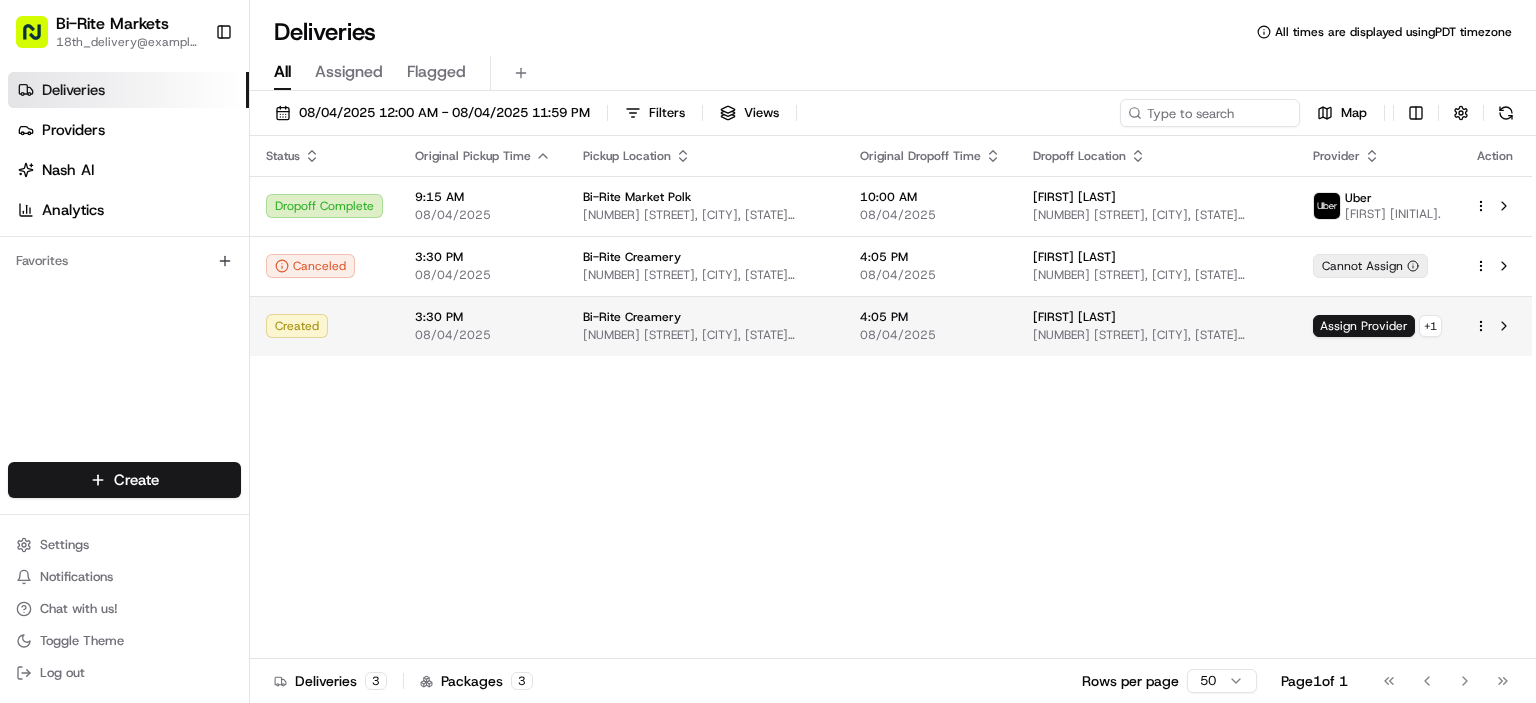 click on "Bi-Rite Markets 18th_delivery@biritemarket.com Toggle Sidebar Deliveries Providers Nash AI Analytics Favorites Main Menu Members & Organization Organization Users Roles Preferences Customization Tracking Orchestration Automations Locations Pickup Locations Dropoff Locations Billing Billing Refund Requests Integrations Notification Triggers Webhooks API Keys Request Logs Create Settings Notifications Chat with us! Toggle Theme Log out Deliveries All times are displayed using  PDT   timezone All Assigned Flagged 08/04/2025 12:00 AM - 08/04/2025 11:59 PM Filters Views Map Status Original Pickup Time Pickup Location Original Dropoff Time Dropoff Location Provider Action Dropoff Complete 9:15 AM 08/04/2025 Bi-Rite Market Polk 2140 Polk St, San Francisco, CA 94109, USA 10:00 AM 08/04/2025 Natalie Bradshaw 2106 Jackson St, San Francisco, CA 94115, USA Uber JESUS C. Canceled 3:30 PM 08/04/2025 Bi-Rite Creamery 3690 18th St, San Francisco, CA 94110, USA 4:05 PM 08/04/2025 Christine Murray Cannot Assign" at bounding box center [768, 351] 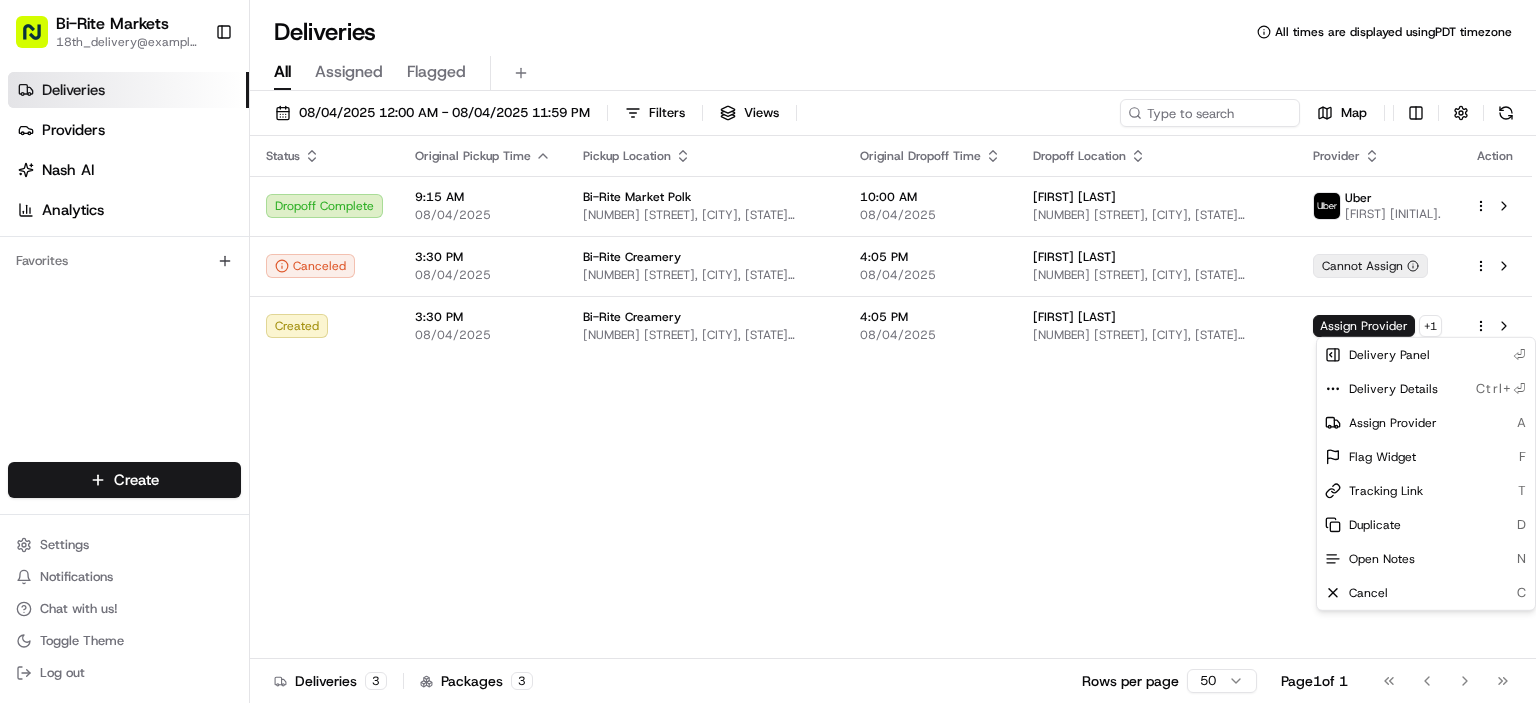 click on "Bi-Rite Markets 18th_delivery@biritemarket.com Toggle Sidebar Deliveries Providers Nash AI Analytics Favorites Main Menu Members & Organization Organization Users Roles Preferences Customization Tracking Orchestration Automations Locations Pickup Locations Dropoff Locations Billing Billing Refund Requests Integrations Notification Triggers Webhooks API Keys Request Logs Create Settings Notifications Chat with us! Toggle Theme Log out Deliveries All times are displayed using  PDT   timezone All Assigned Flagged 08/04/2025 12:00 AM - 08/04/2025 11:59 PM Filters Views Map Status Original Pickup Time Pickup Location Original Dropoff Time Dropoff Location Provider Action Dropoff Complete 9:15 AM 08/04/2025 Bi-Rite Market Polk 2140 Polk St, San Francisco, CA 94109, USA 10:00 AM 08/04/2025 Natalie Bradshaw 2106 Jackson St, San Francisco, CA 94115, USA Uber JESUS C. Canceled 3:30 PM 08/04/2025 Bi-Rite Creamery 3690 18th St, San Francisco, CA 94110, USA 4:05 PM 08/04/2025 Christine Murray Cannot Assign" at bounding box center [768, 351] 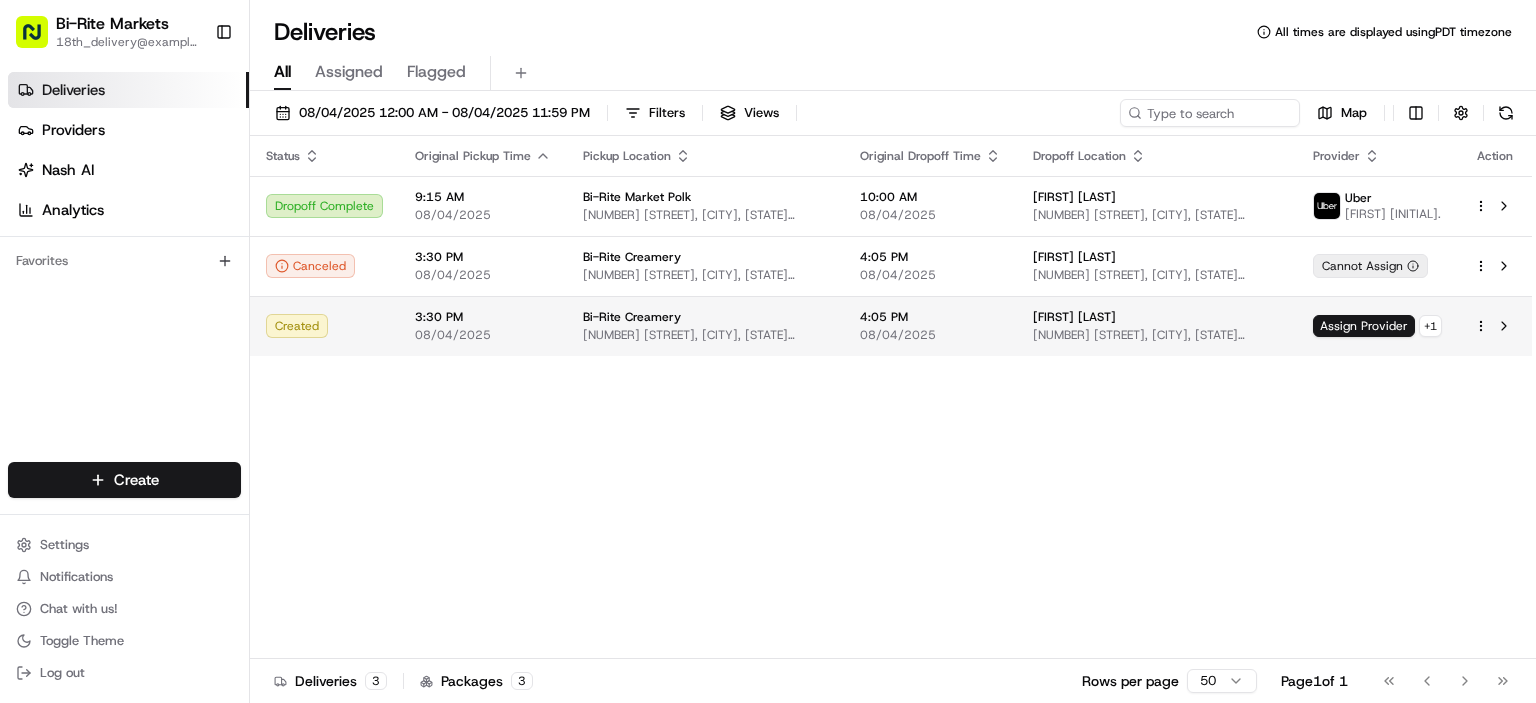 click on "Christine Murray 2149 Broadway, San Francisco, CA 94115, USA" at bounding box center [1157, 326] 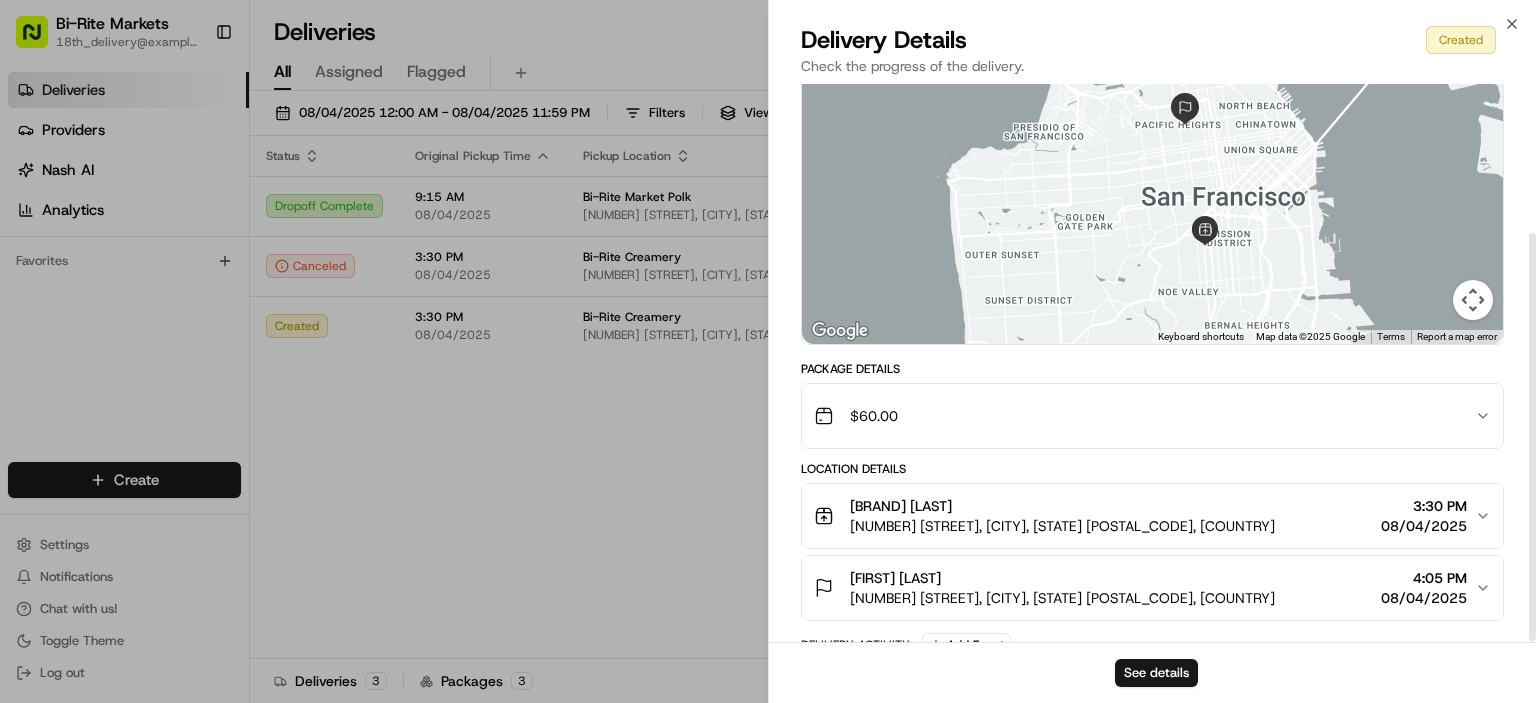 scroll, scrollTop: 205, scrollLeft: 0, axis: vertical 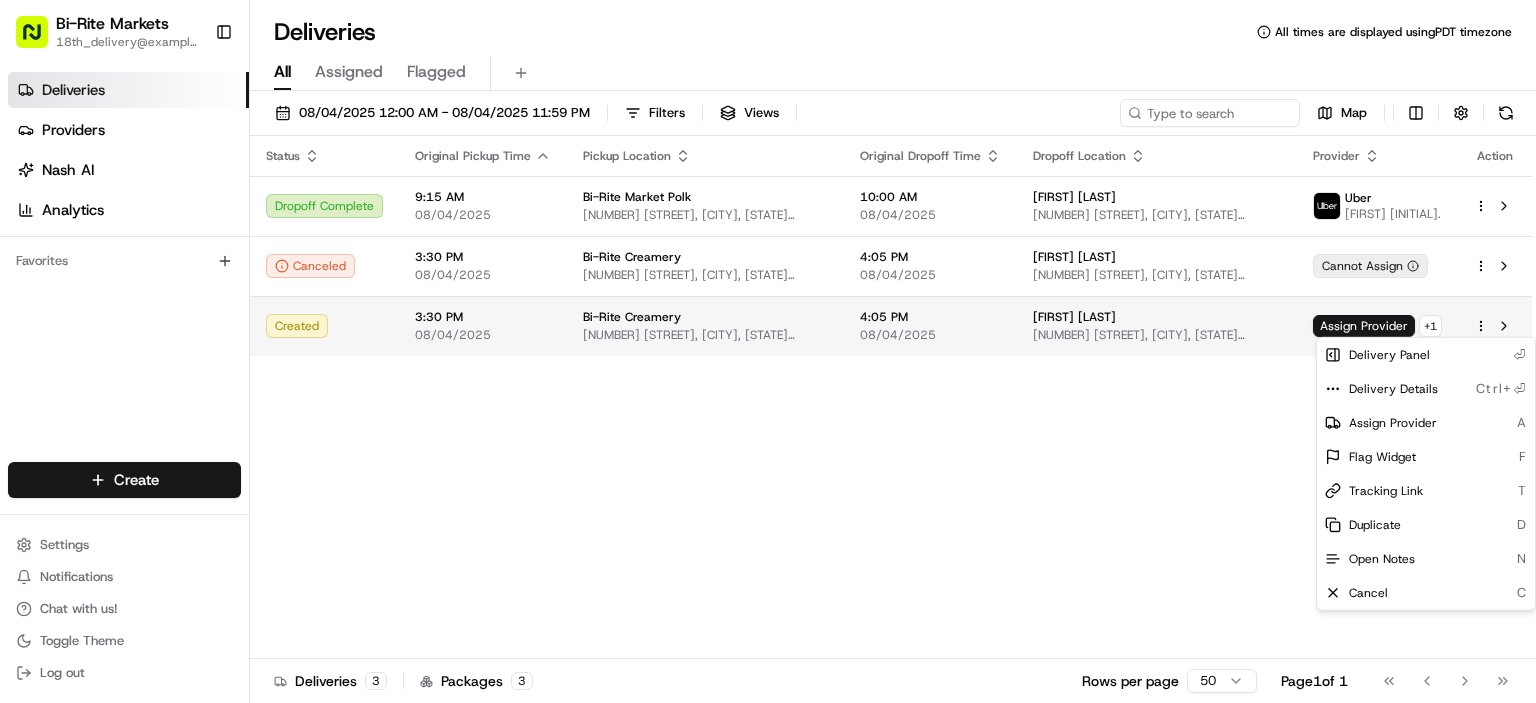 click on "Bi-Rite Markets 18th_delivery@biritemarket.com Toggle Sidebar Deliveries Providers Nash AI Analytics Favorites Main Menu Members & Organization Organization Users Roles Preferences Customization Tracking Orchestration Automations Locations Pickup Locations Dropoff Locations Billing Billing Refund Requests Integrations Notification Triggers Webhooks API Keys Request Logs Create Settings Notifications Chat with us! Toggle Theme Log out Deliveries All times are displayed using  PDT   timezone All Assigned Flagged 08/04/2025 12:00 AM - 08/04/2025 11:59 PM Filters Views Map Status Original Pickup Time Pickup Location Original Dropoff Time Dropoff Location Provider Action Dropoff Complete 9:15 AM 08/04/2025 Bi-Rite Market Polk 2140 Polk St, San Francisco, CA 94109, USA 10:00 AM 08/04/2025 Natalie Bradshaw 2106 Jackson St, San Francisco, CA 94115, USA Uber JESUS C. Canceled 3:30 PM 08/04/2025 Bi-Rite Creamery 3690 18th St, San Francisco, CA 94110, USA 4:05 PM 08/04/2025 Christine Murray Cannot Assign" at bounding box center (768, 351) 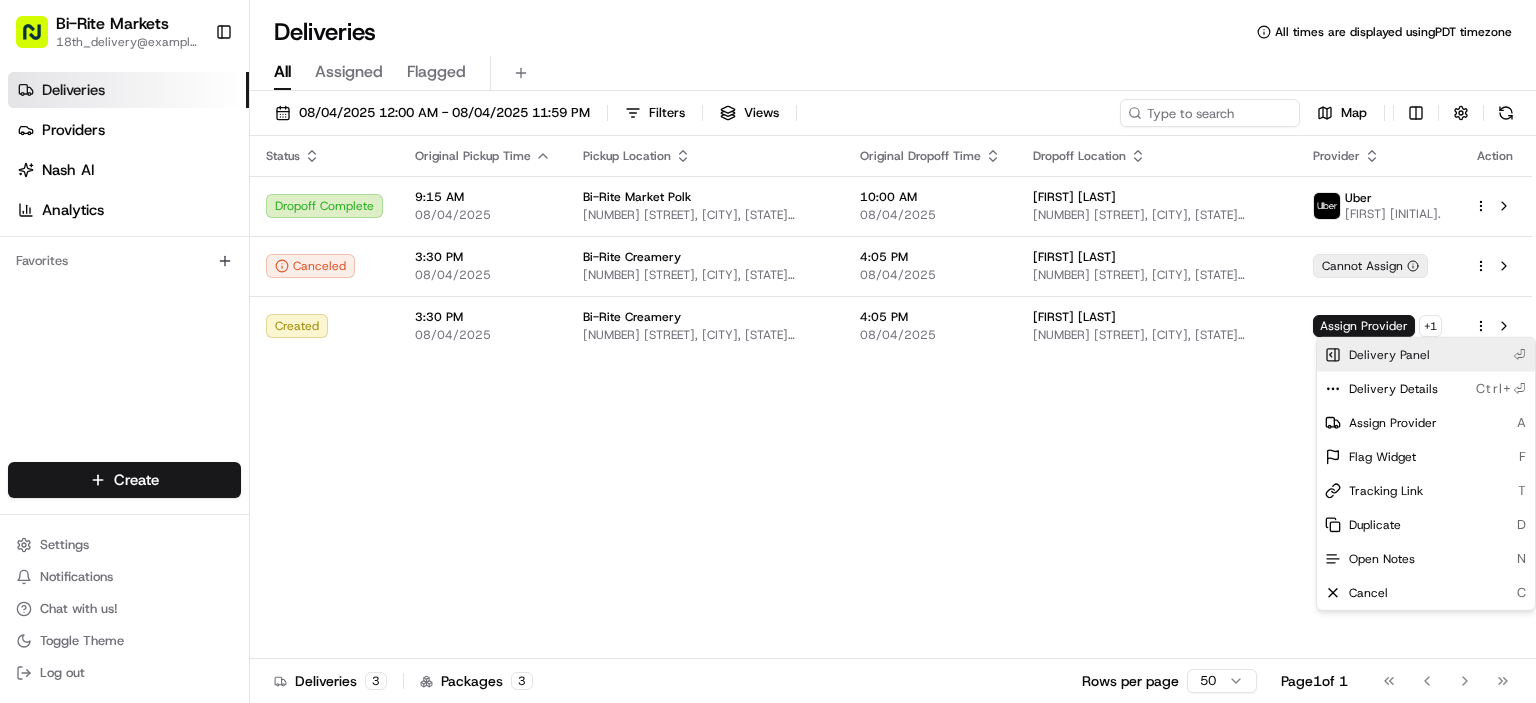 click on "Delivery Panel" at bounding box center [1389, 355] 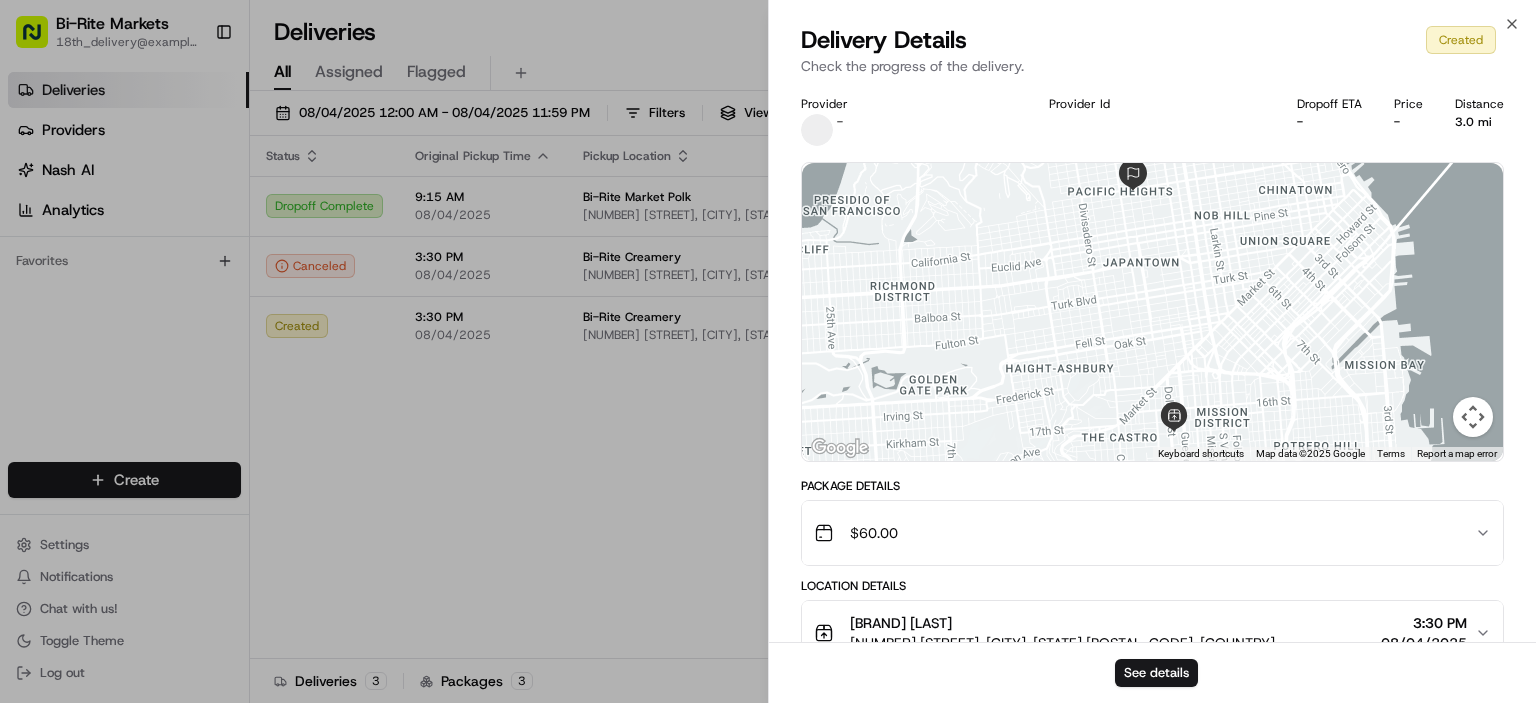 drag, startPoint x: 600, startPoint y: 539, endPoint x: 689, endPoint y: 507, distance: 94.57801 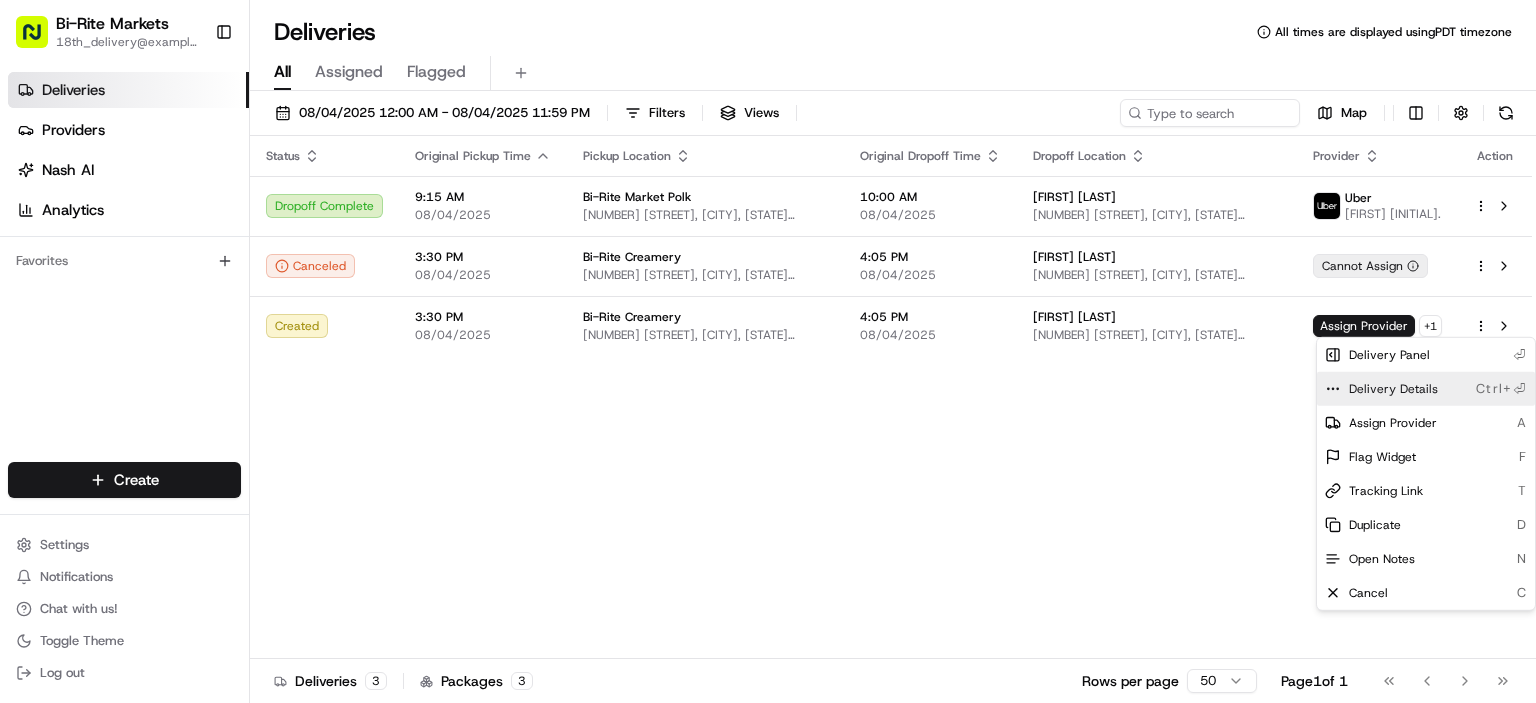 click on "Delivery Details Ctrl+⏎" at bounding box center (1426, 389) 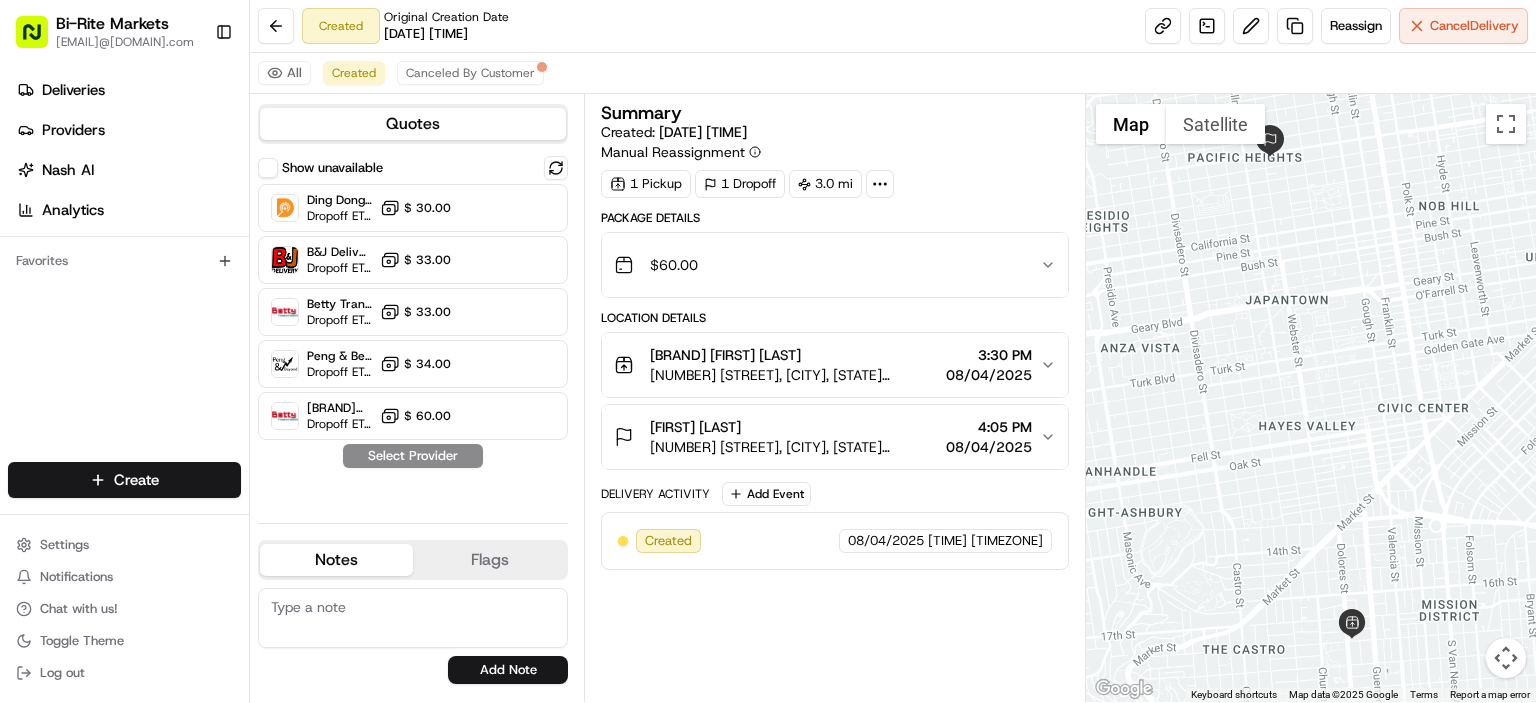 scroll, scrollTop: 0, scrollLeft: 0, axis: both 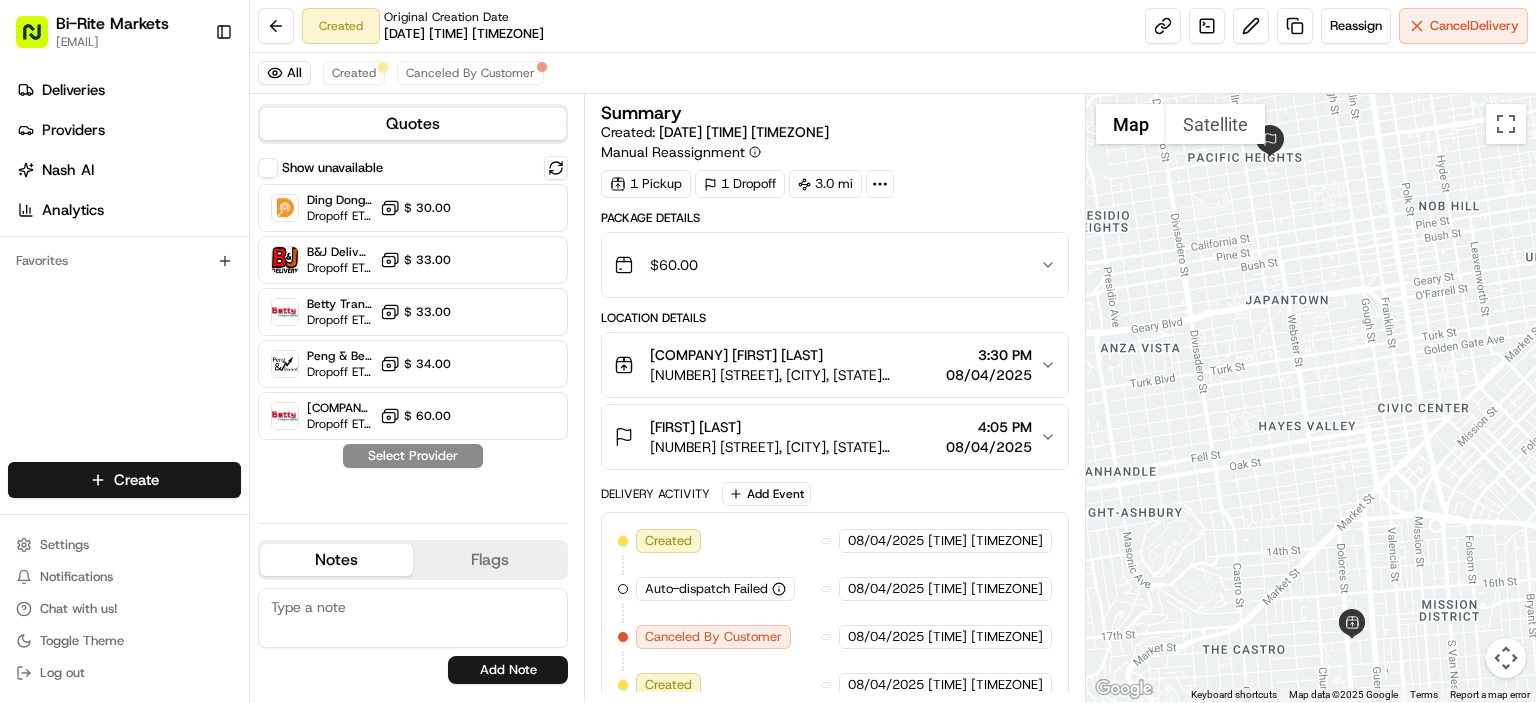 click on "08/04/2025" at bounding box center (989, 447) 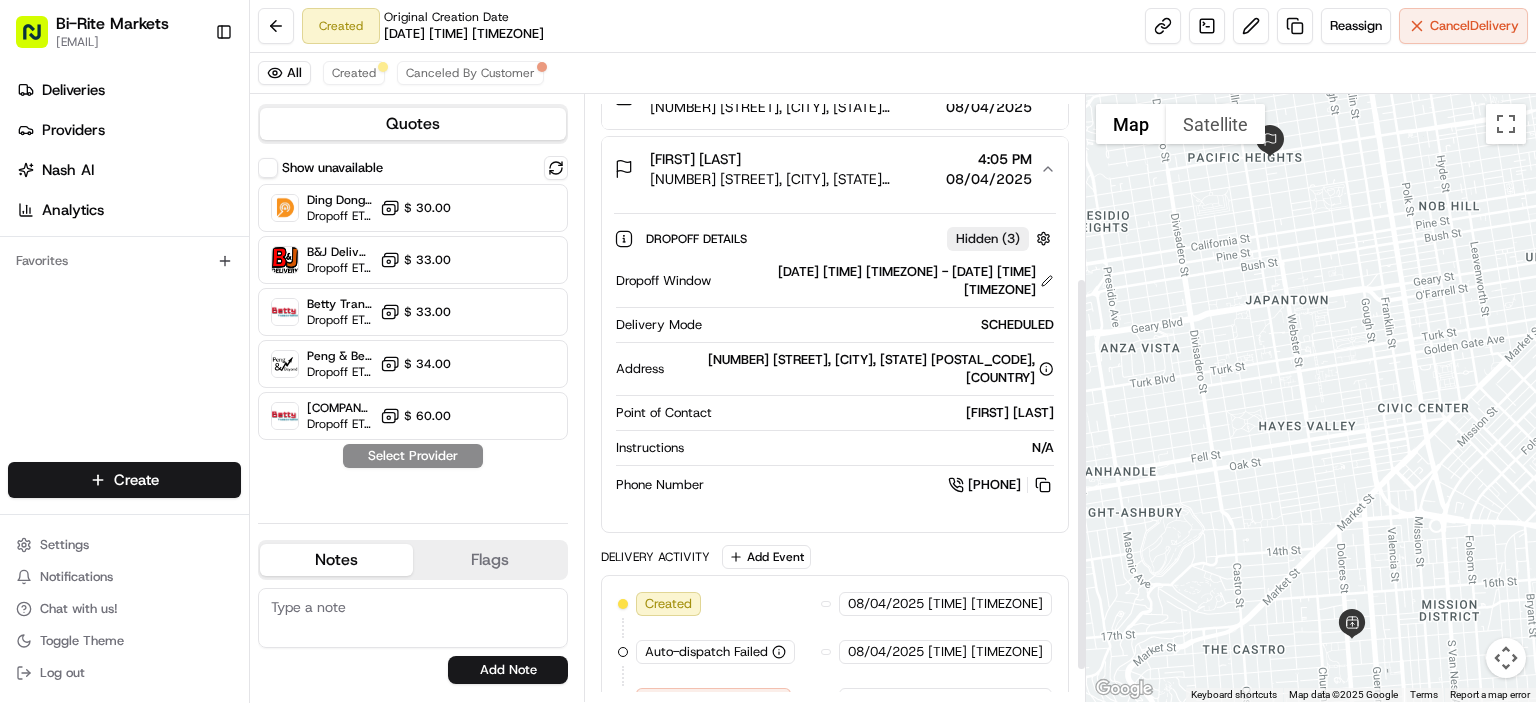 scroll, scrollTop: 300, scrollLeft: 0, axis: vertical 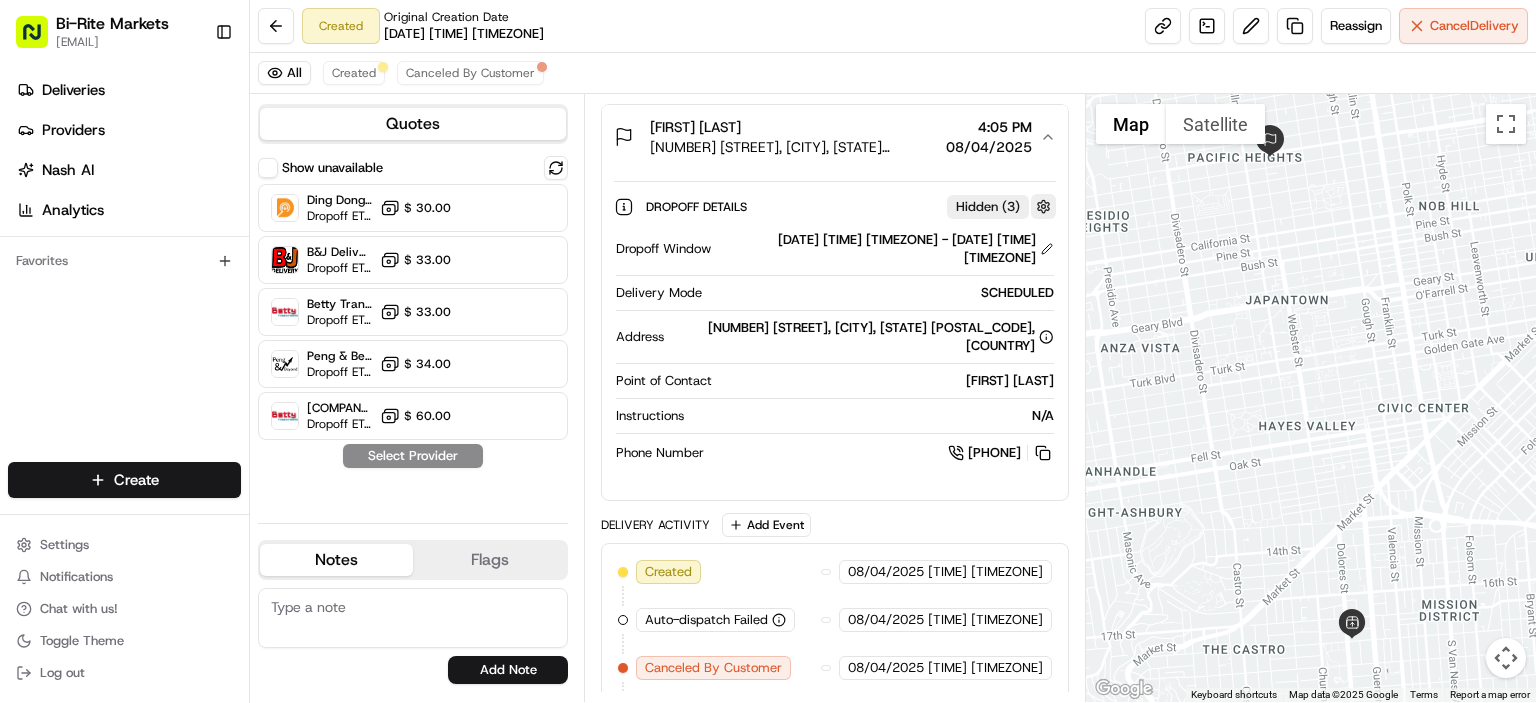 click at bounding box center [1043, 206] 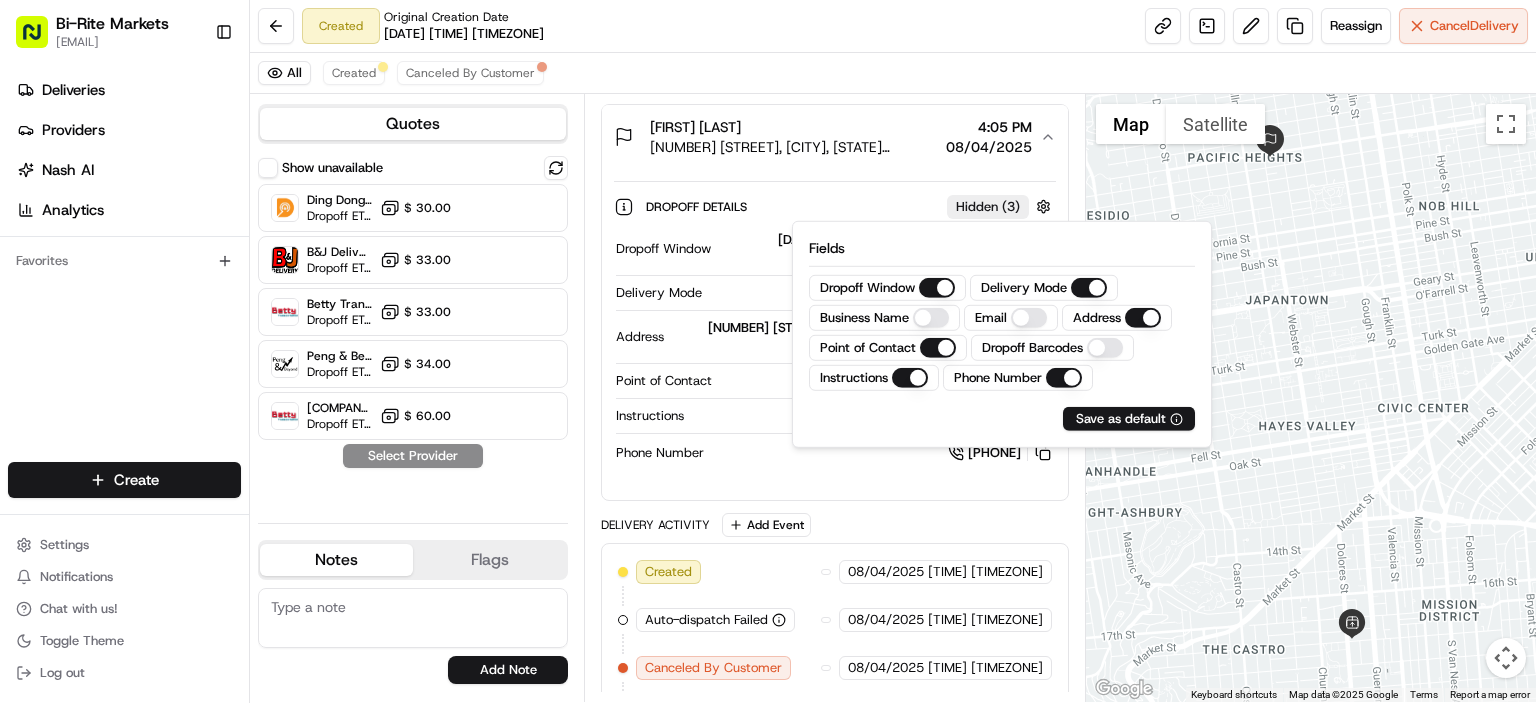 click on "Dropoff Details Hidden ( 3 ) Dropoff Window 08/04/2025 4:00 PM PDT - 08/04/2025 4:05 PM PDT Delivery Mode SCHEDULED Address 2149 Broadway, San Francisco, CA 94115, USA Point of Contact Christine Murray Instructions N/A Phone Number +1 415 271 4423" at bounding box center [835, 326] 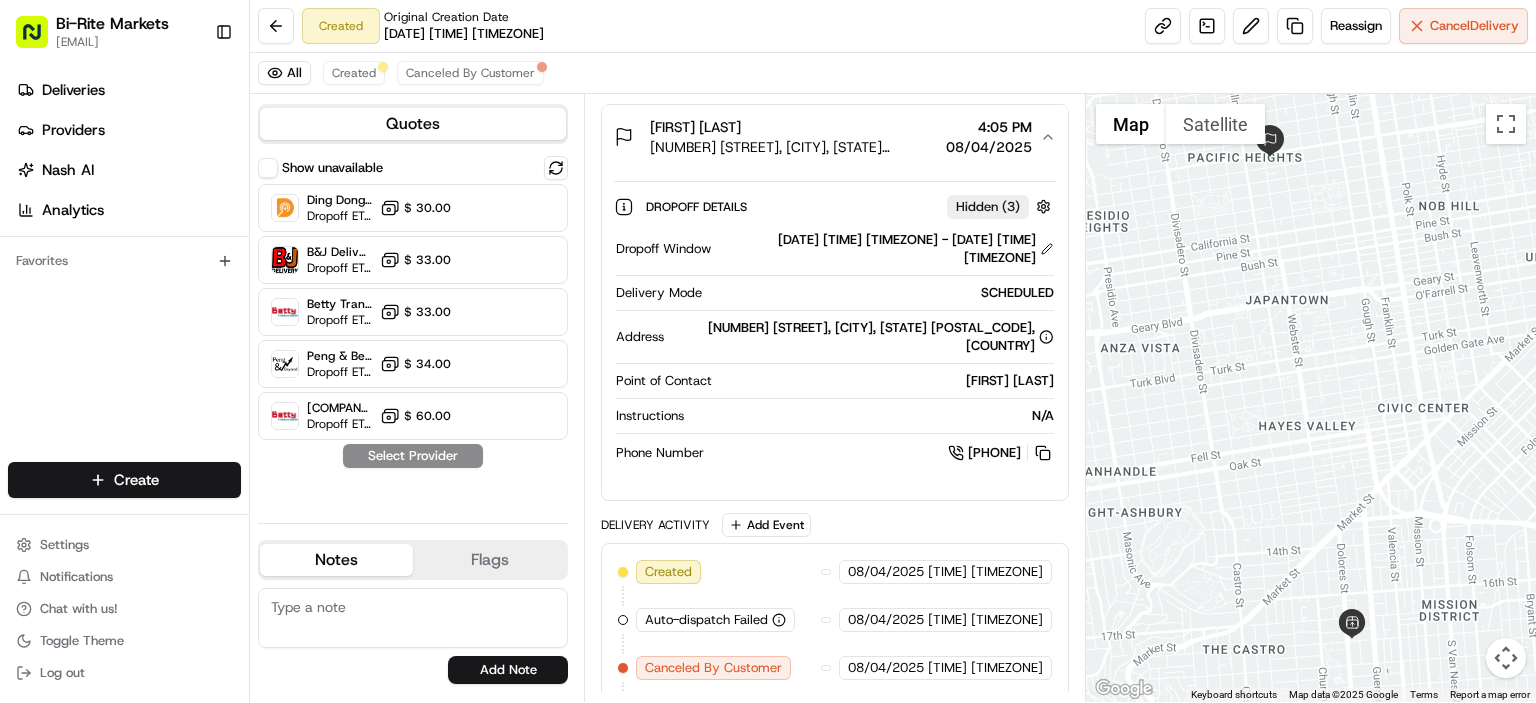 click on "[NUMBER] [STREET], [CITY], [STATE] [ZIP], USA" at bounding box center (794, 147) 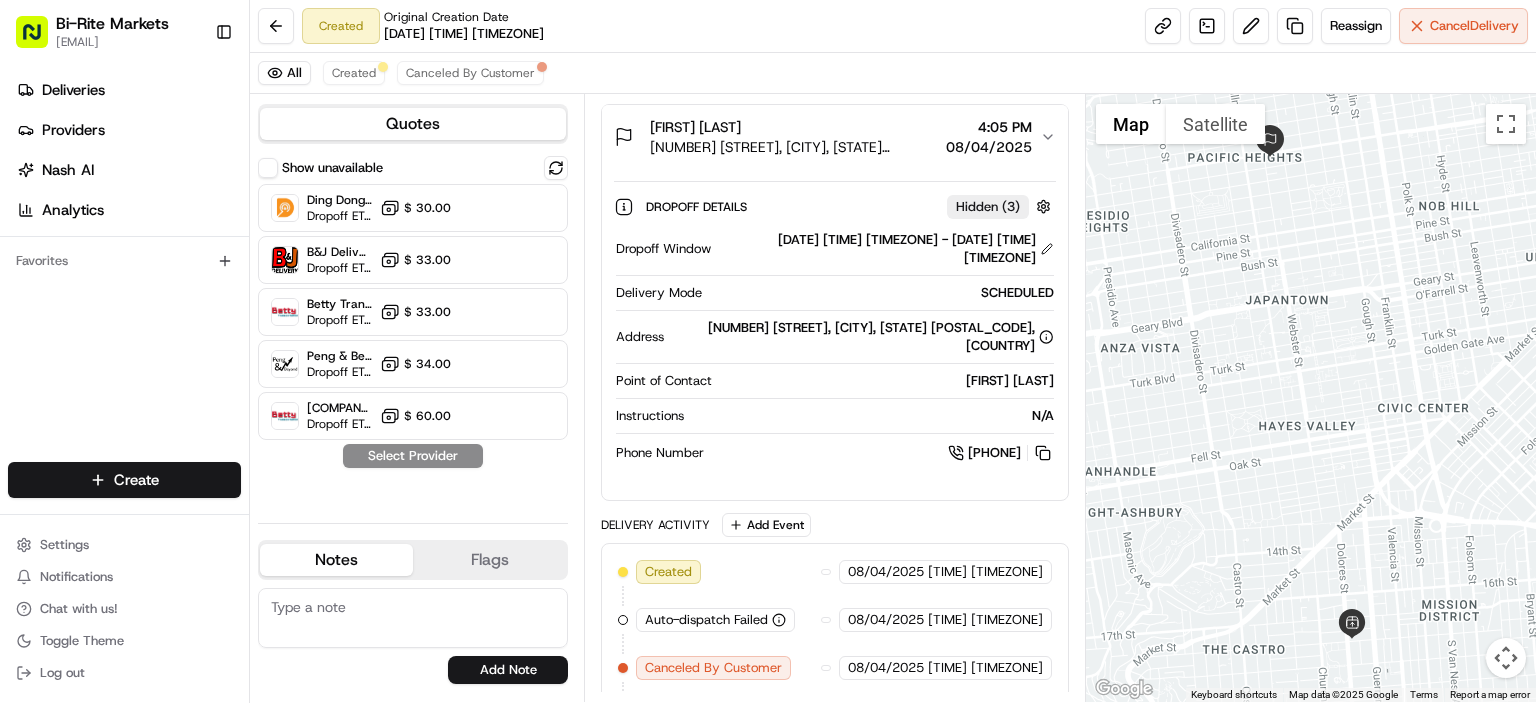 scroll, scrollTop: 18, scrollLeft: 0, axis: vertical 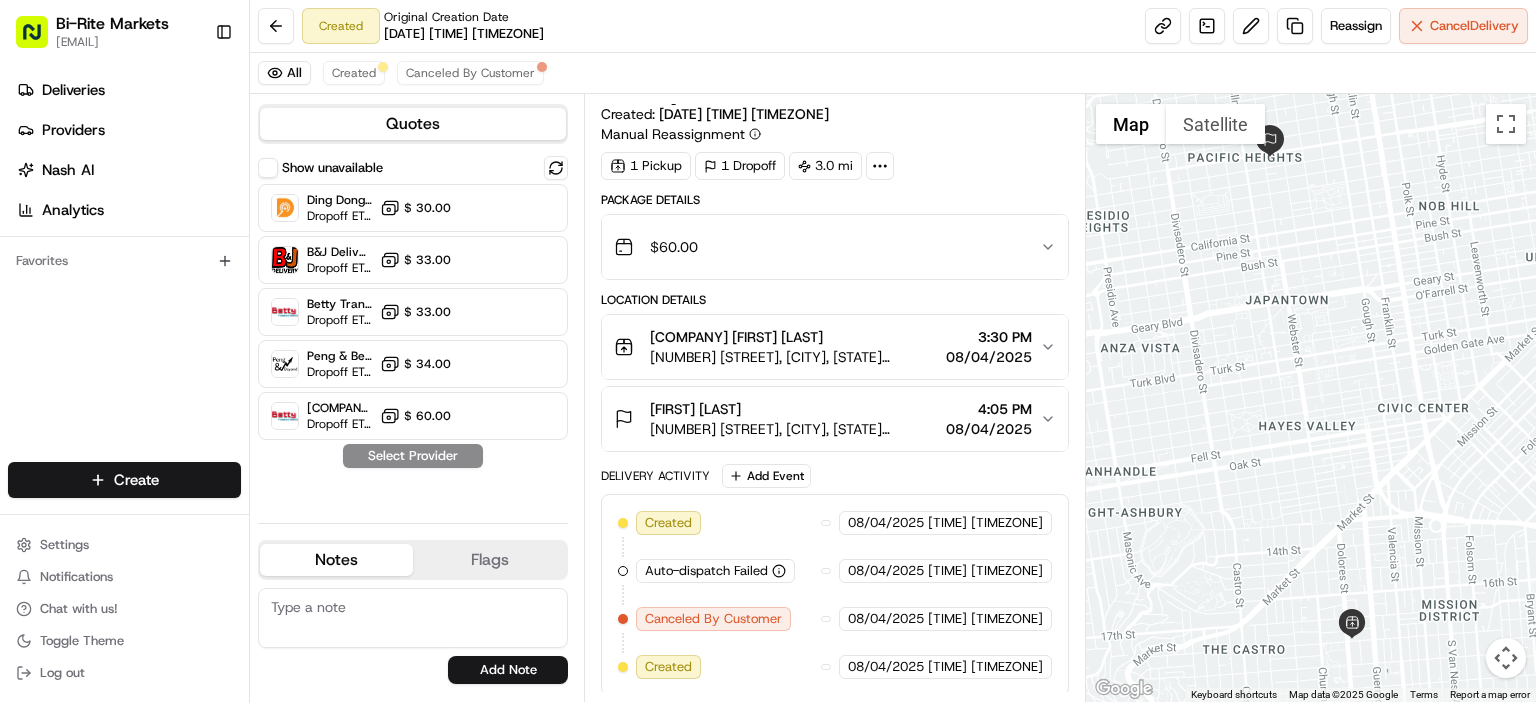click on "08/04/2025" at bounding box center (989, 429) 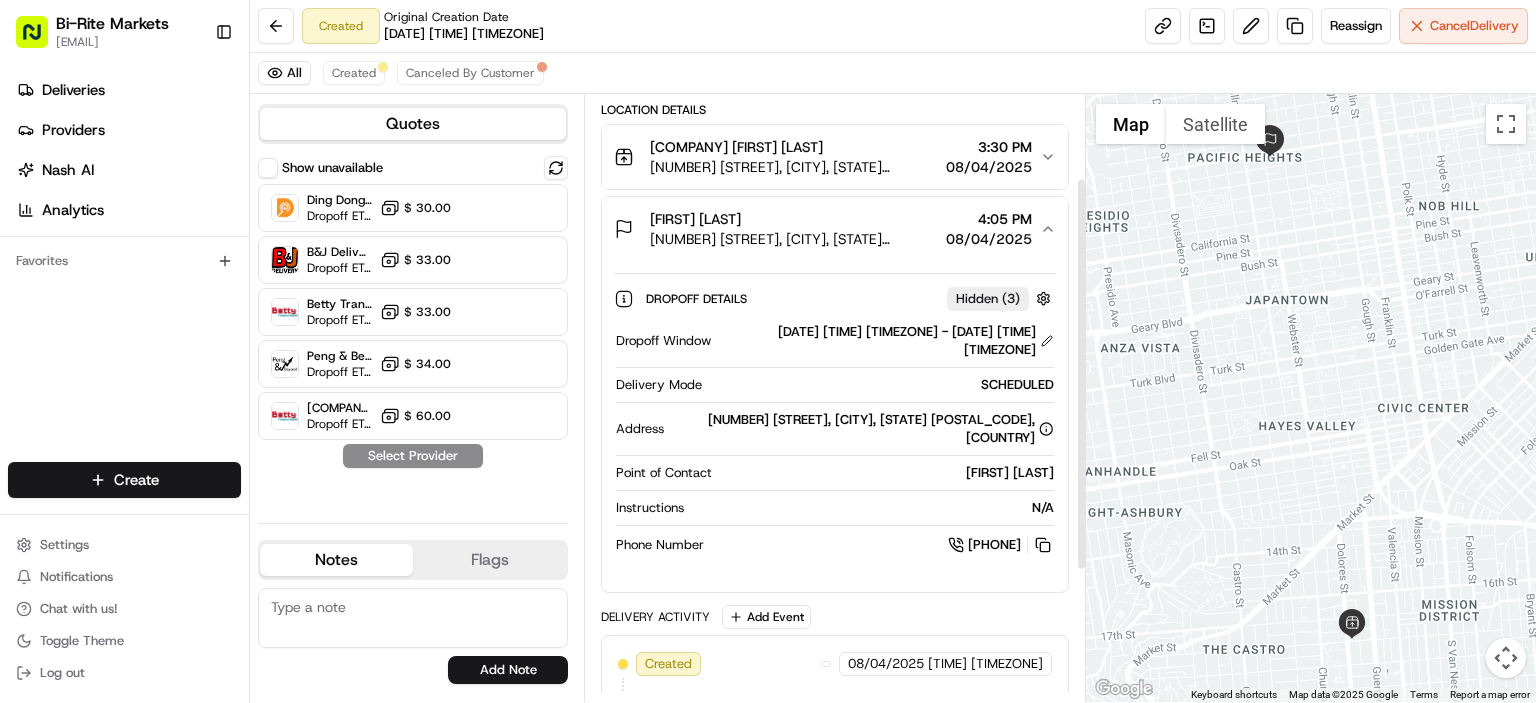 scroll, scrollTop: 100, scrollLeft: 0, axis: vertical 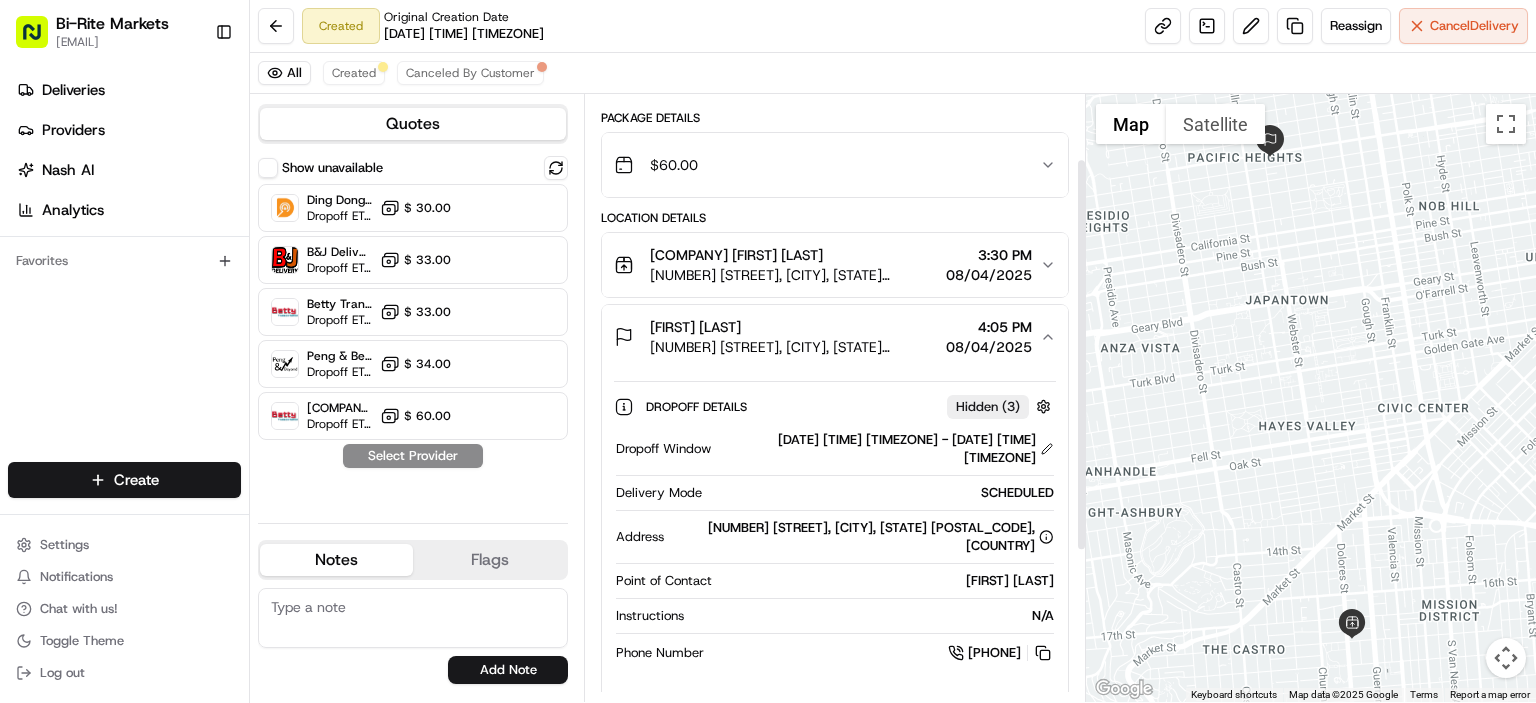 click on "08/04/2025" at bounding box center (989, 275) 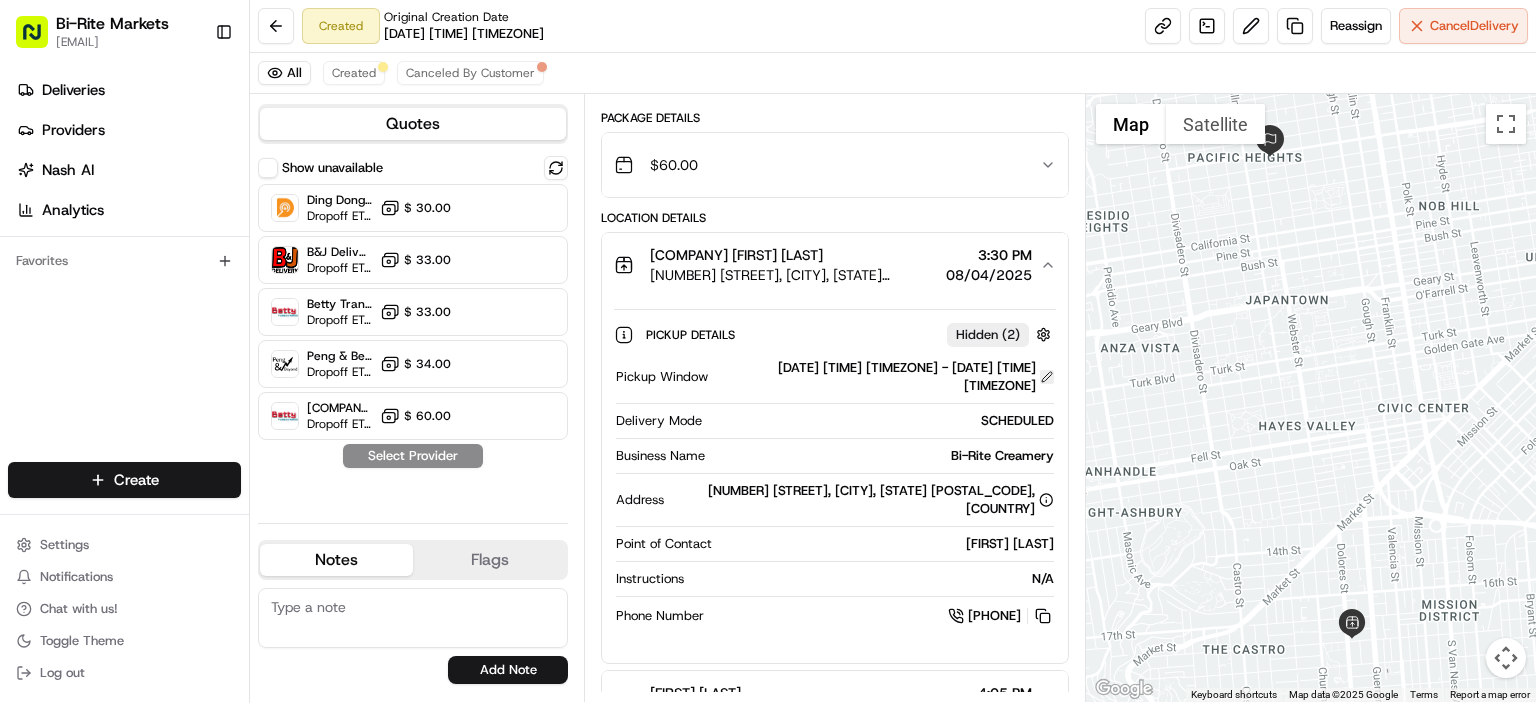 click at bounding box center [1047, 377] 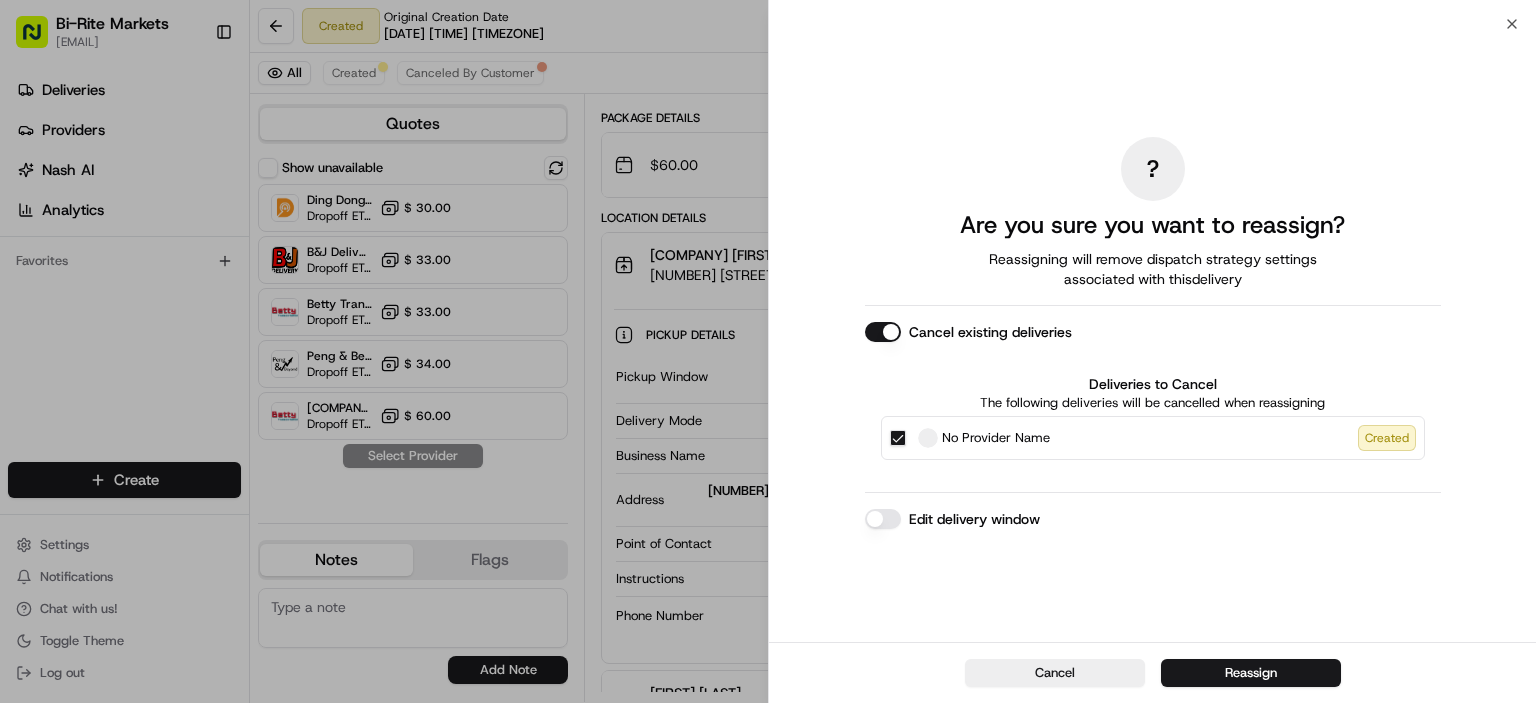 click on "Edit delivery window" at bounding box center (883, 519) 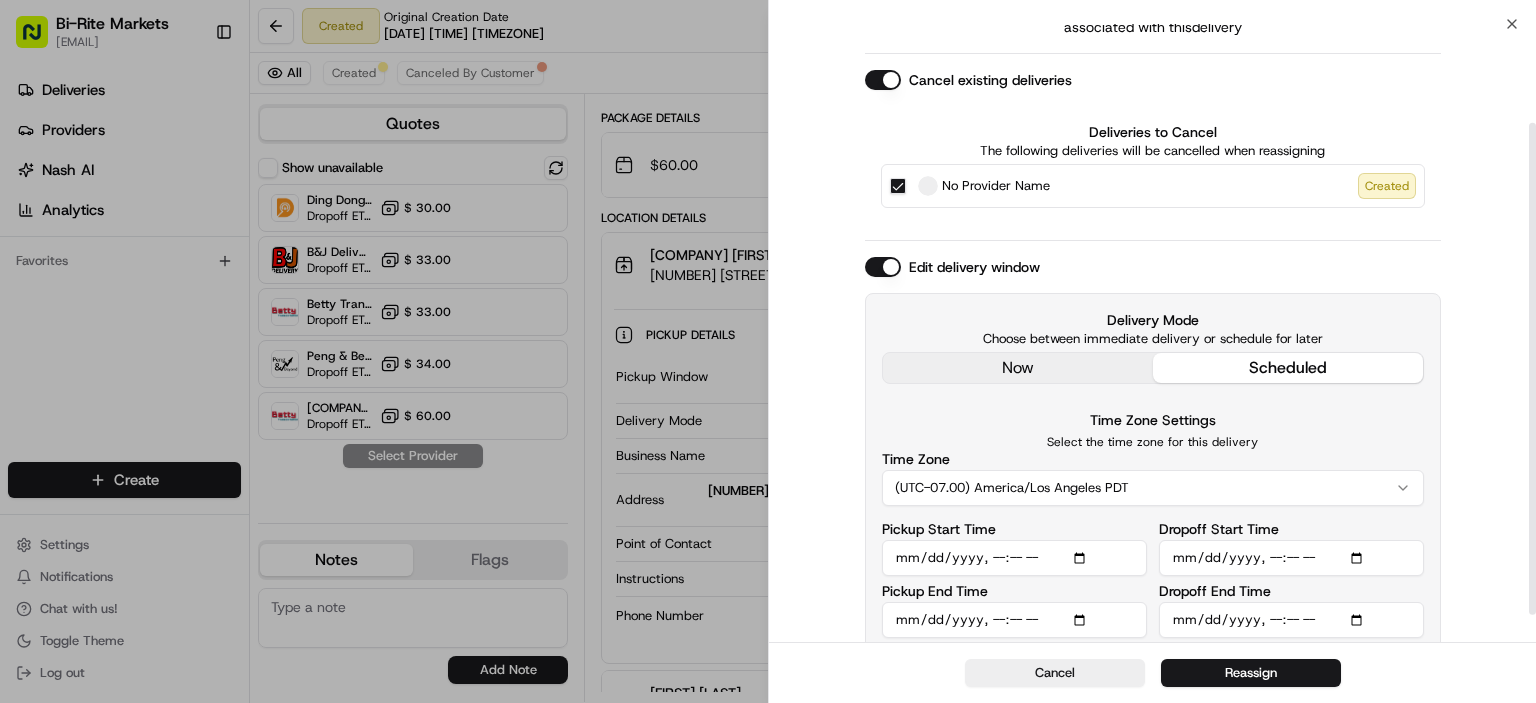 scroll, scrollTop: 158, scrollLeft: 0, axis: vertical 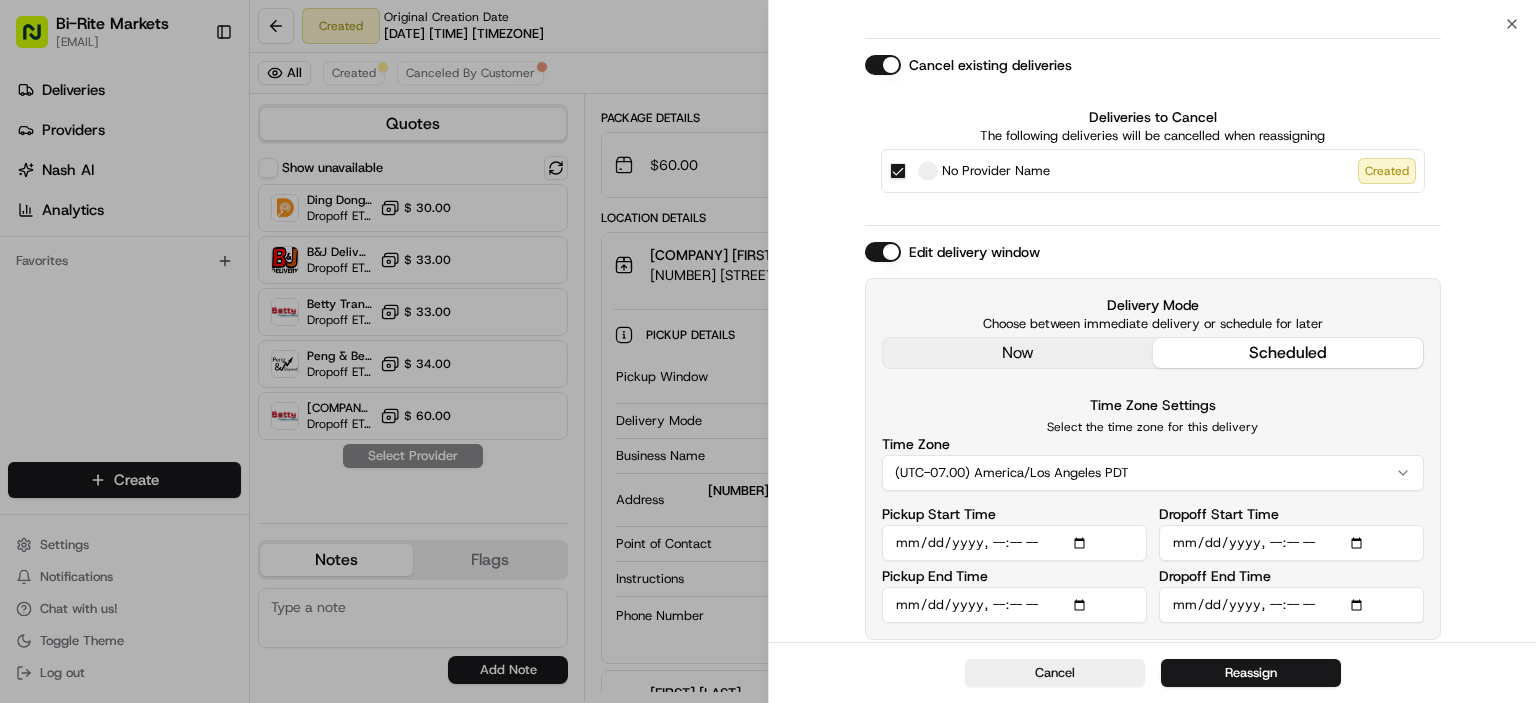 click on "Pickup Start Time" at bounding box center (1014, 543) 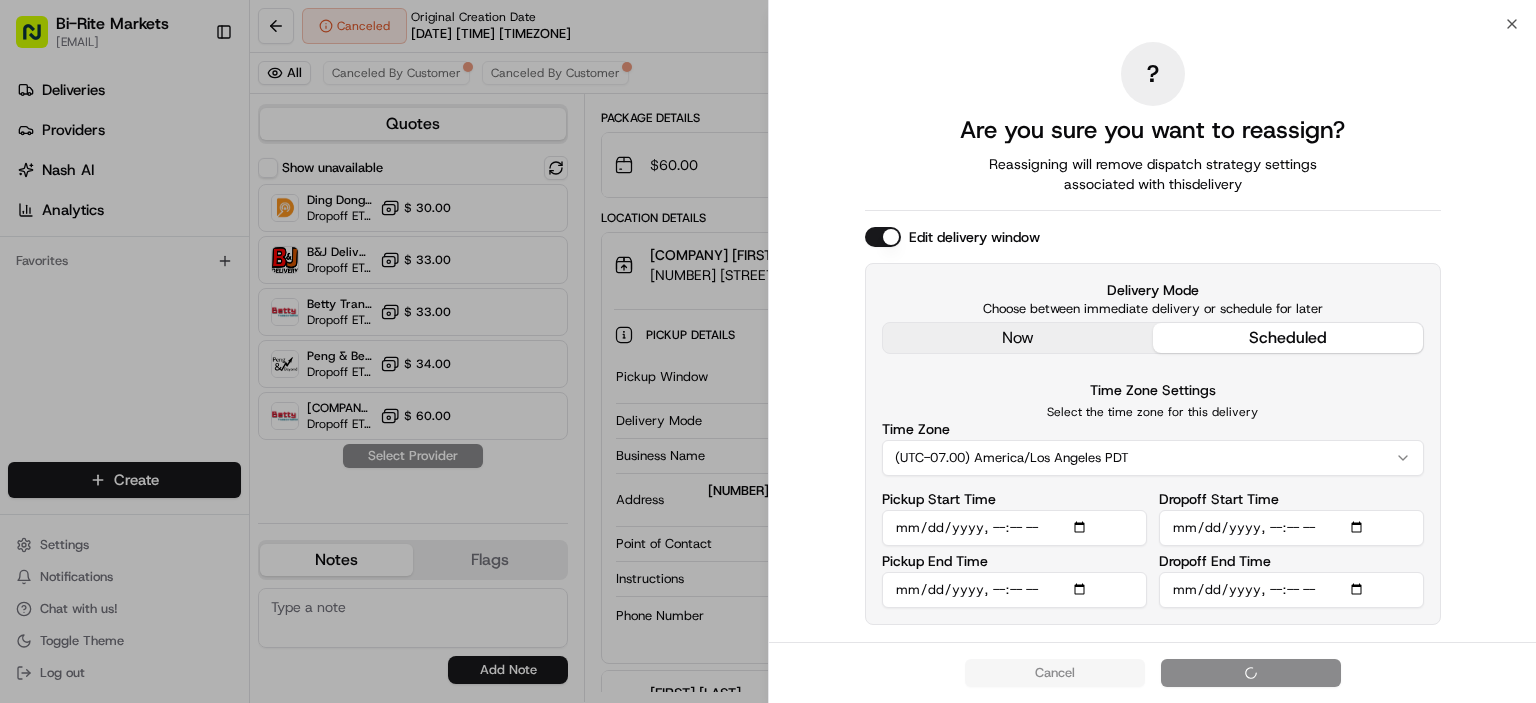 scroll, scrollTop: 0, scrollLeft: 0, axis: both 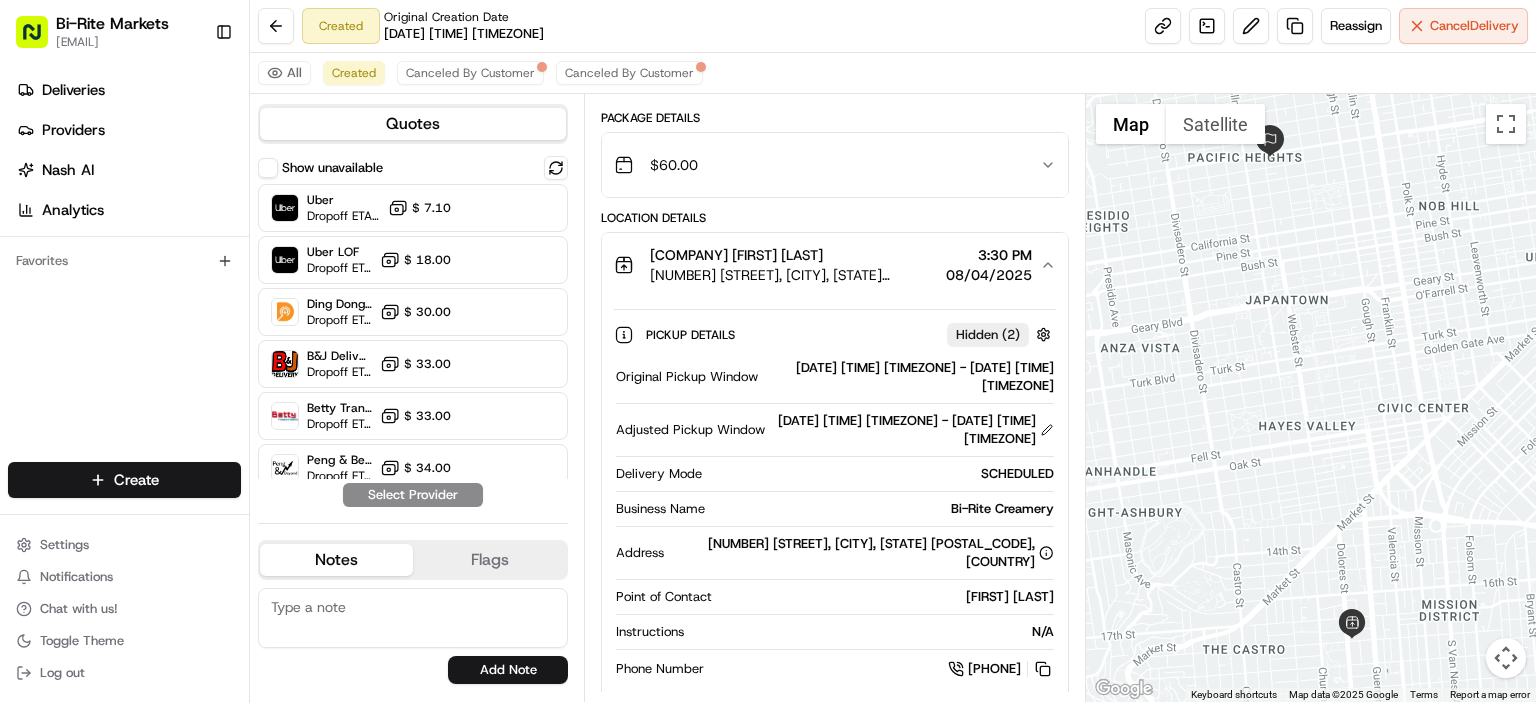 click on "Created Original Creation Date 08/04/2025 09:25 AM Reassign Cancel  Delivery" at bounding box center [893, 26] 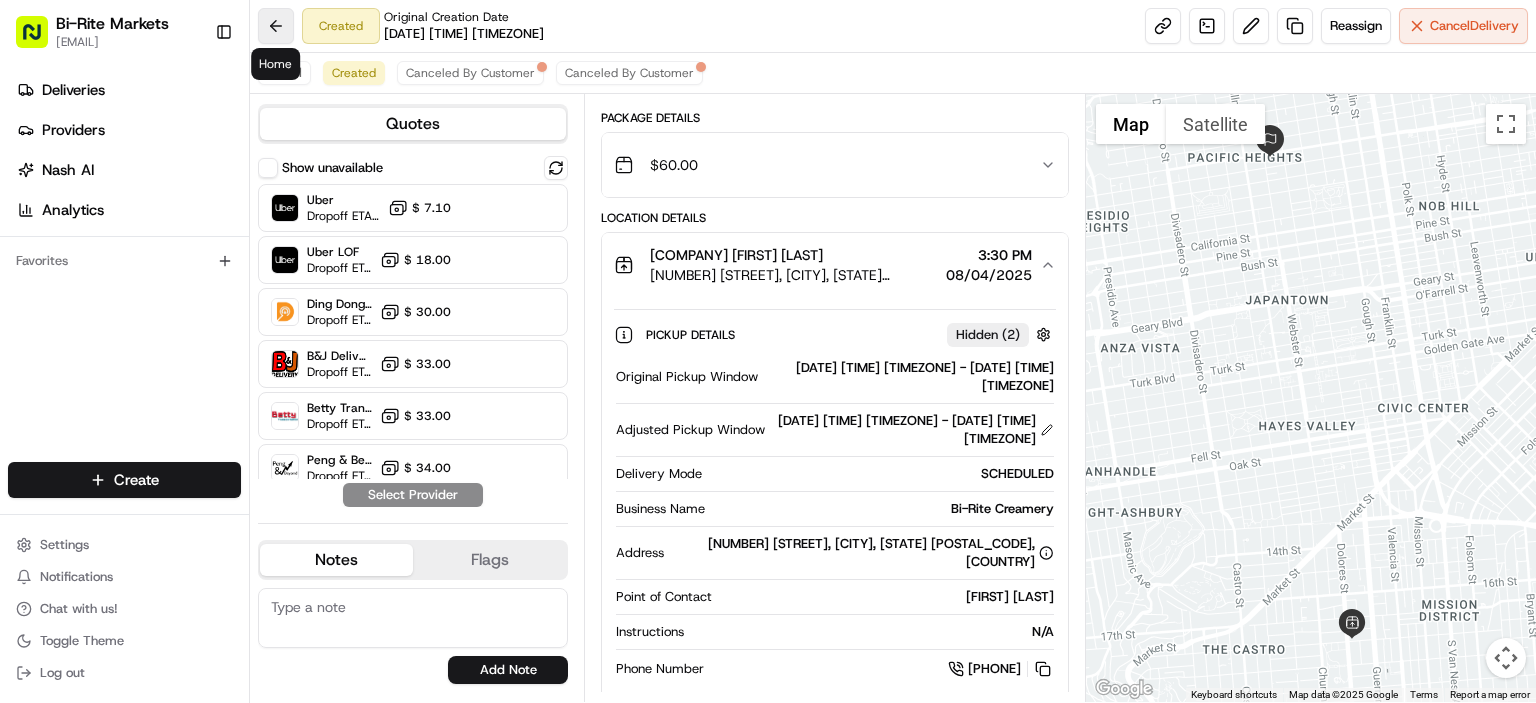 click at bounding box center [276, 26] 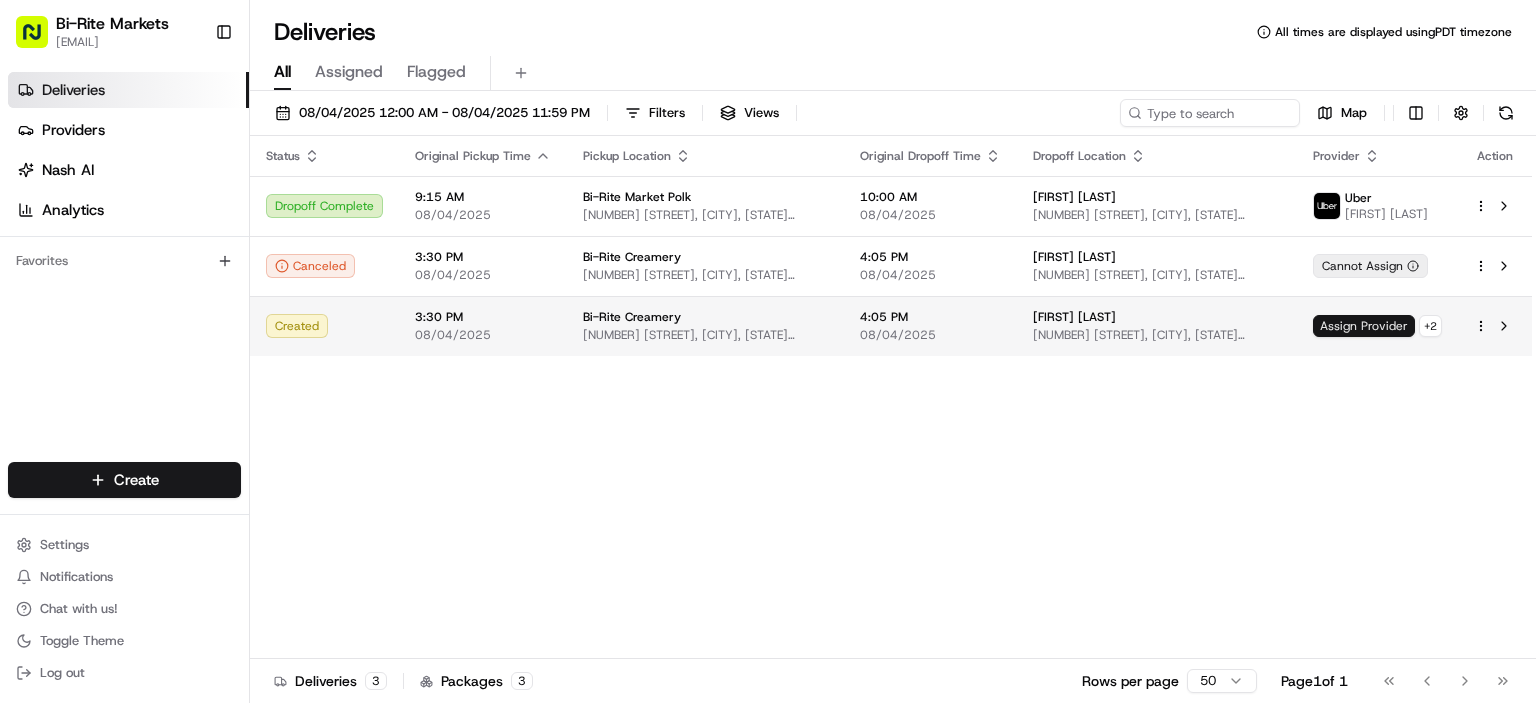 click on "Assign Provider" at bounding box center (1364, 326) 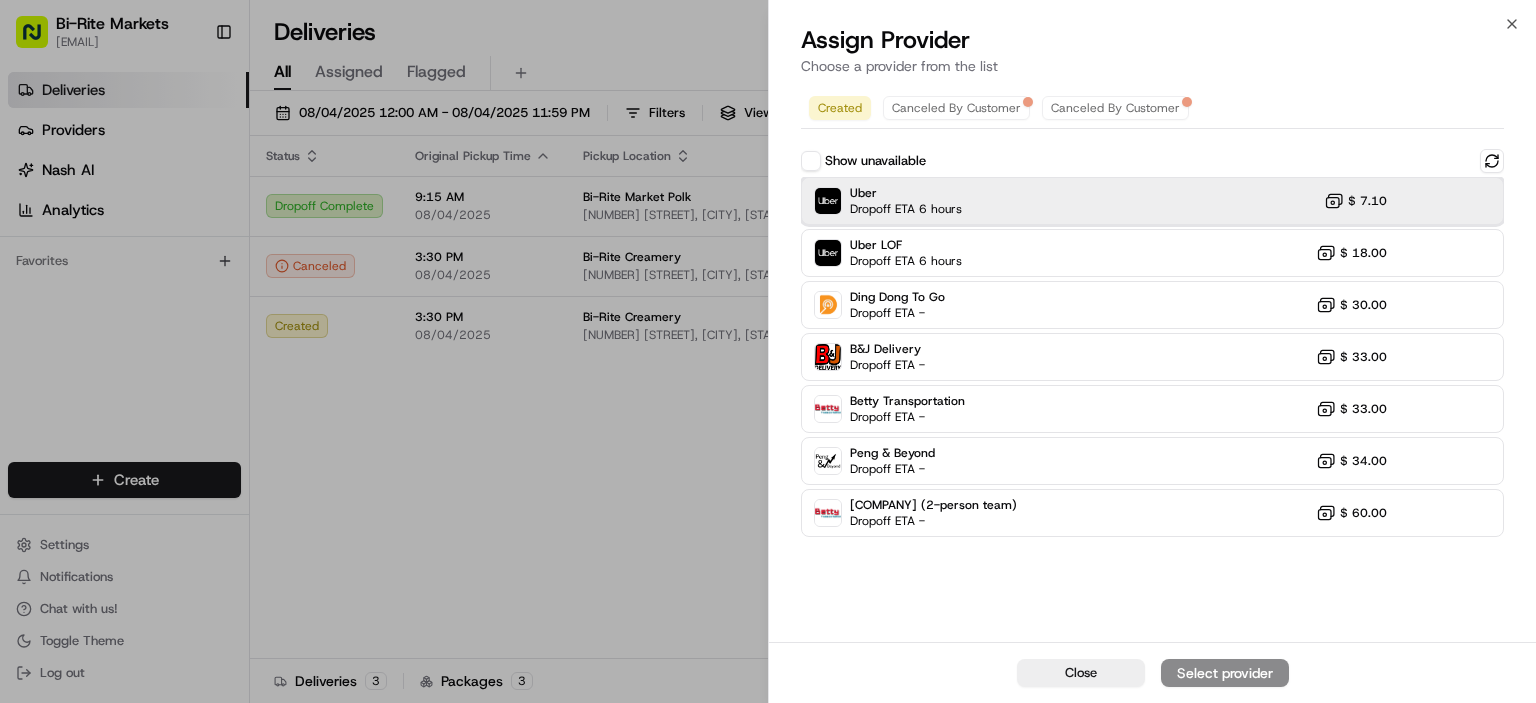 click on "Uber Dropoff ETA   6 hours $   7.10" at bounding box center [1152, 201] 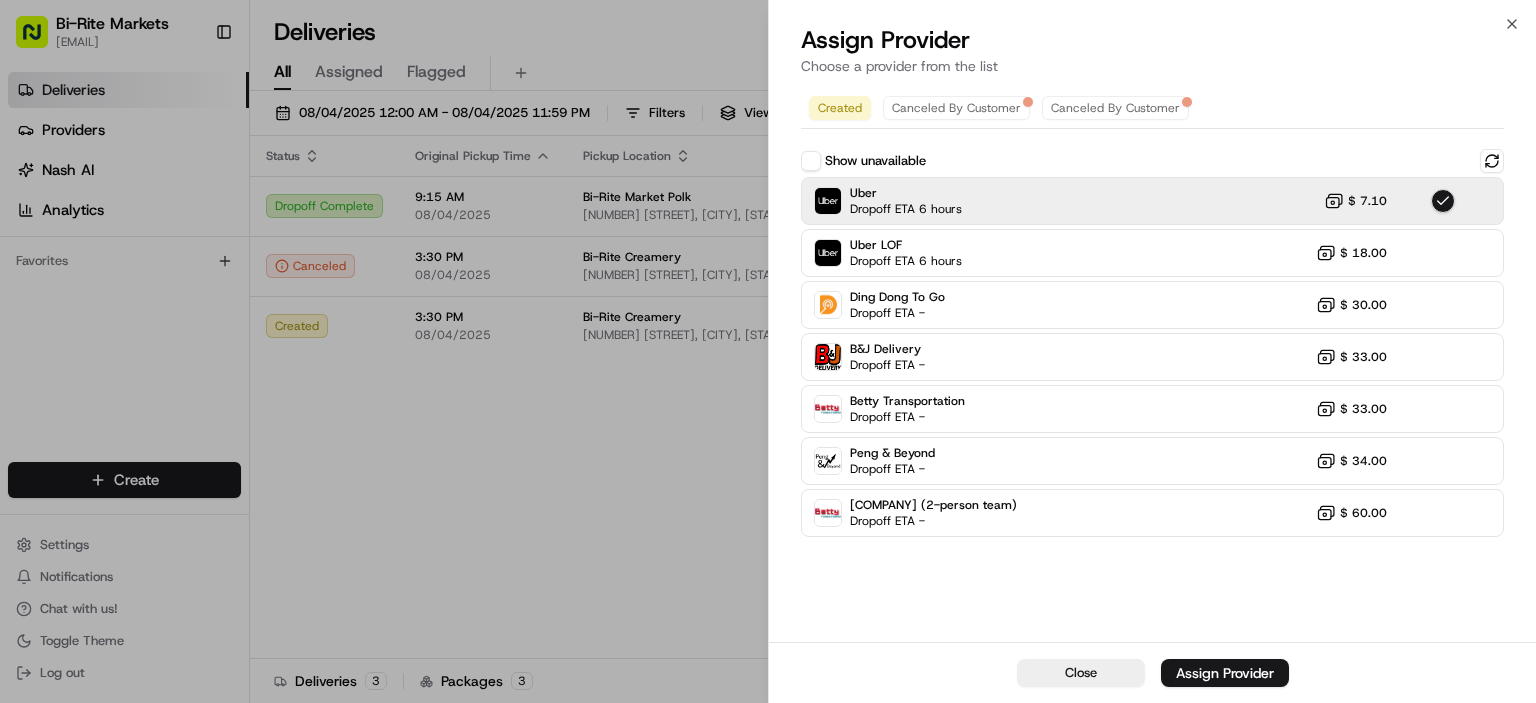 click on "Assign Provider" at bounding box center [1225, 673] 